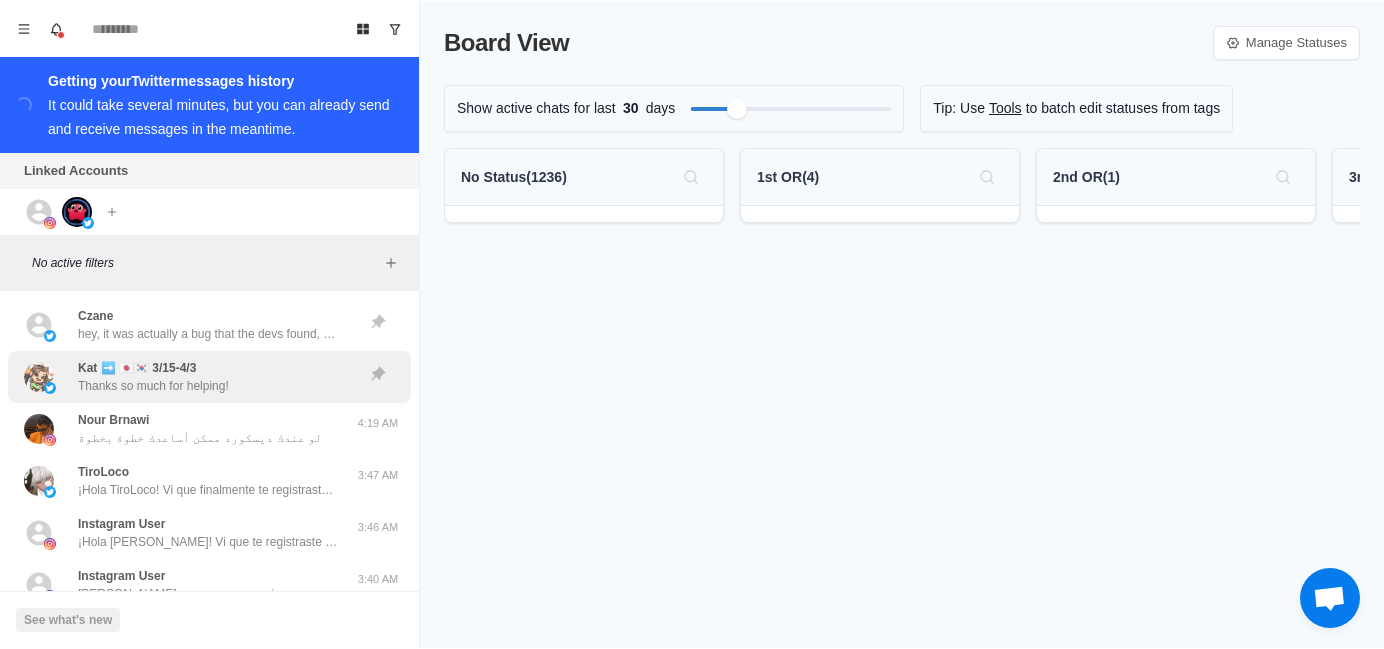 scroll, scrollTop: 0, scrollLeft: 0, axis: both 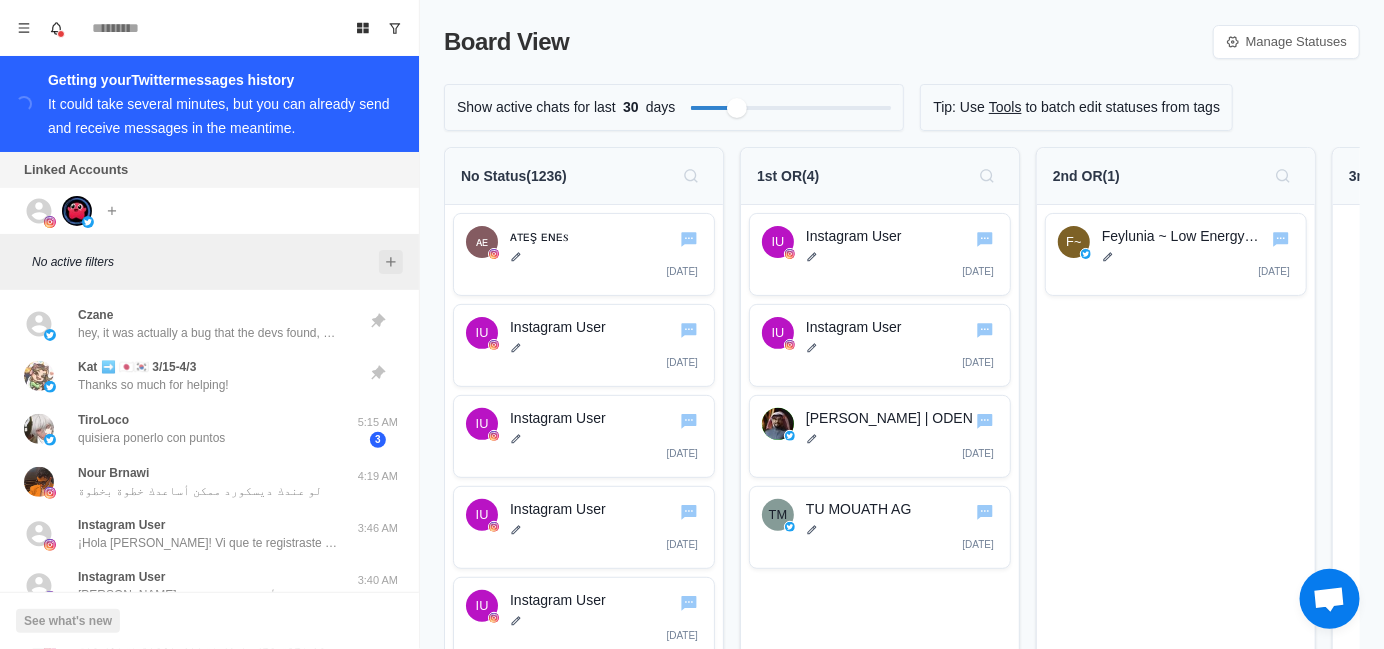 click 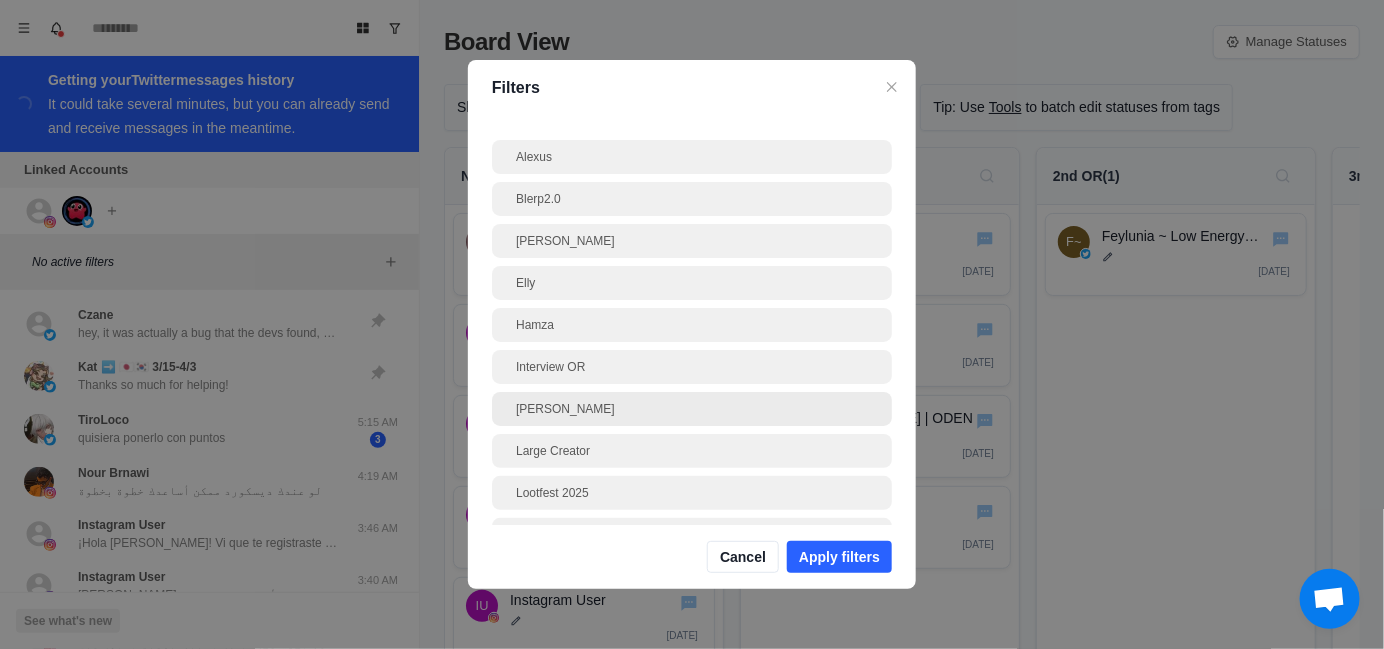 click on "[PERSON_NAME]" at bounding box center [692, 409] 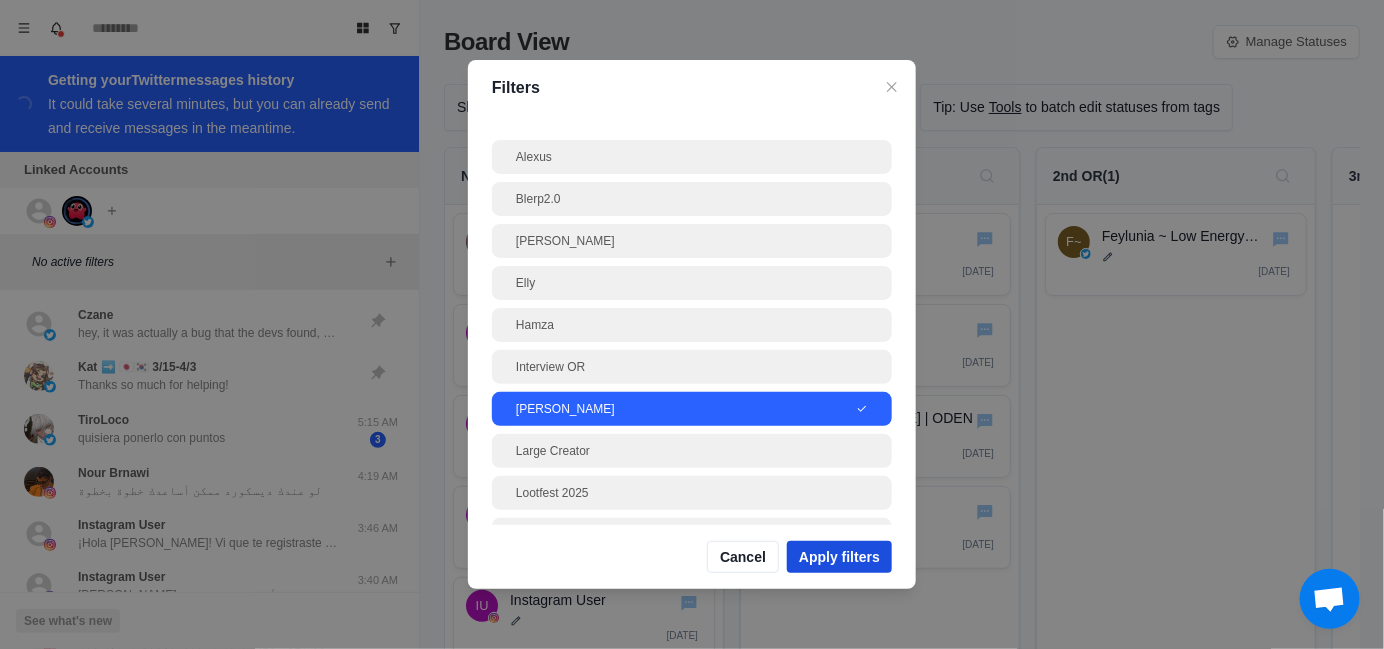 click on "Apply filters" at bounding box center [839, 557] 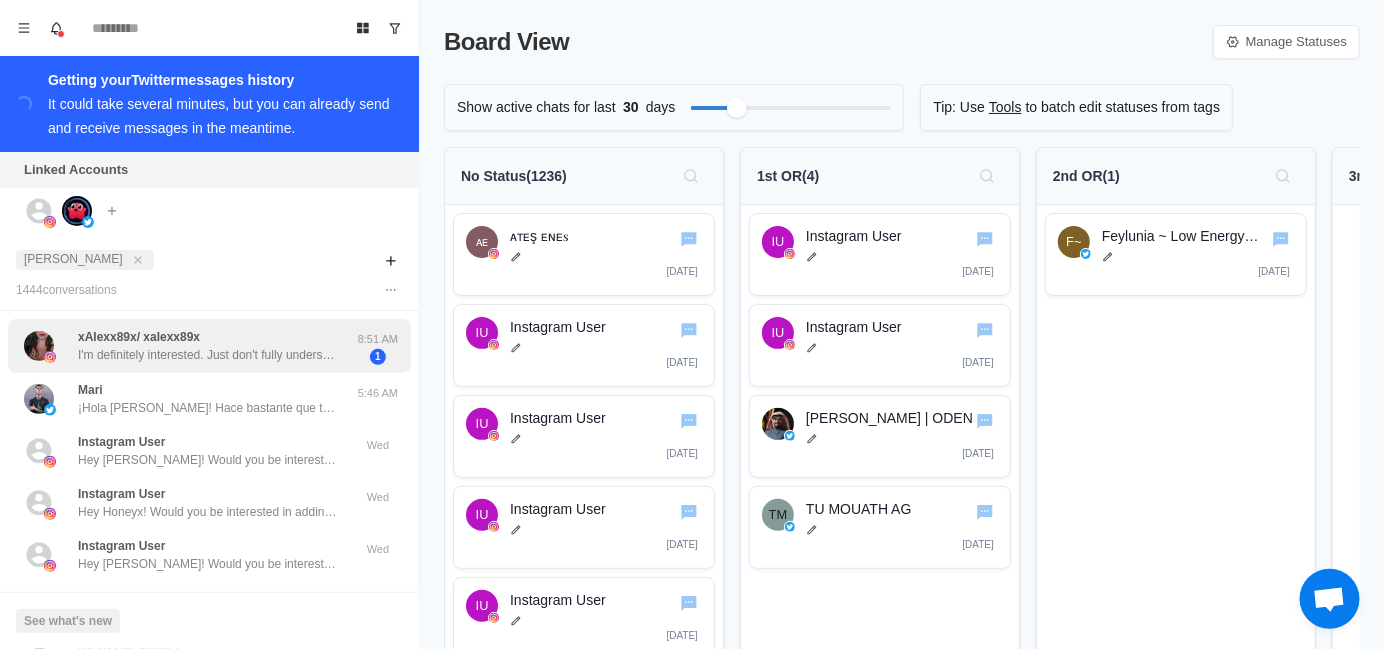 click on "I'm definitely interested. Just don't fully understand exactly how it would work with Kick and I's partnership. If they allow this. I would have to message them. What are you getting out of this?? And what is my part in this other than just using the sound alerts, tts, and media sharing ??" at bounding box center (208, 355) 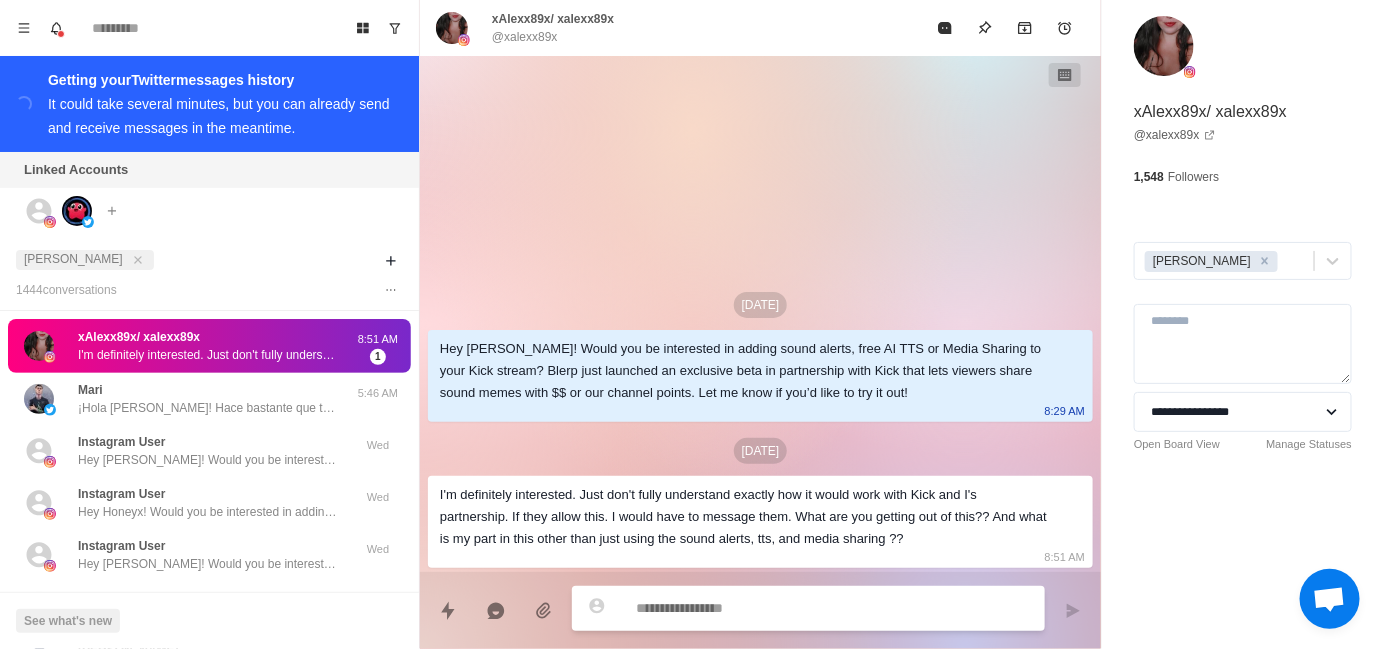 click at bounding box center [832, 608] 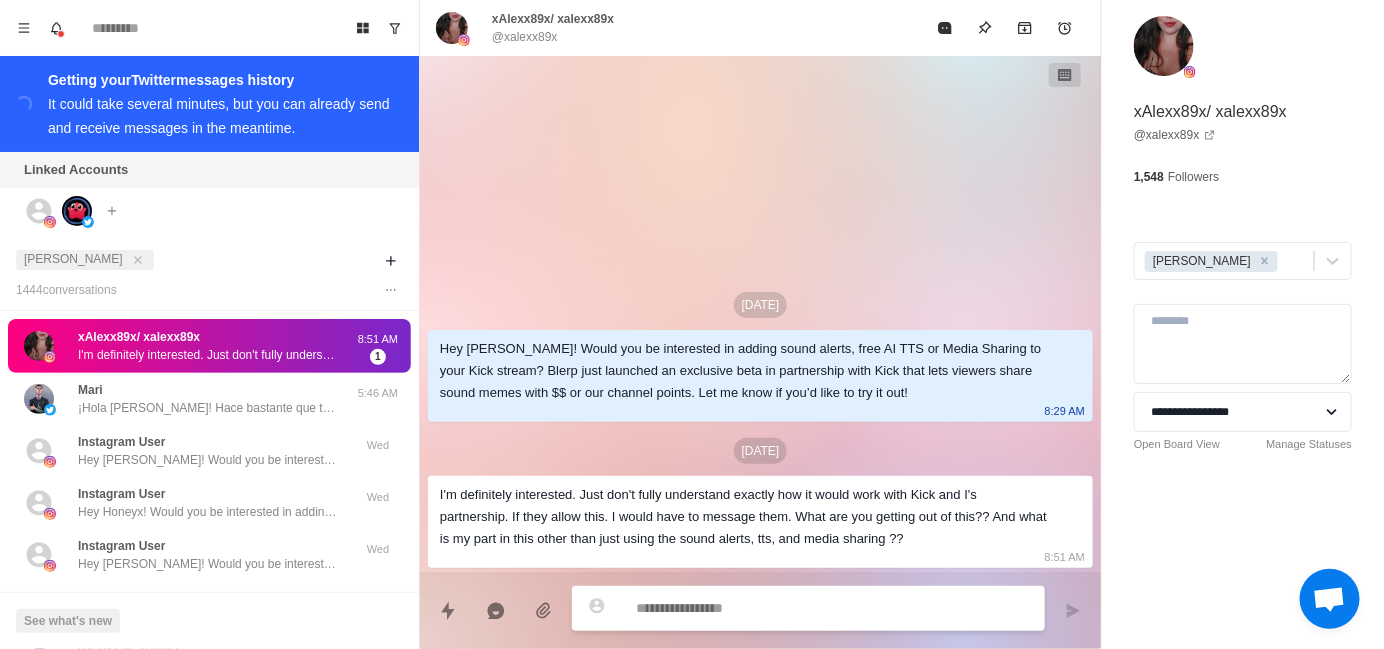 type on "*" 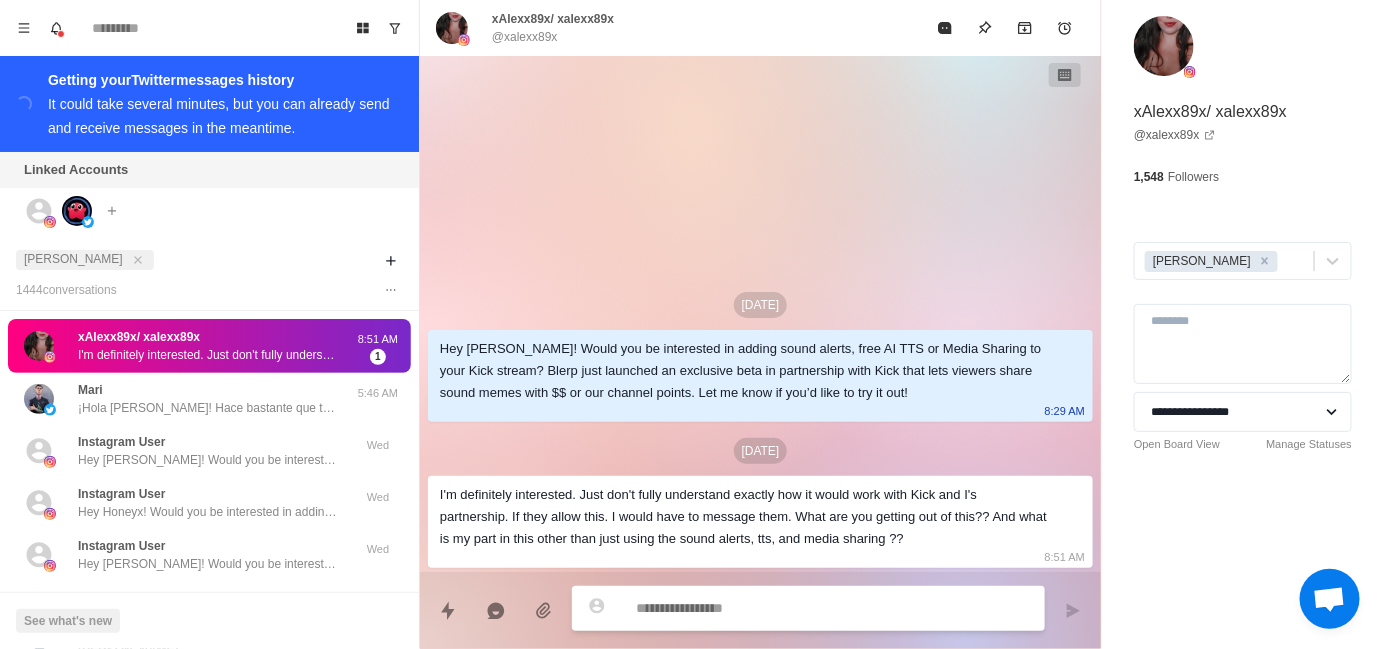 type on "*" 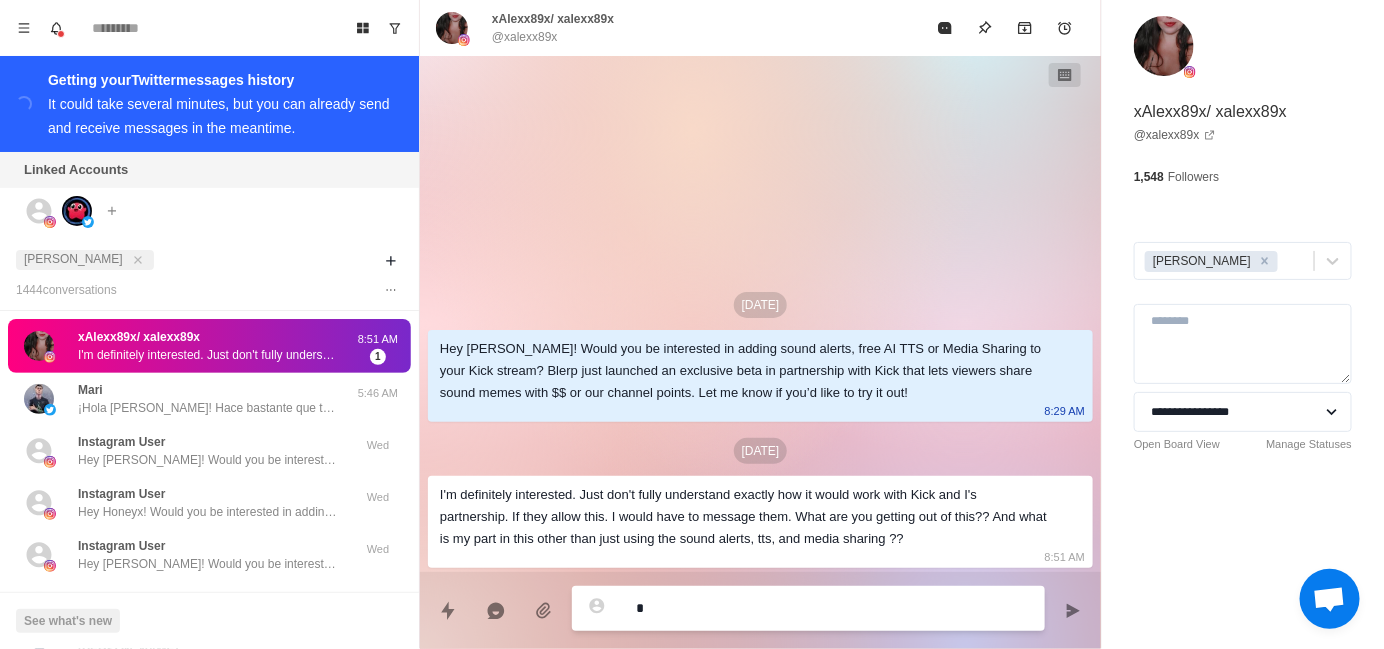 type on "*" 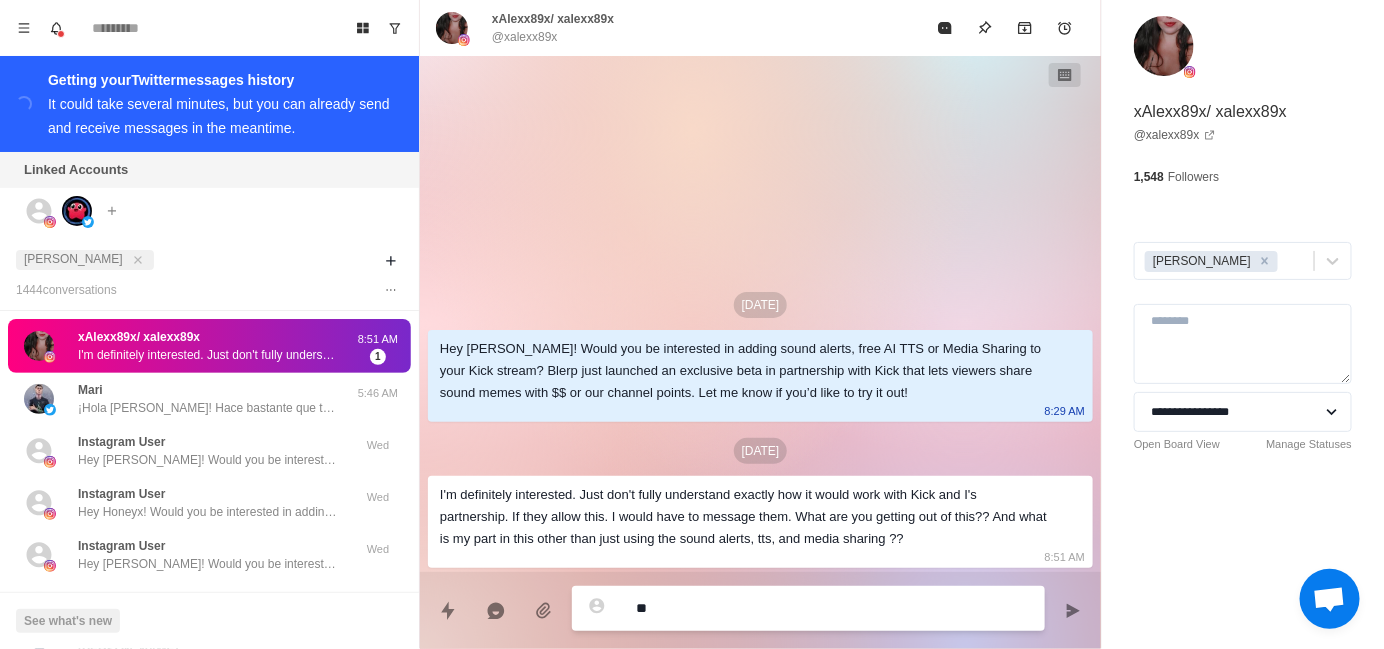 type on "*" 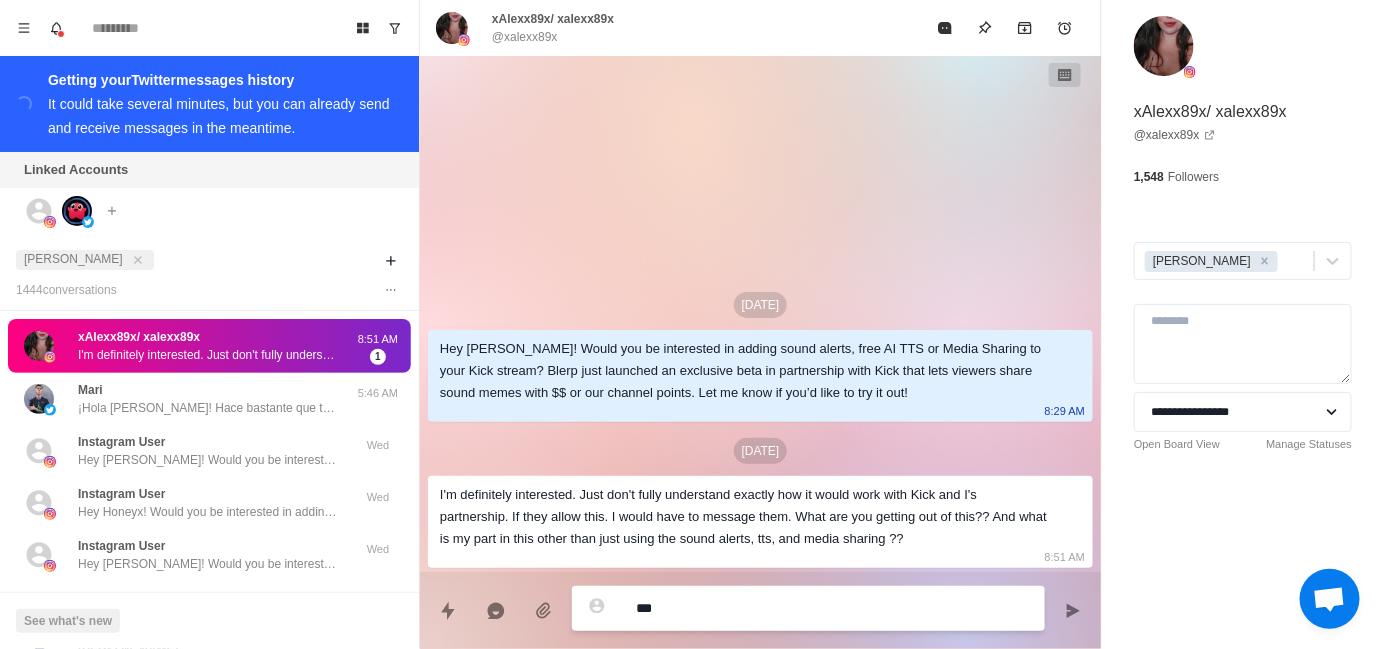 type on "*" 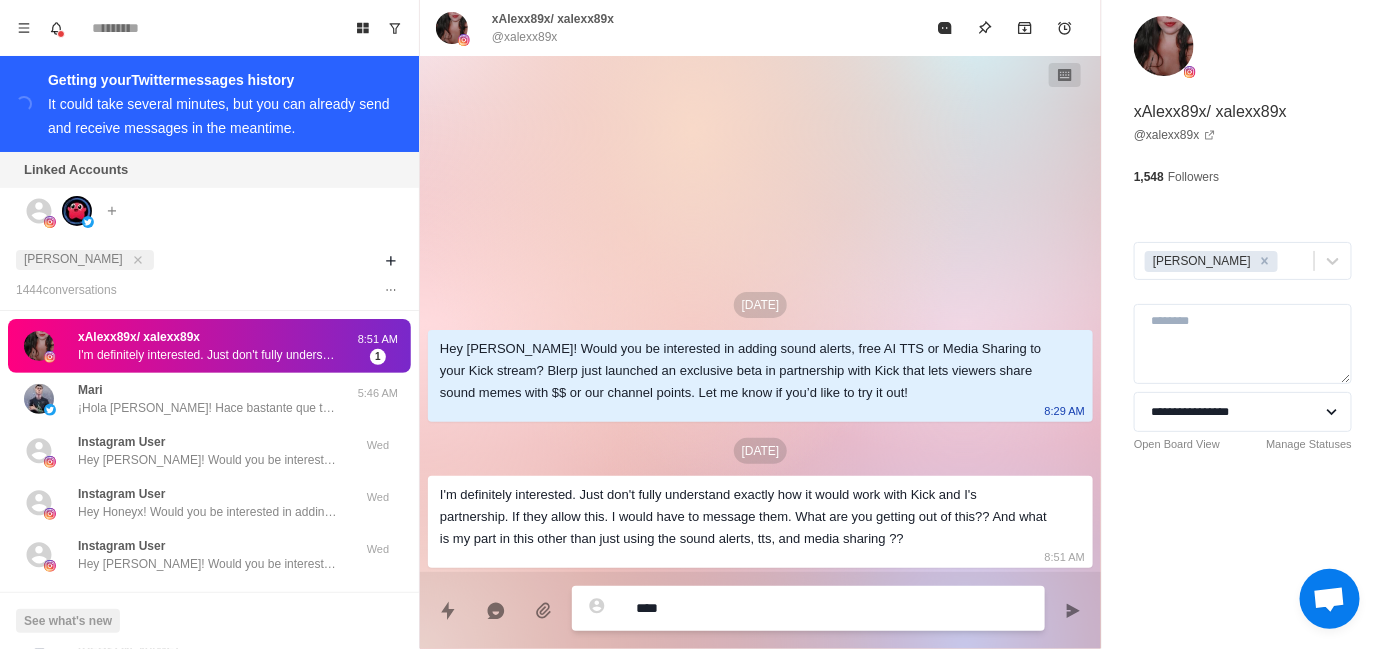 type on "*" 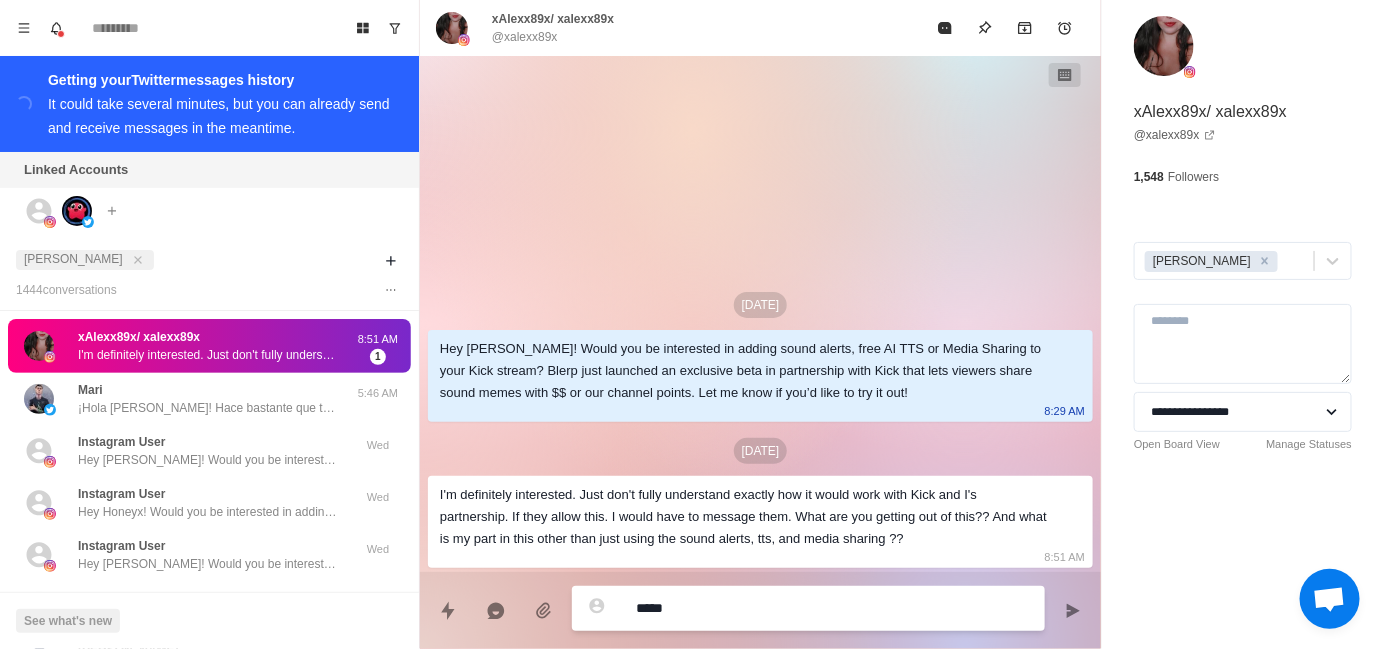 type on "*" 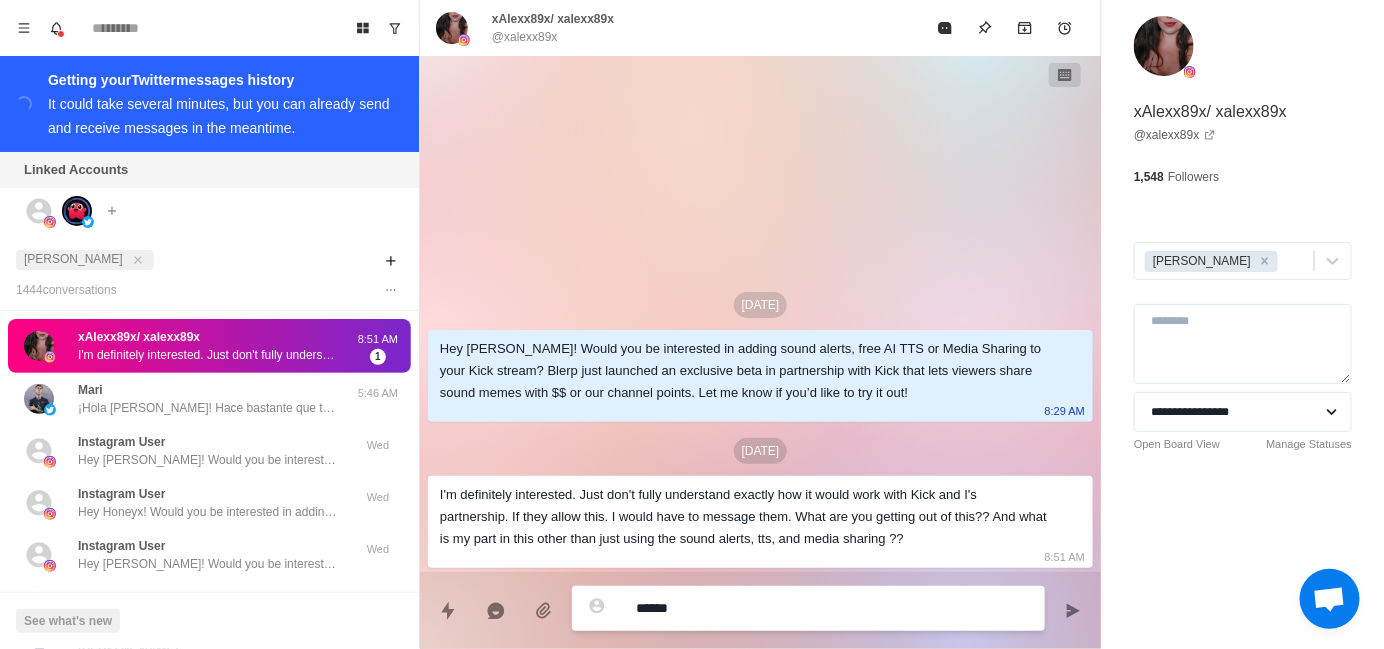 type on "*" 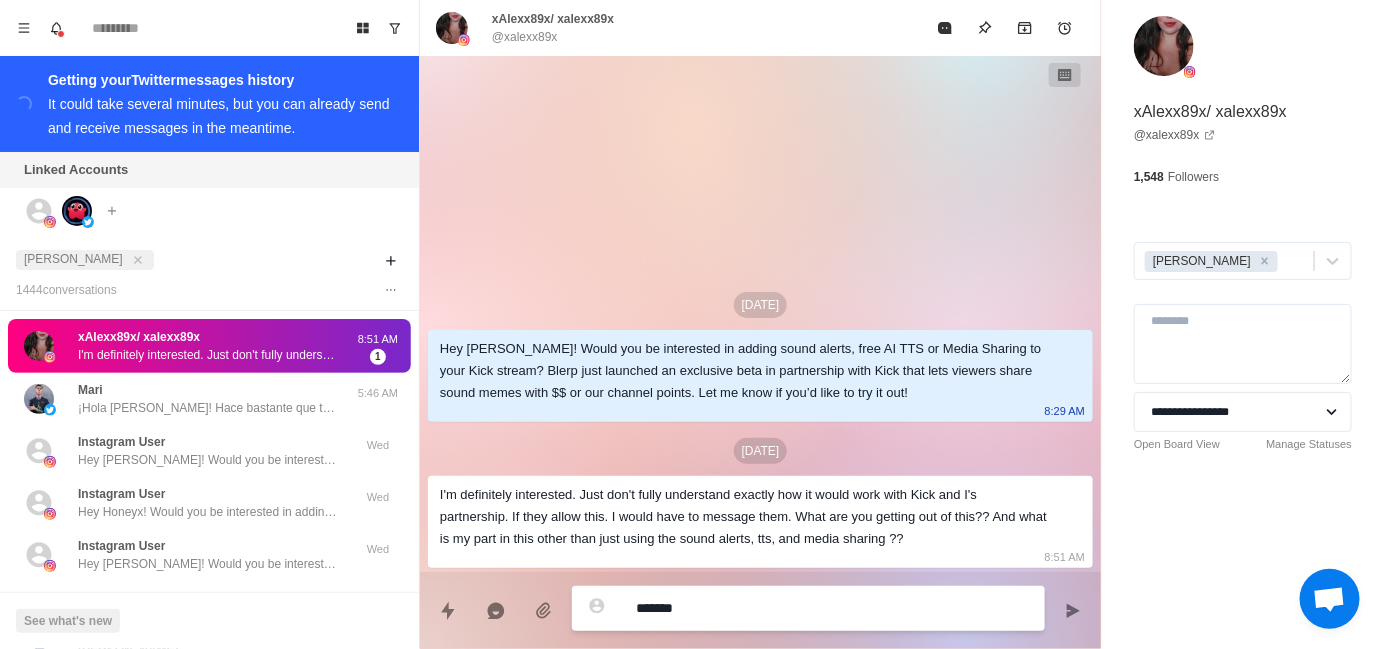 type on "*" 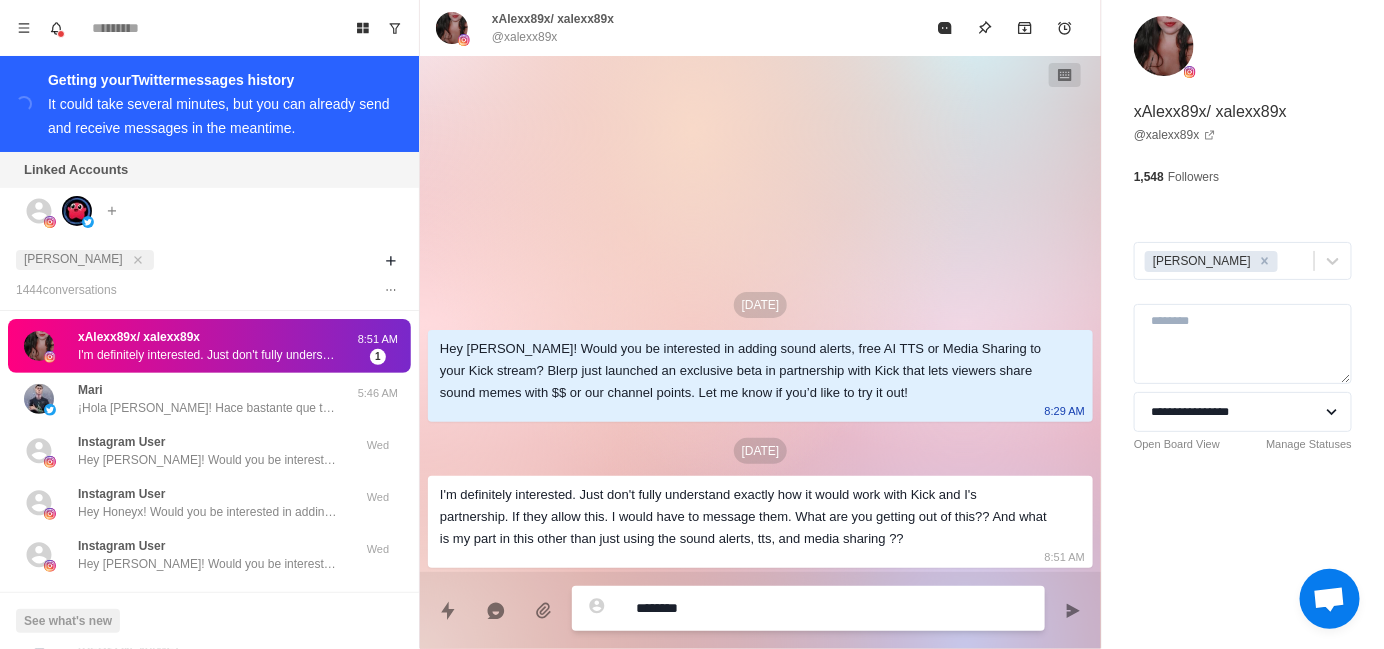 type on "*" 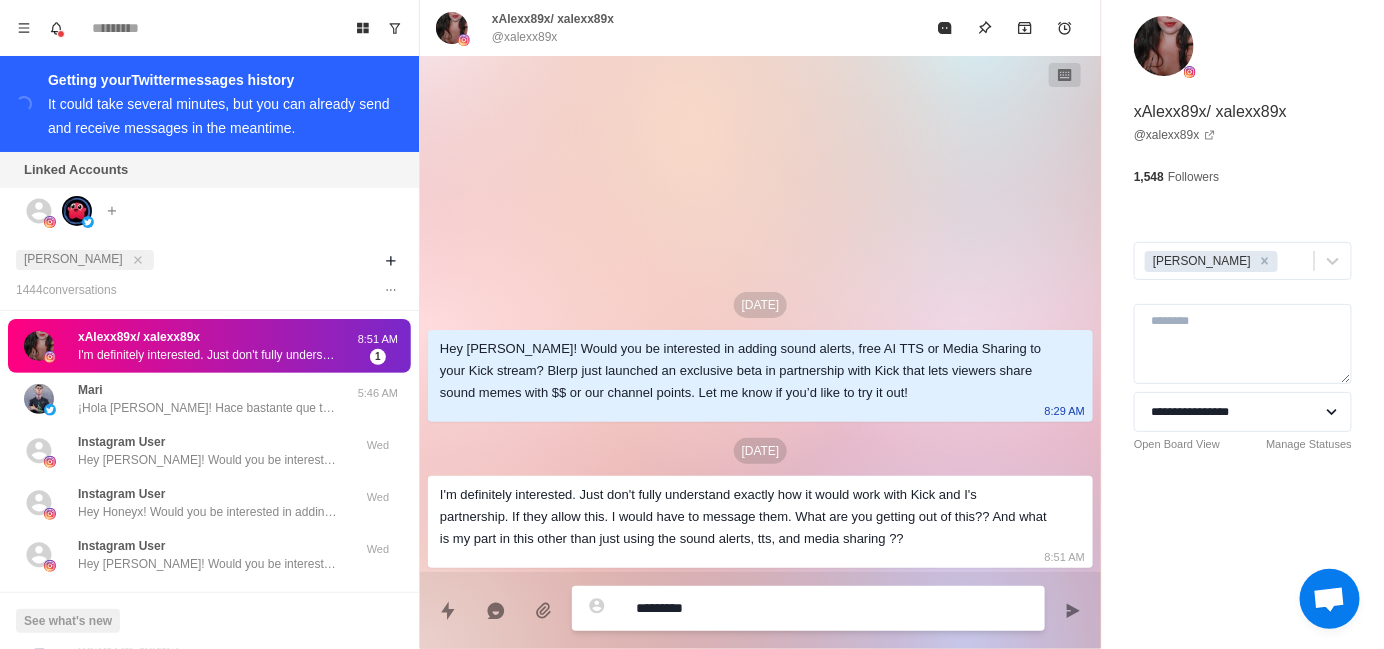type on "*" 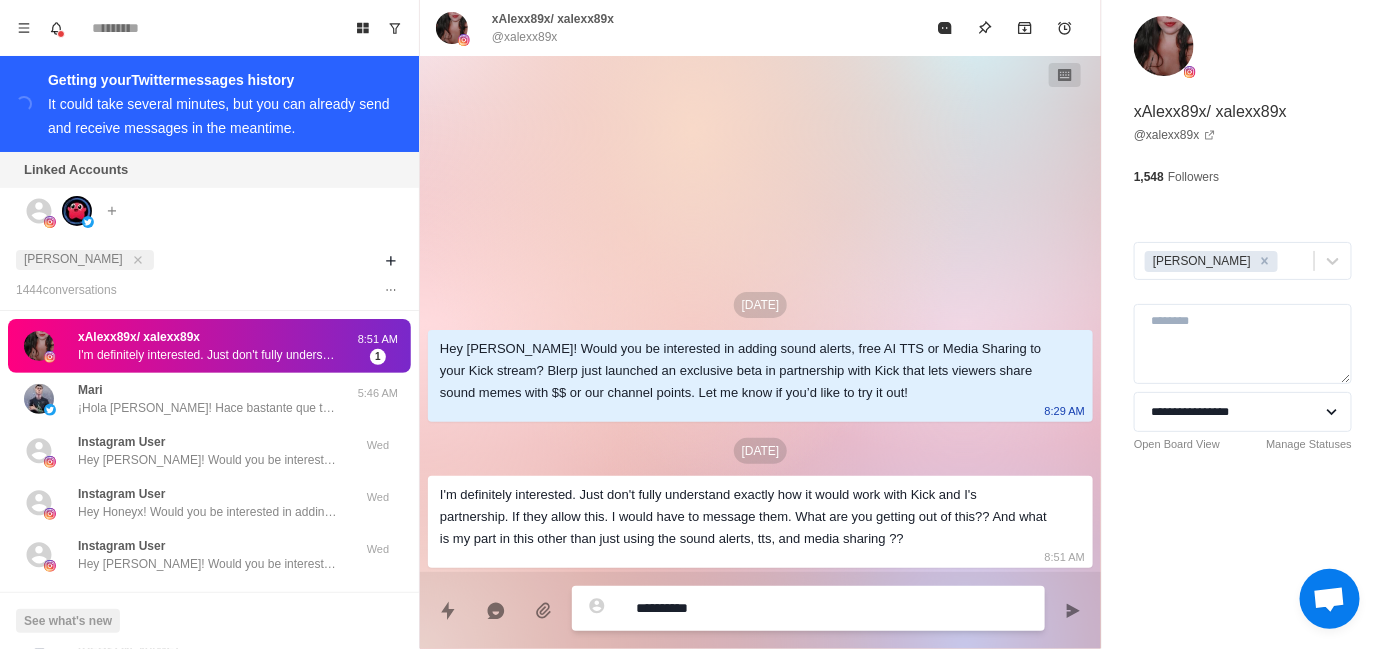 type on "**********" 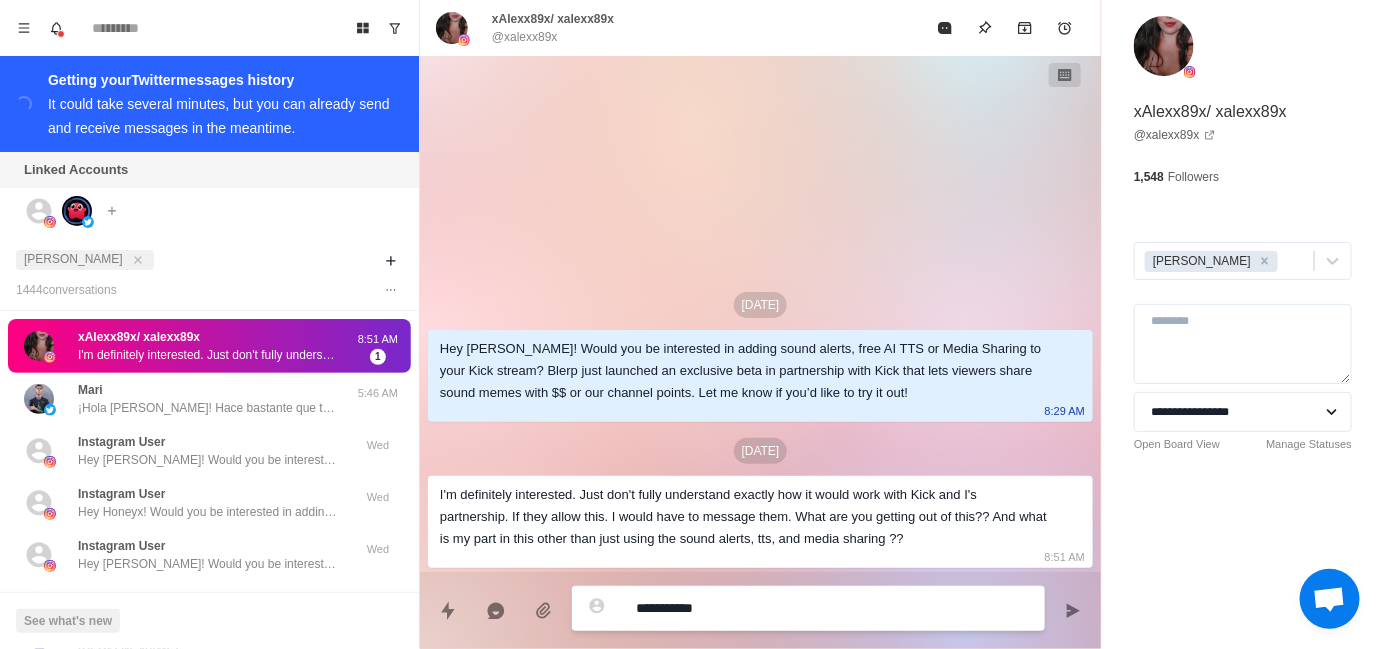 type on "*" 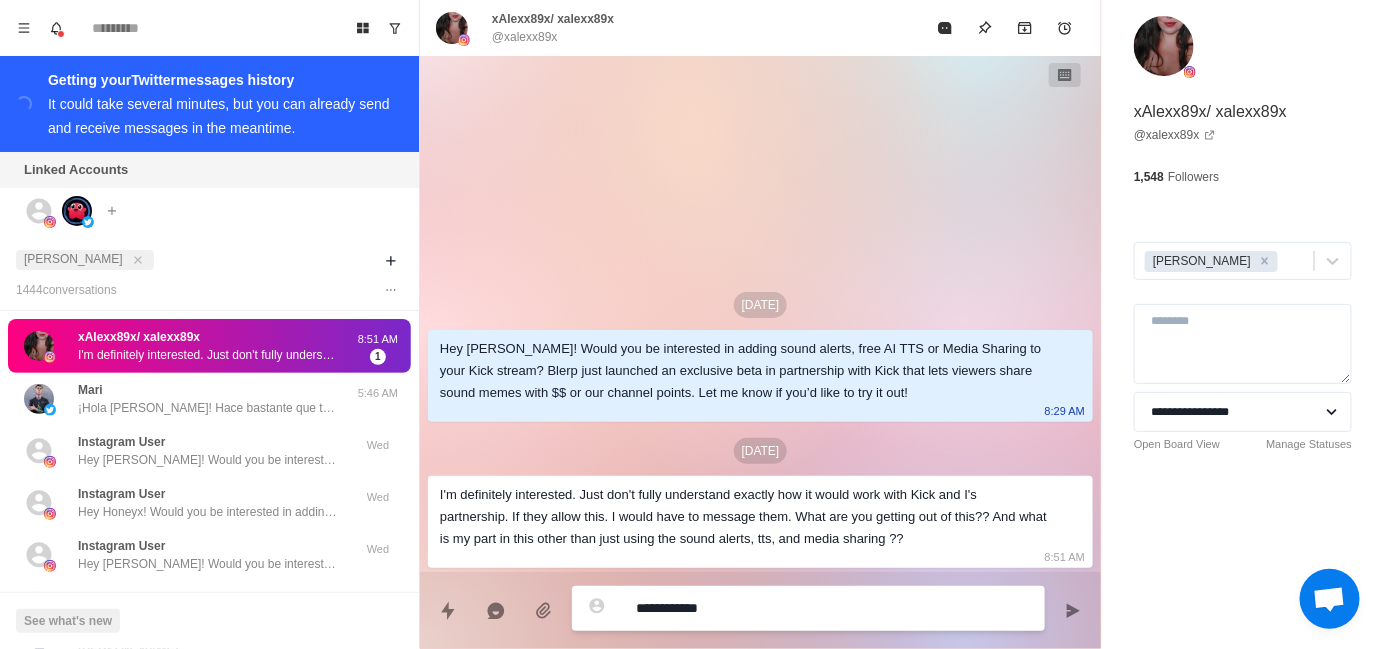 type on "*" 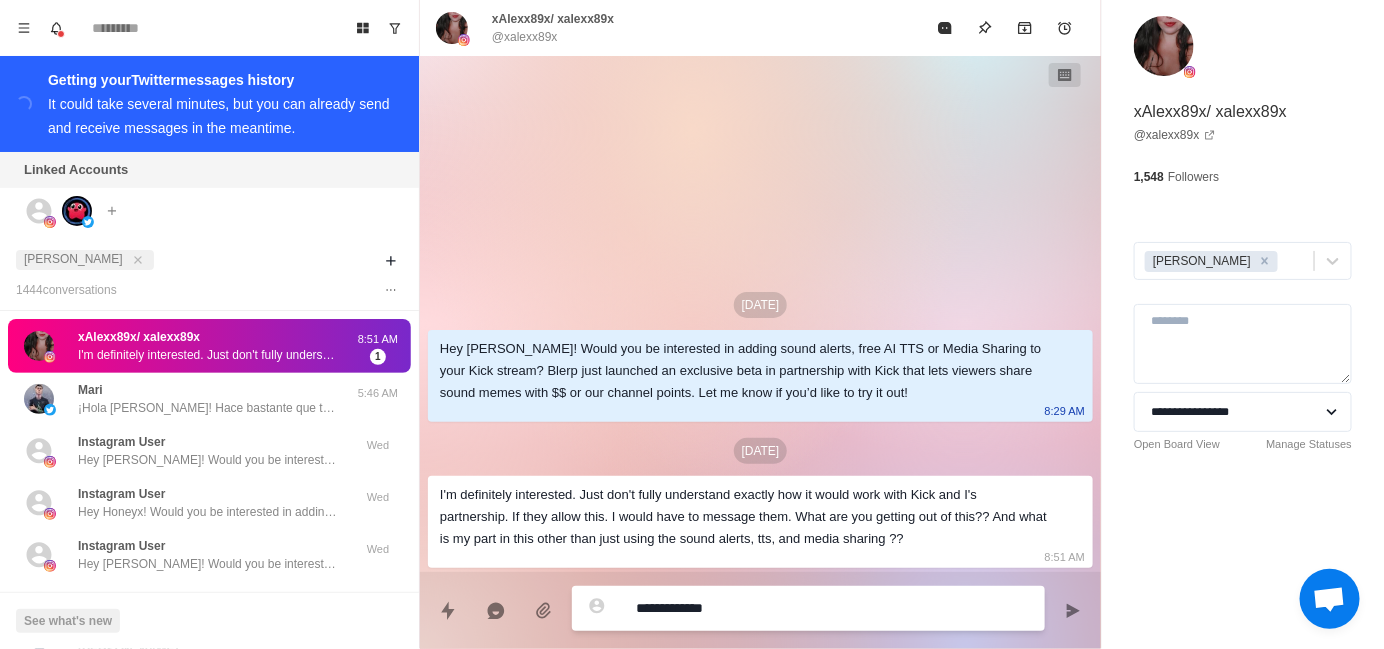 type on "*" 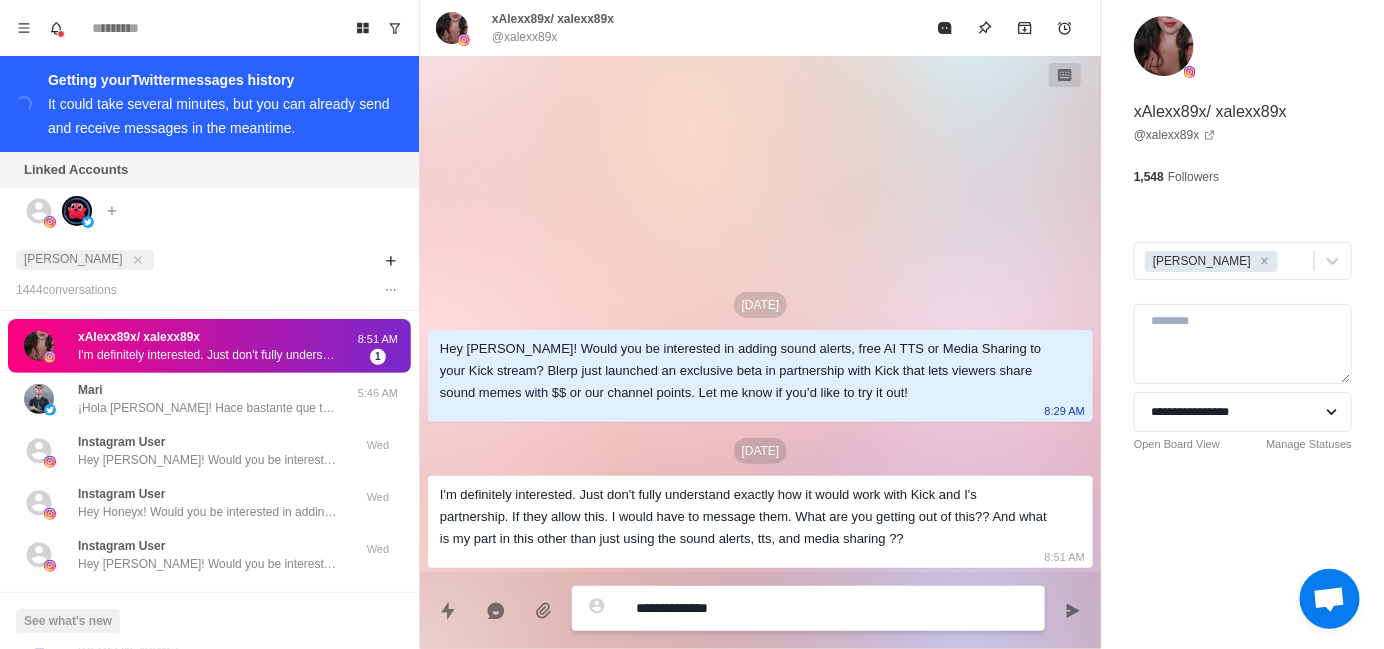 type on "*" 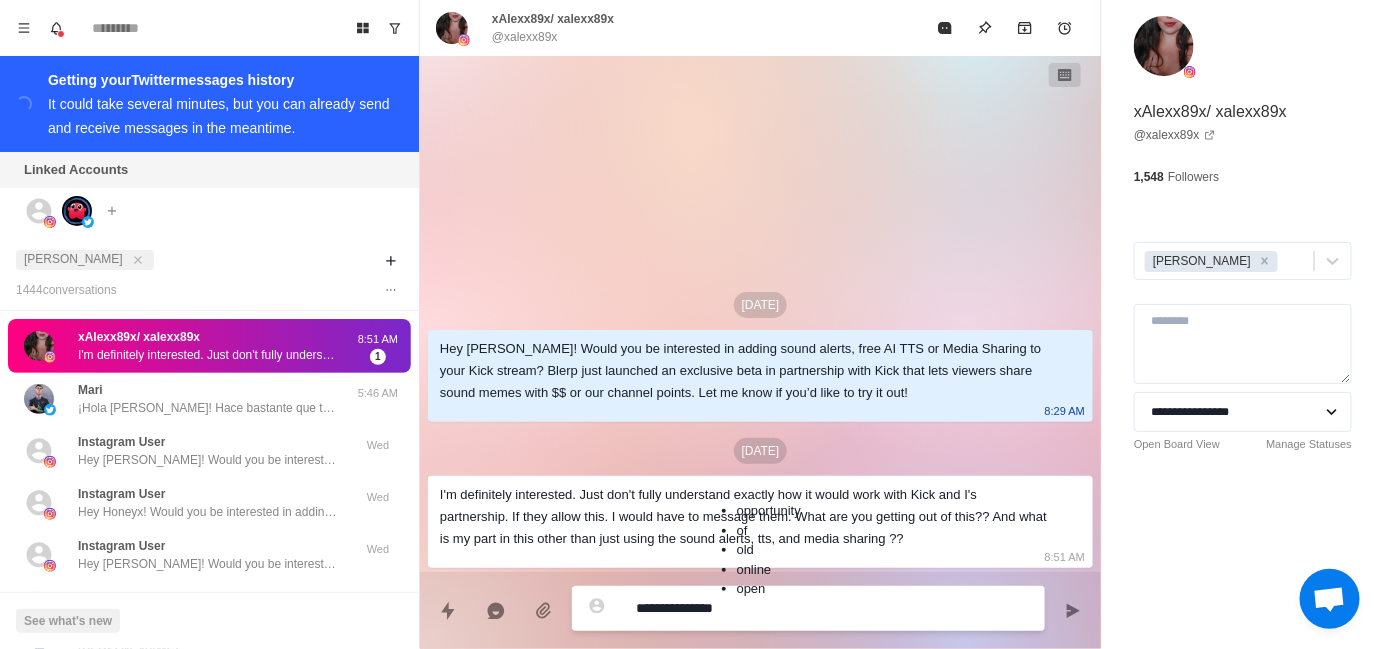 type on "*" 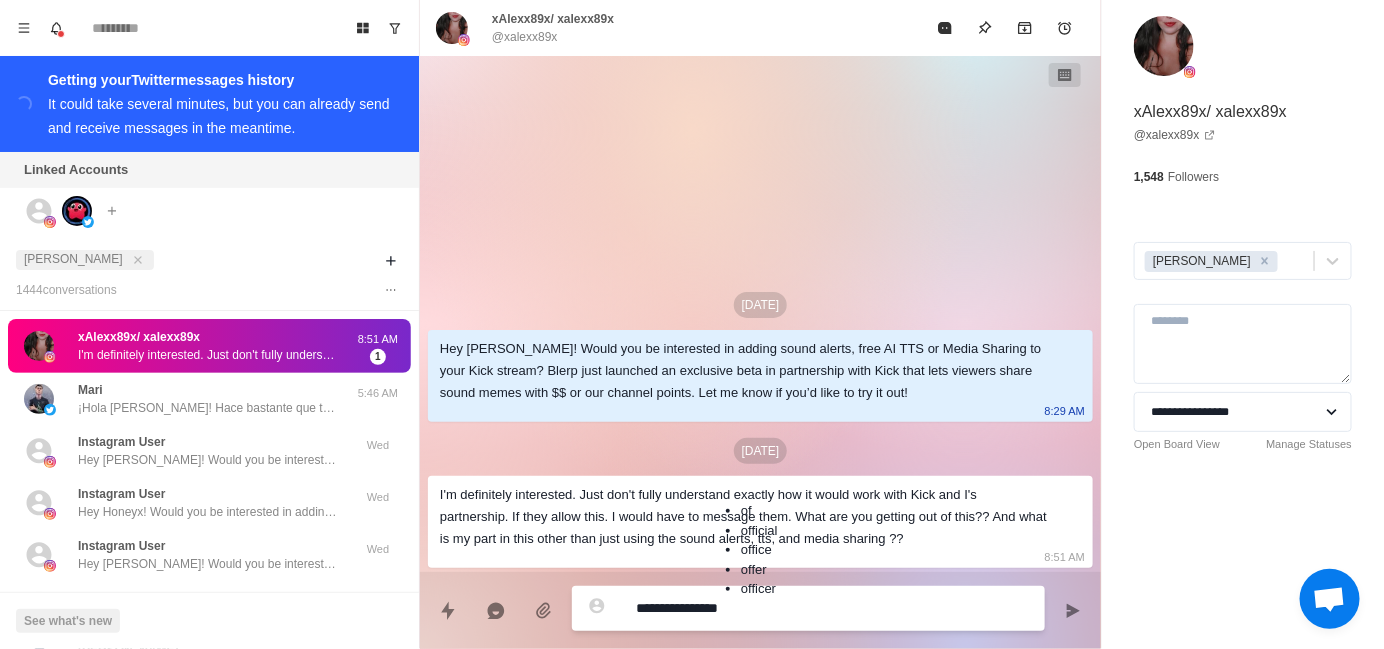 type on "*" 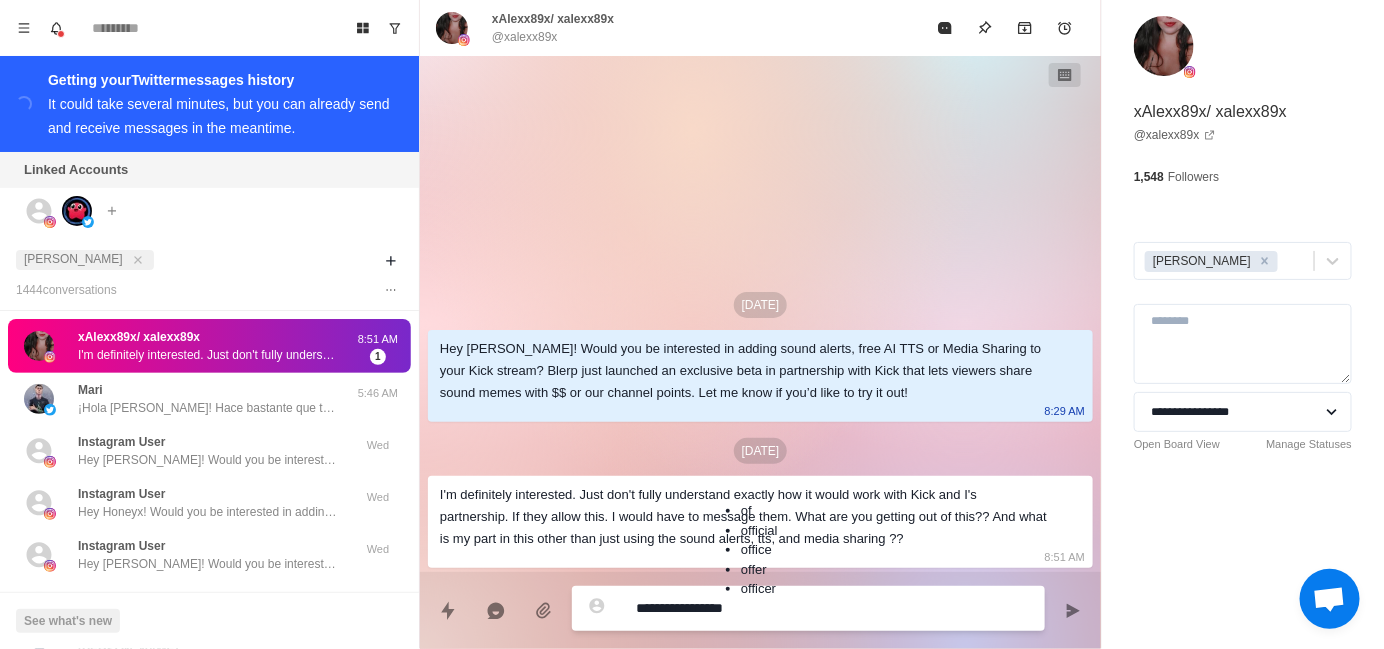 type on "*" 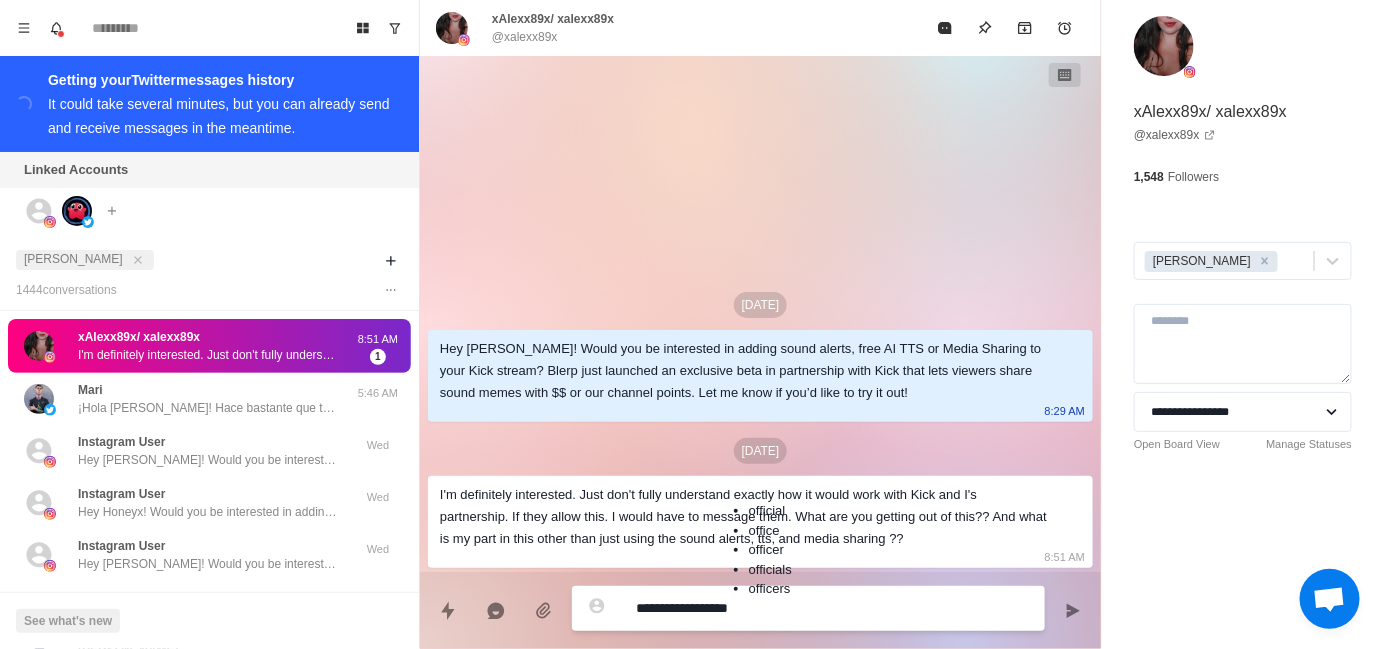 type on "*" 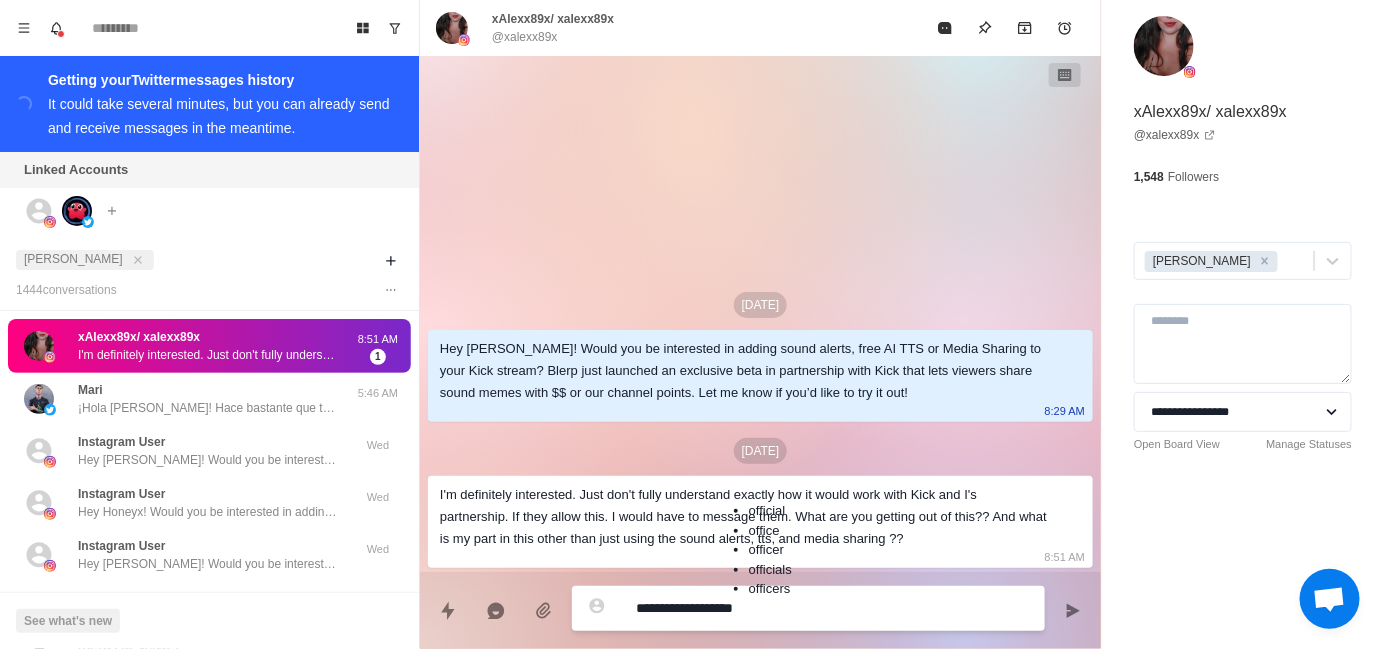 type on "*" 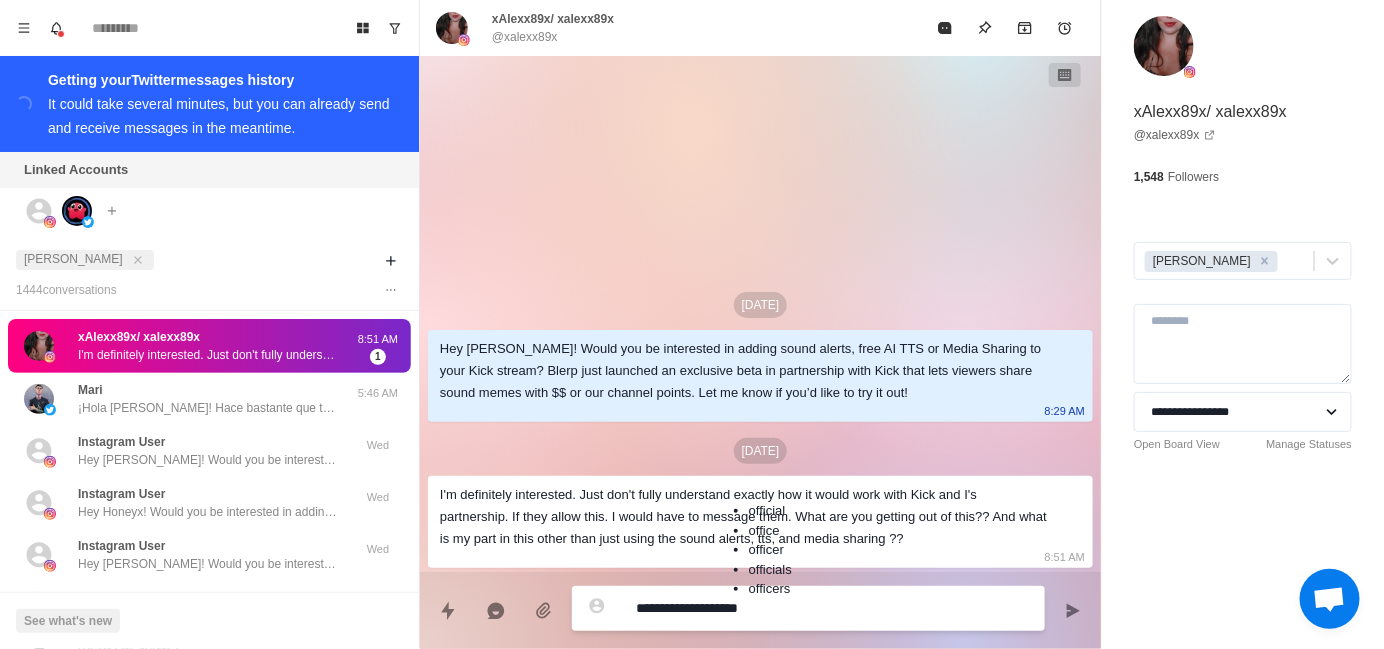 type on "*" 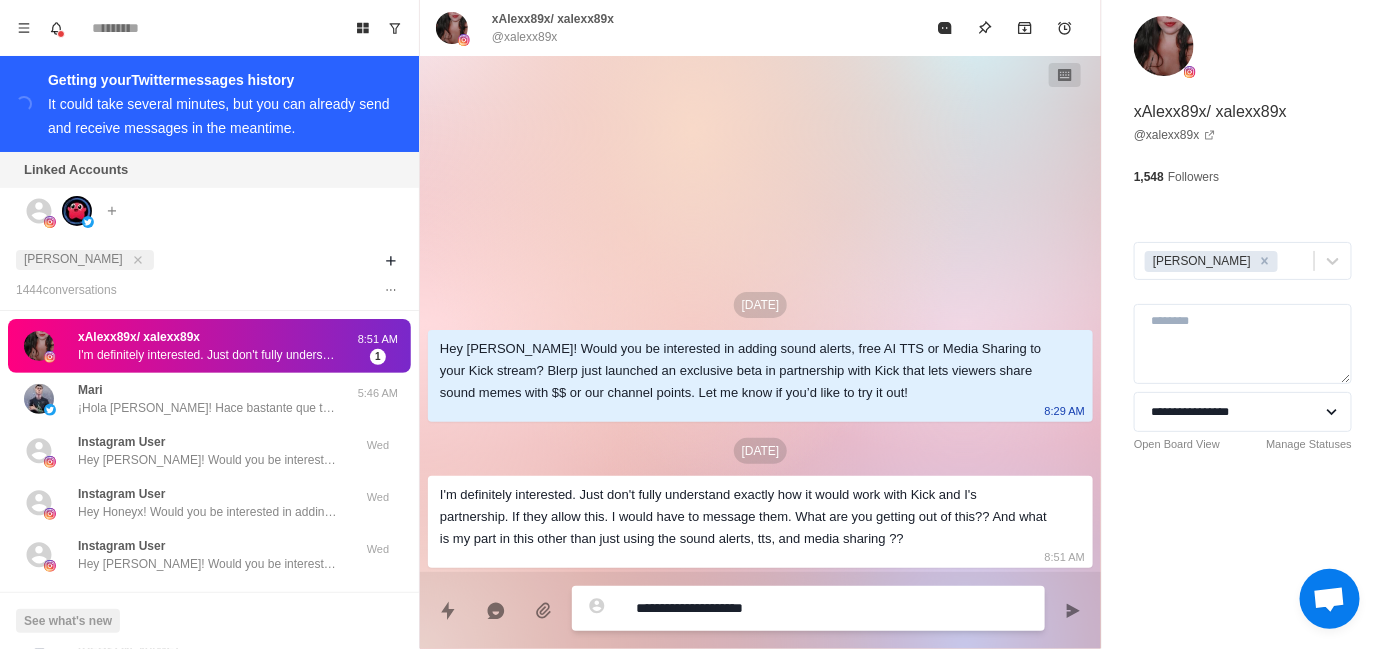 type on "*" 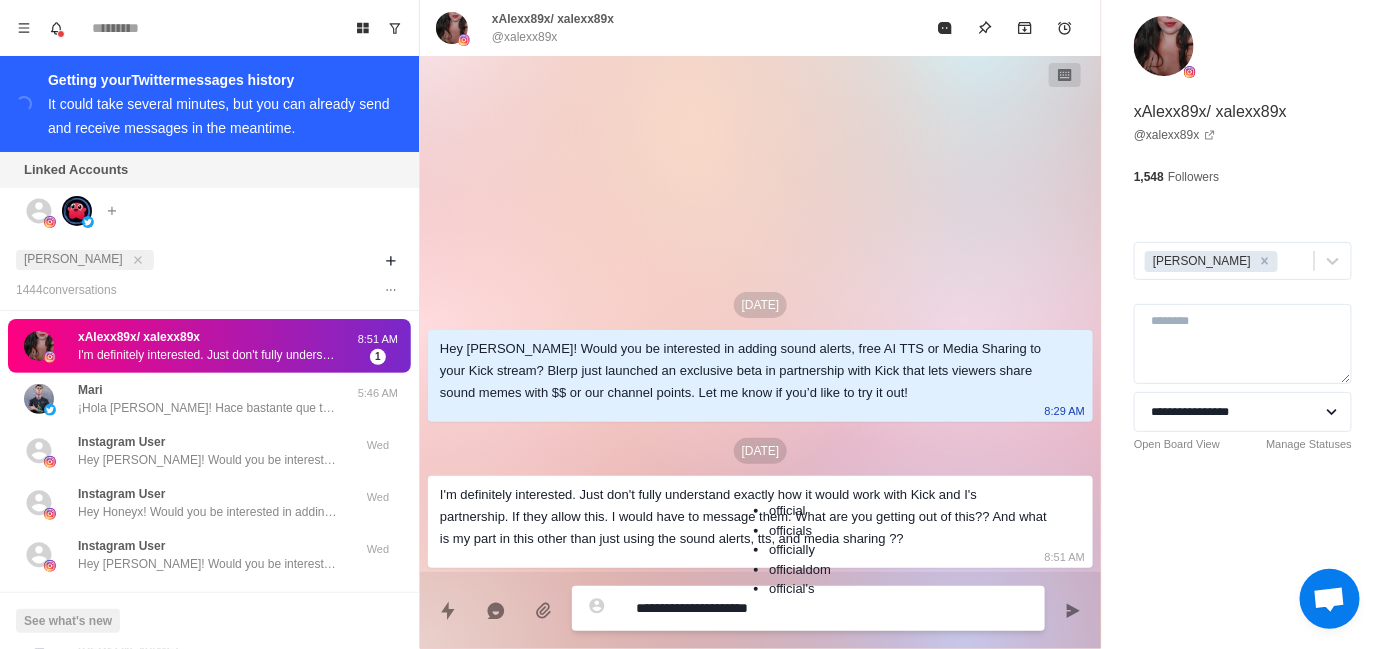 type on "*" 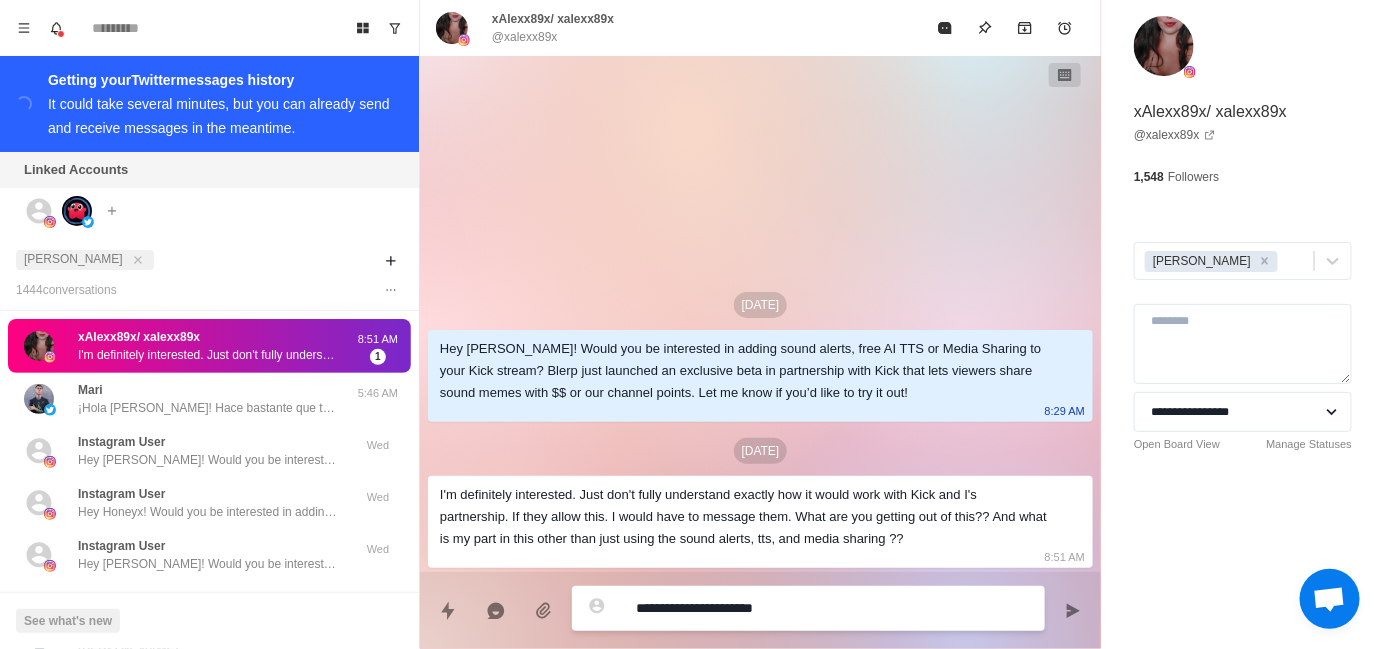 type on "*" 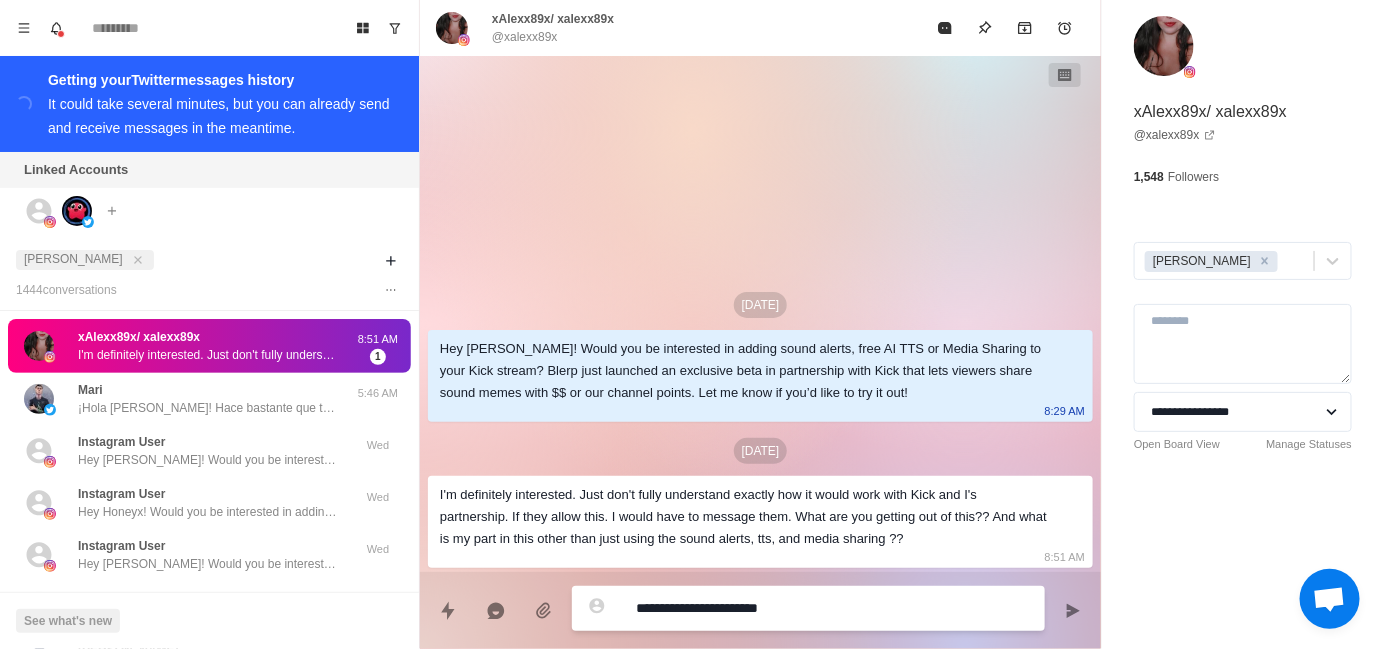 type on "*" 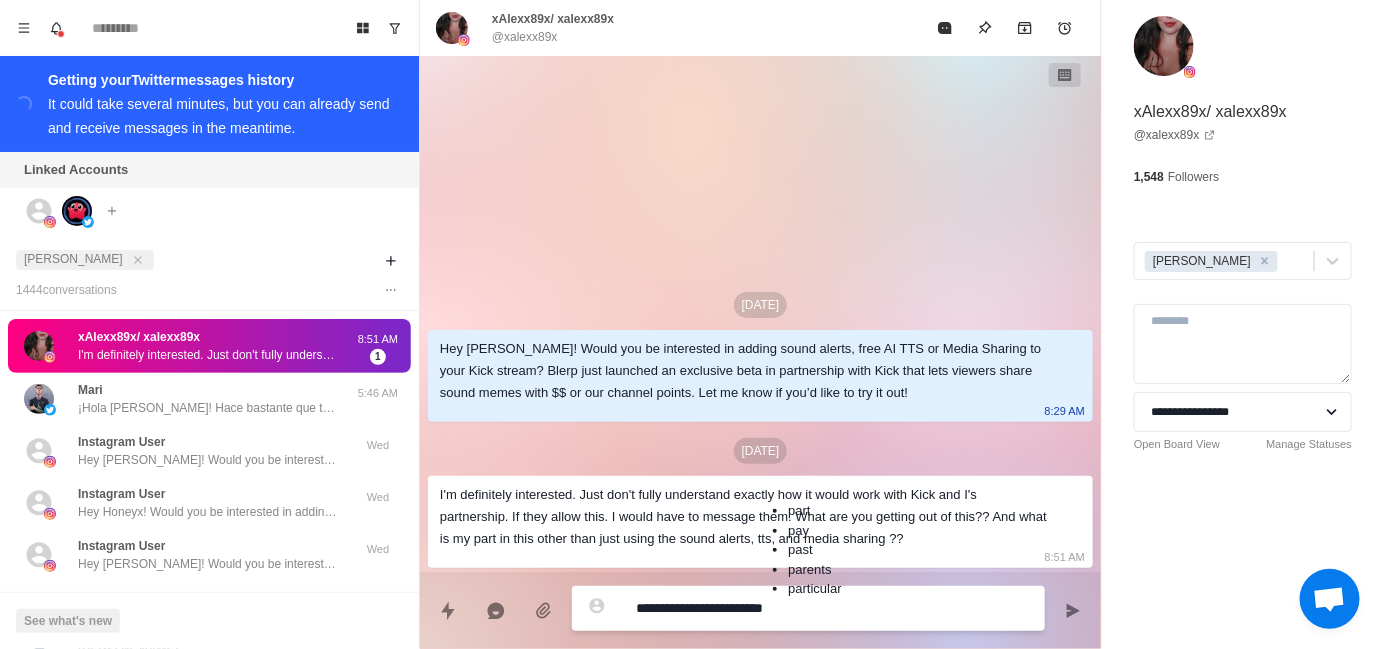 type on "*" 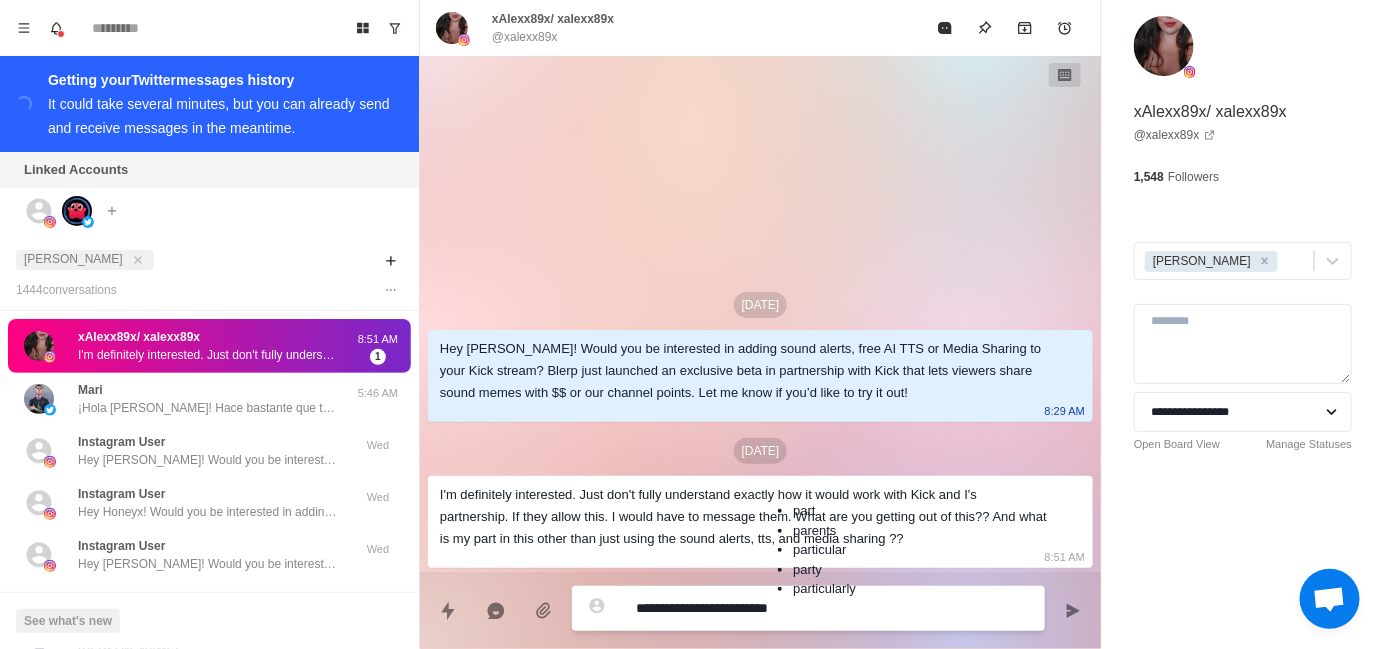 type on "*" 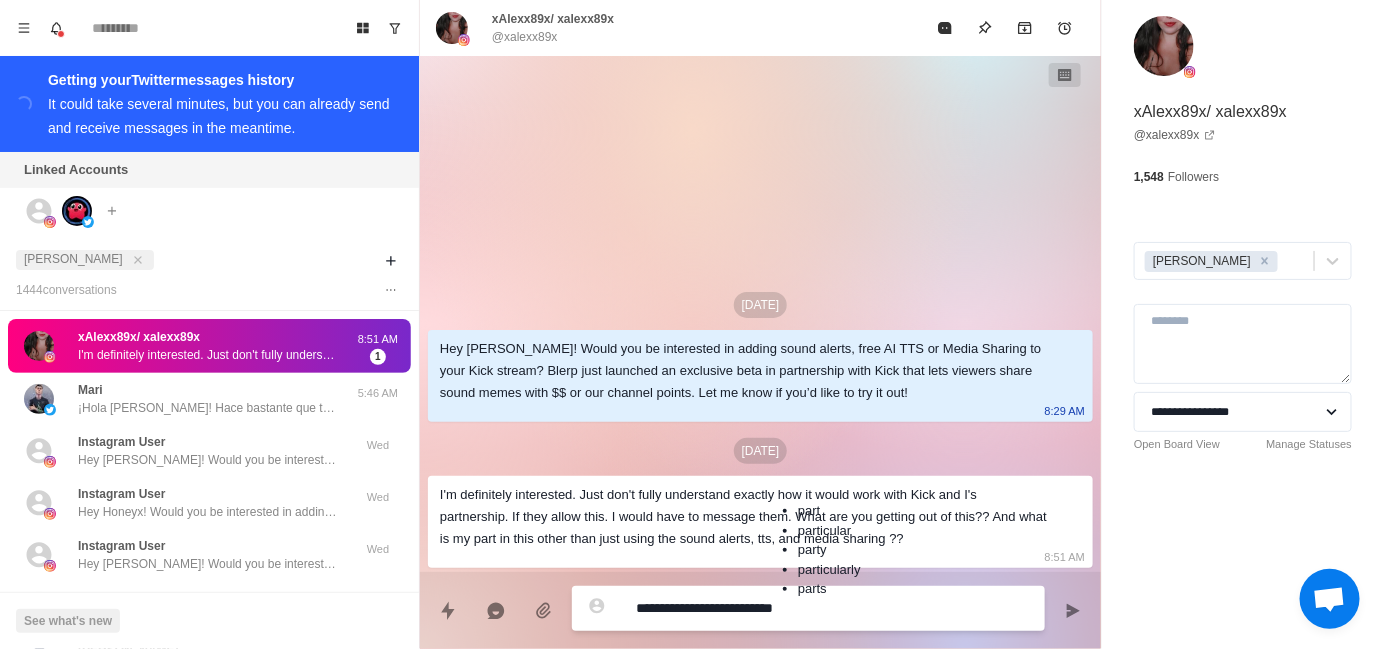 type on "*" 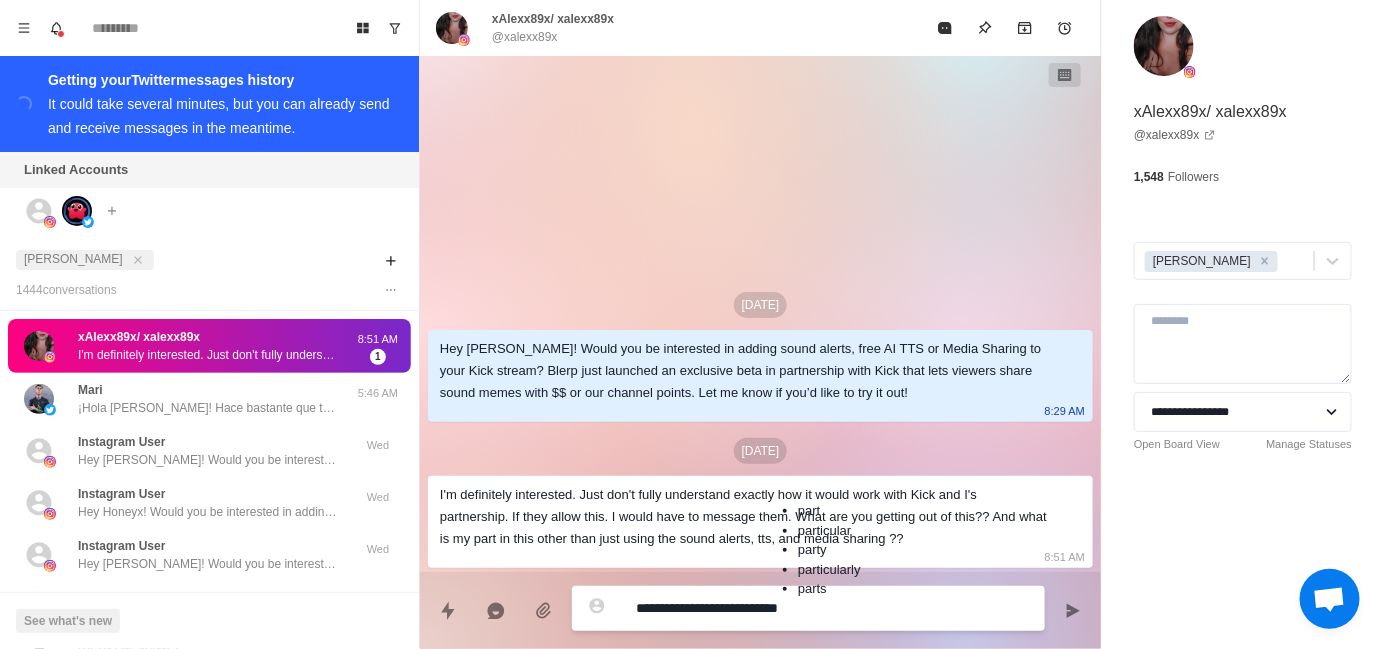 type on "*" 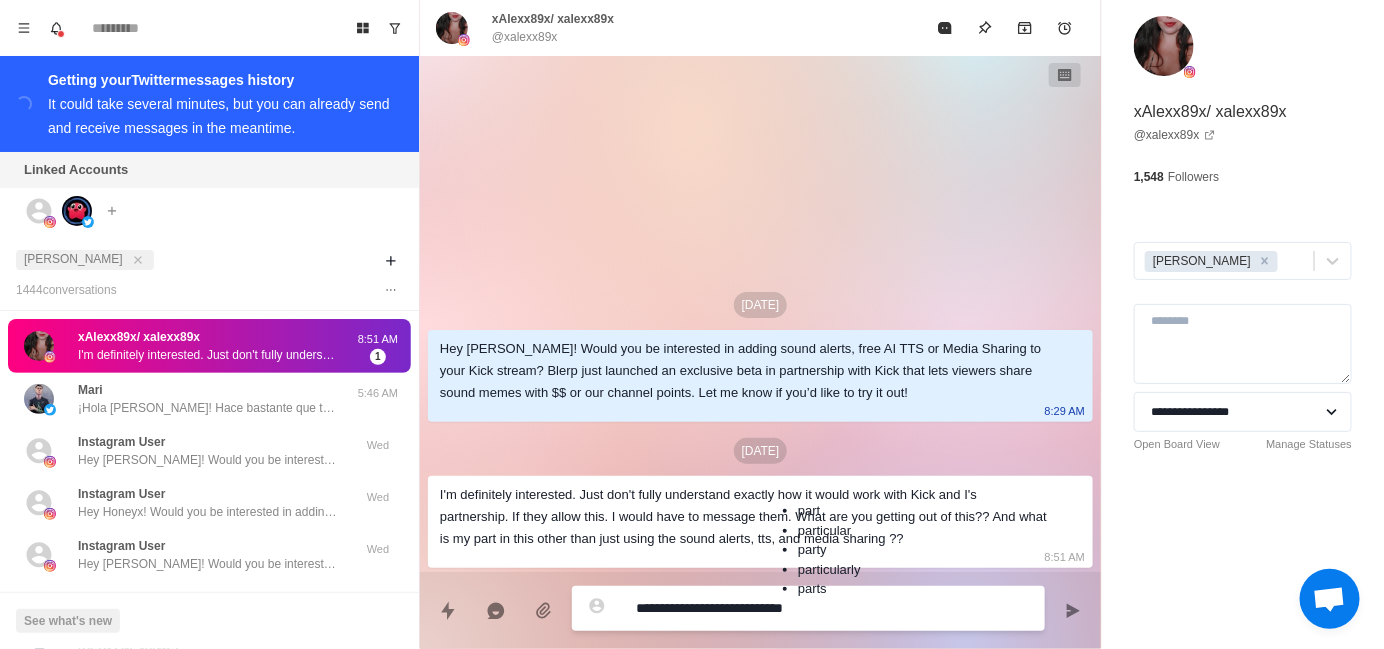 type on "*" 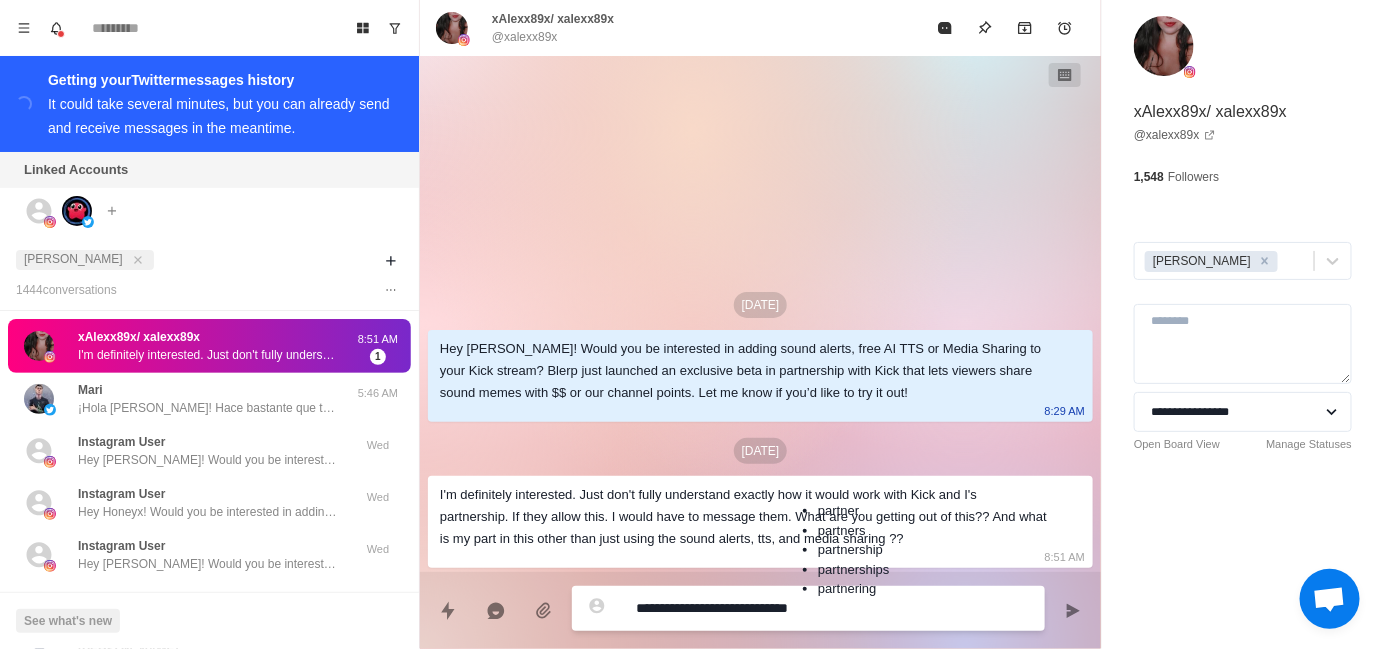 type on "*" 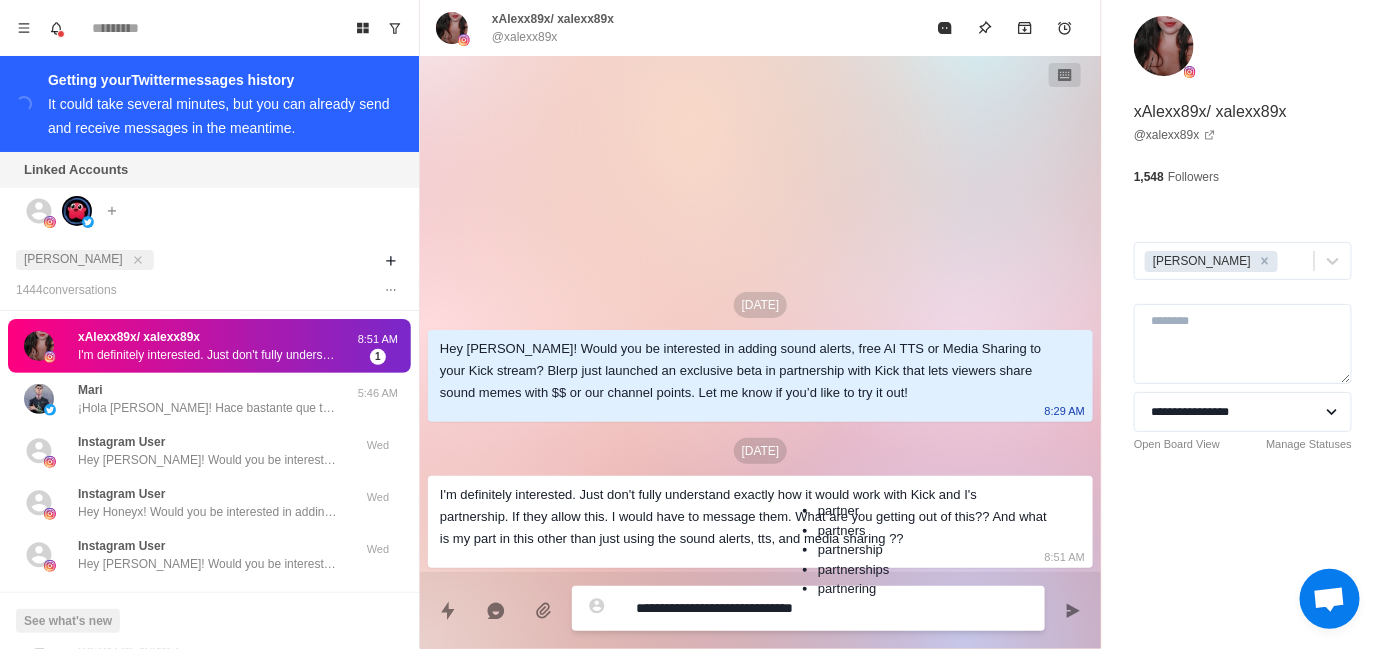 type on "*" 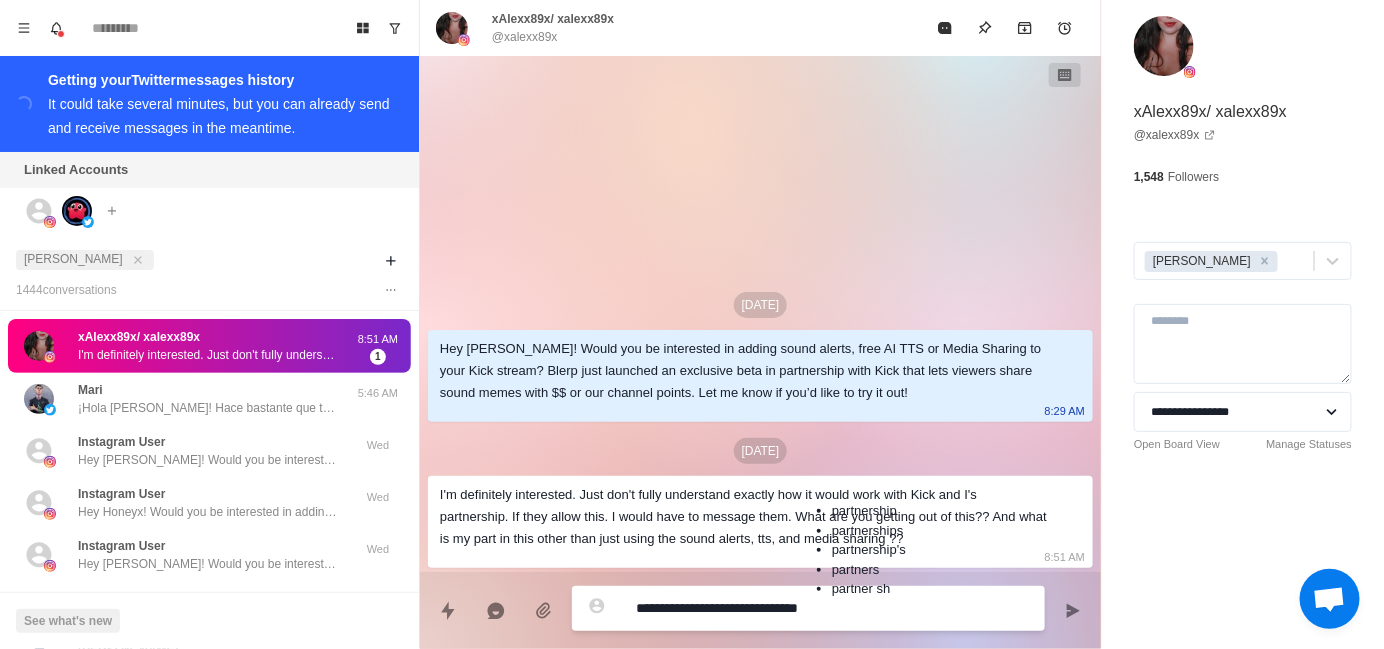 type on "*" 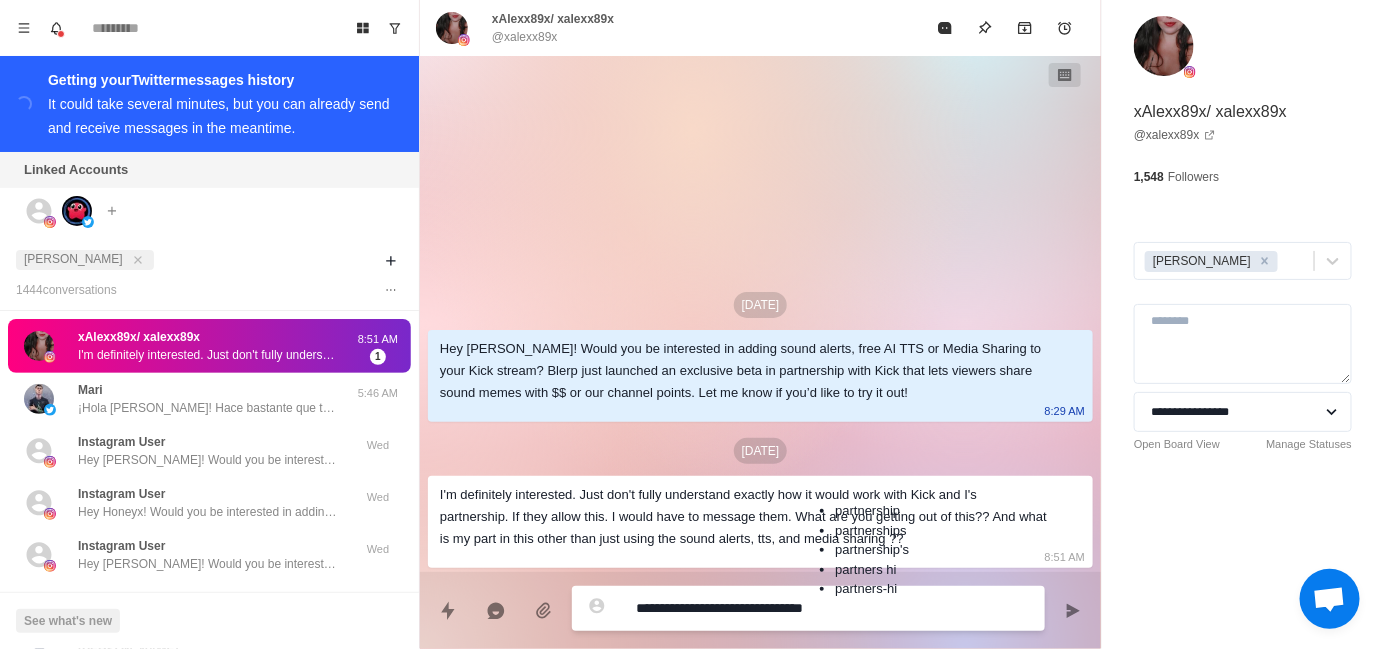 type on "*" 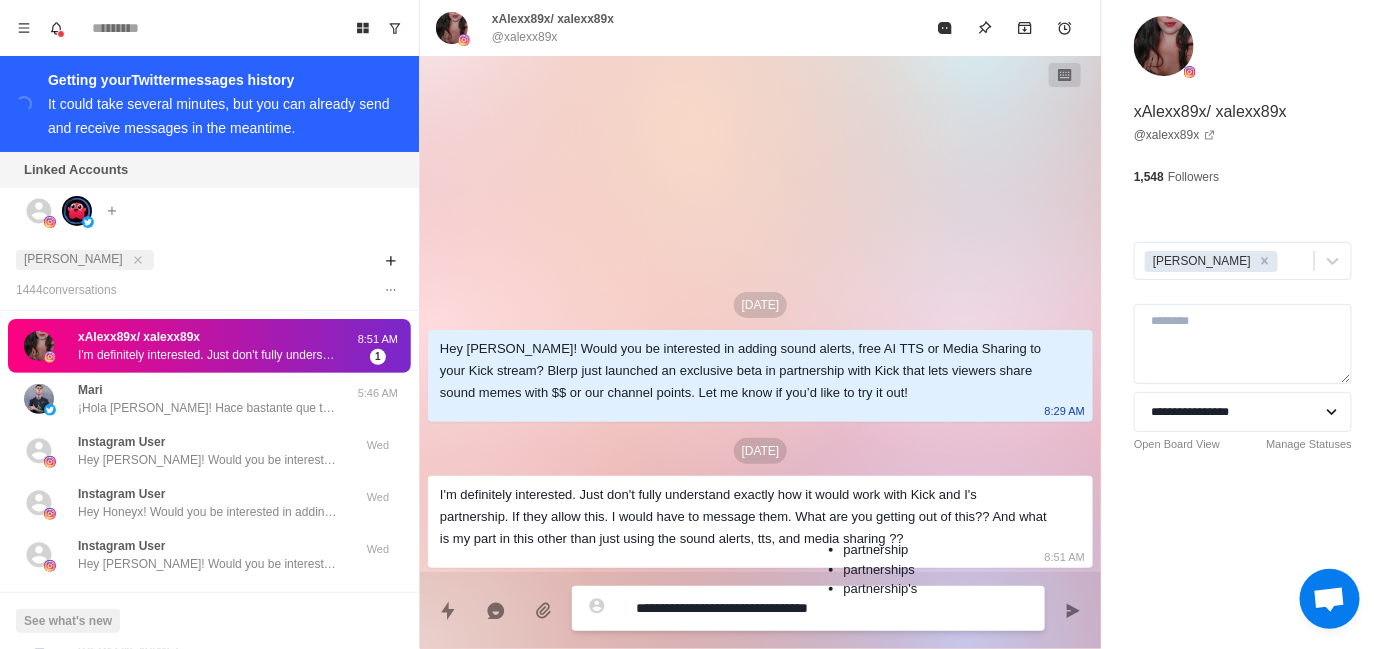 type on "*" 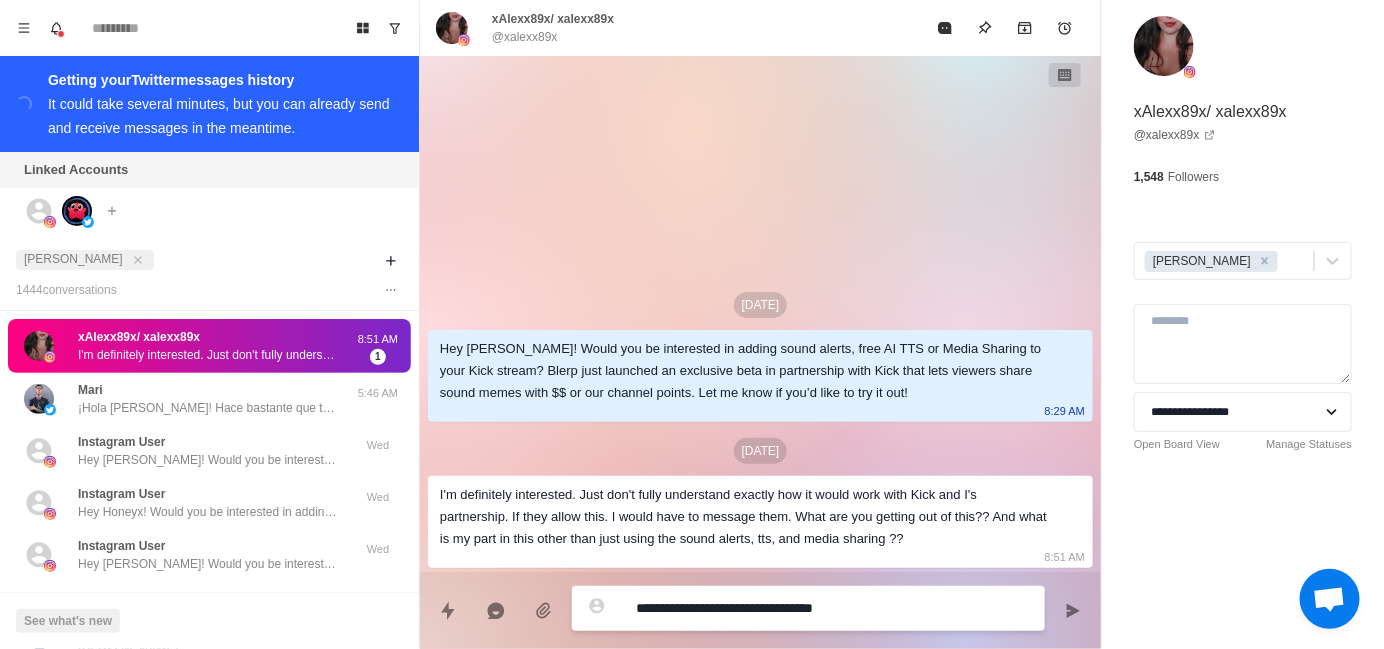 type on "*" 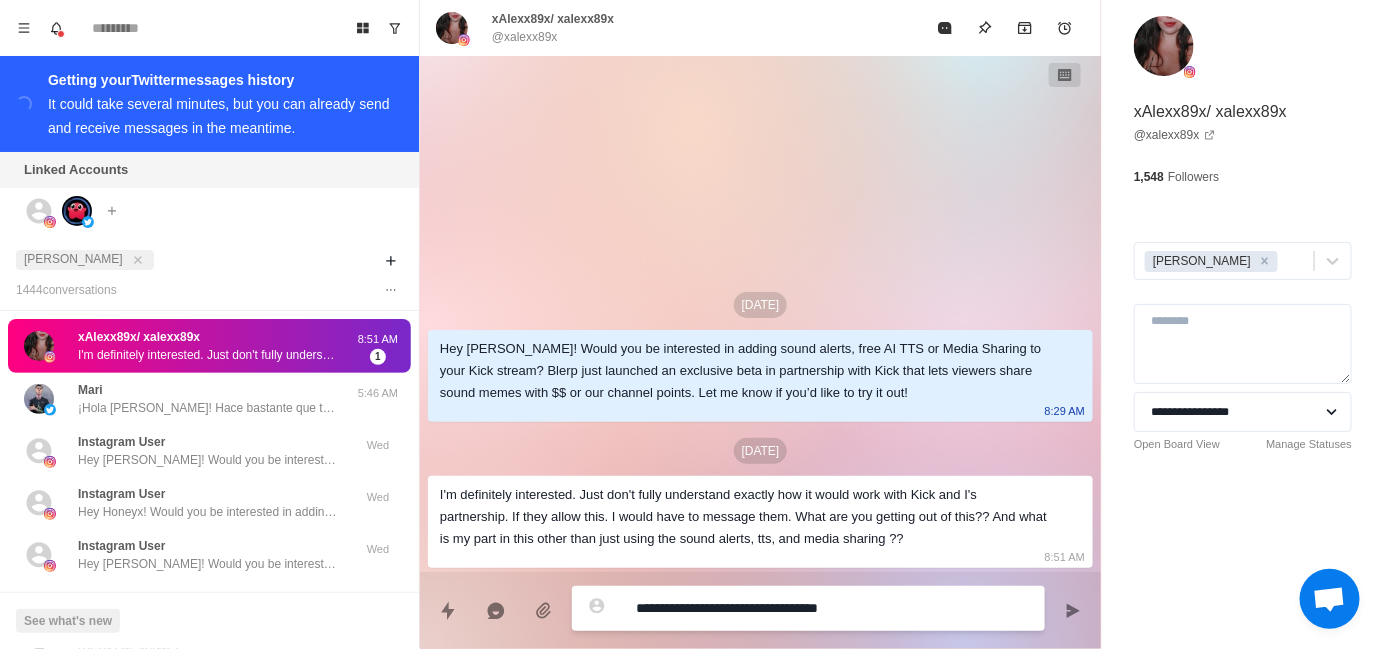 type on "*" 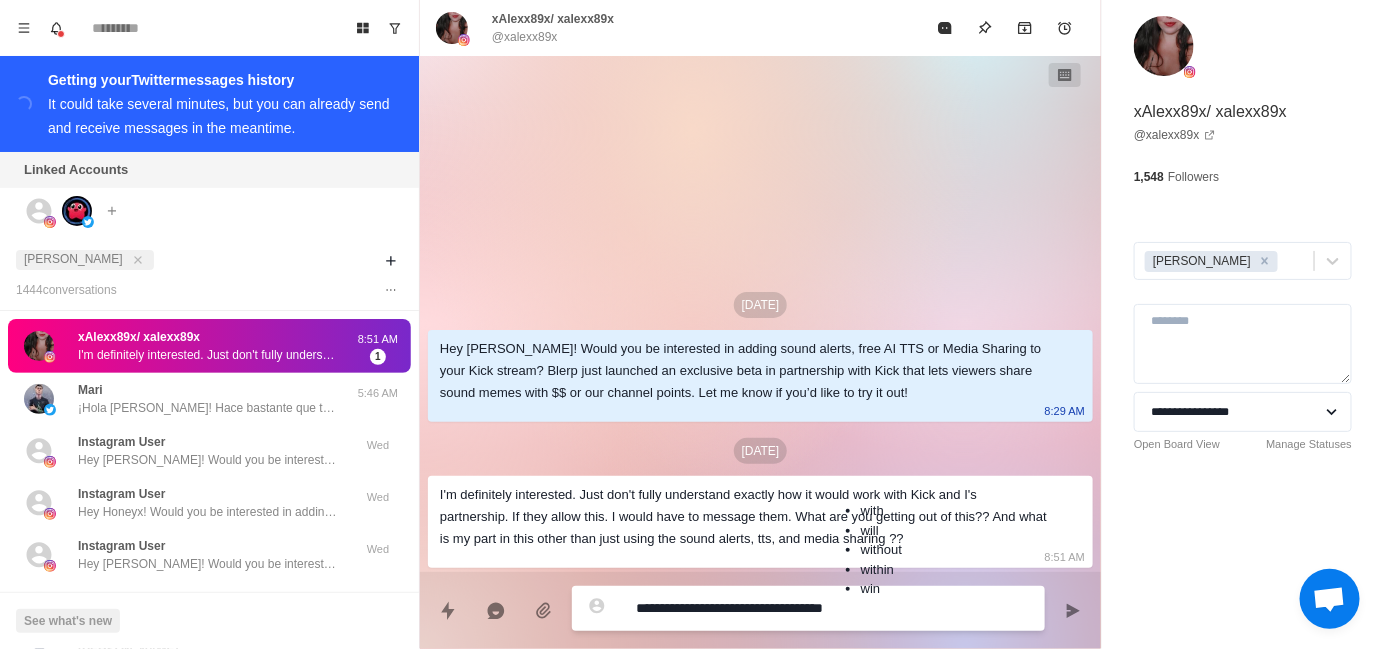 type on "*" 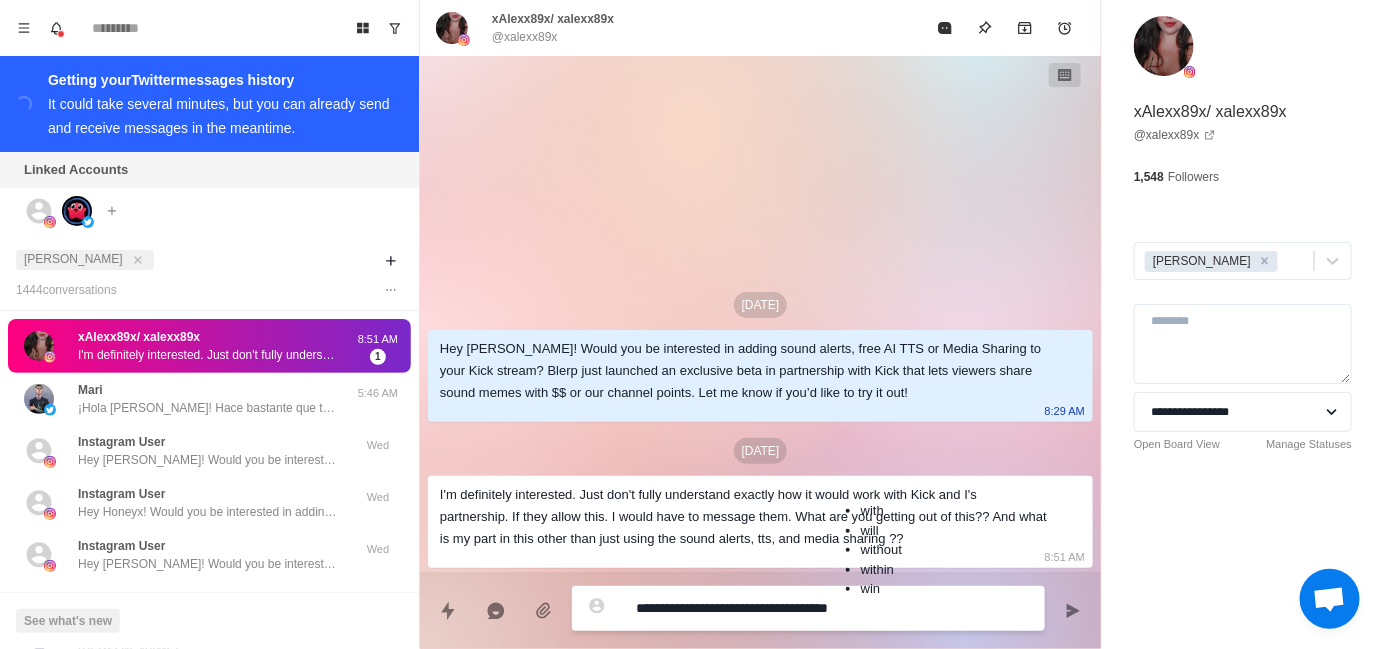 type on "*" 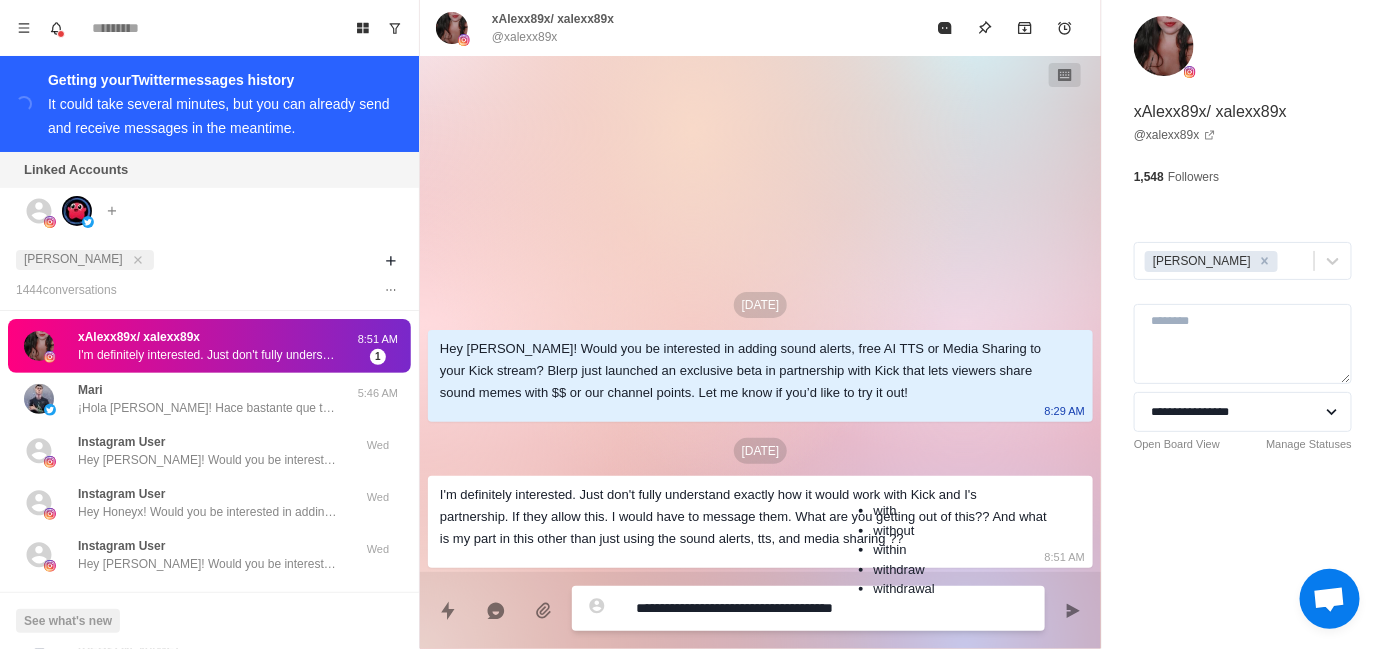 type on "*" 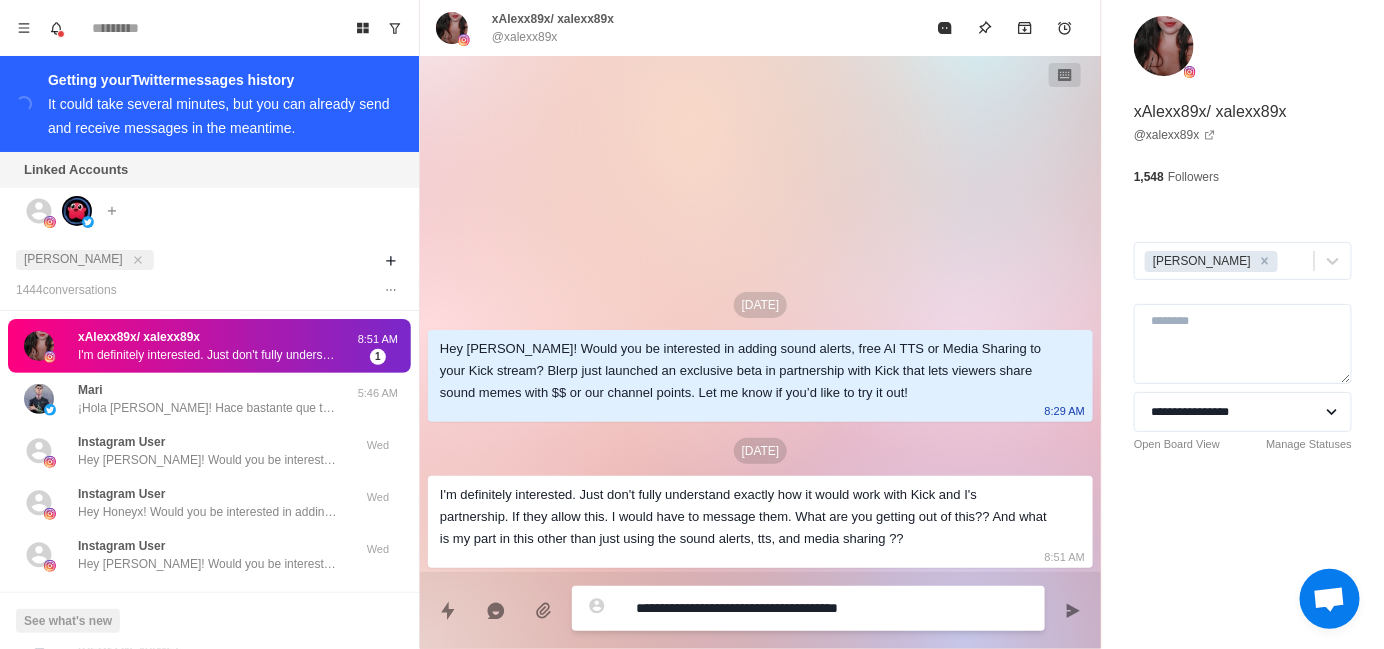 type on "*" 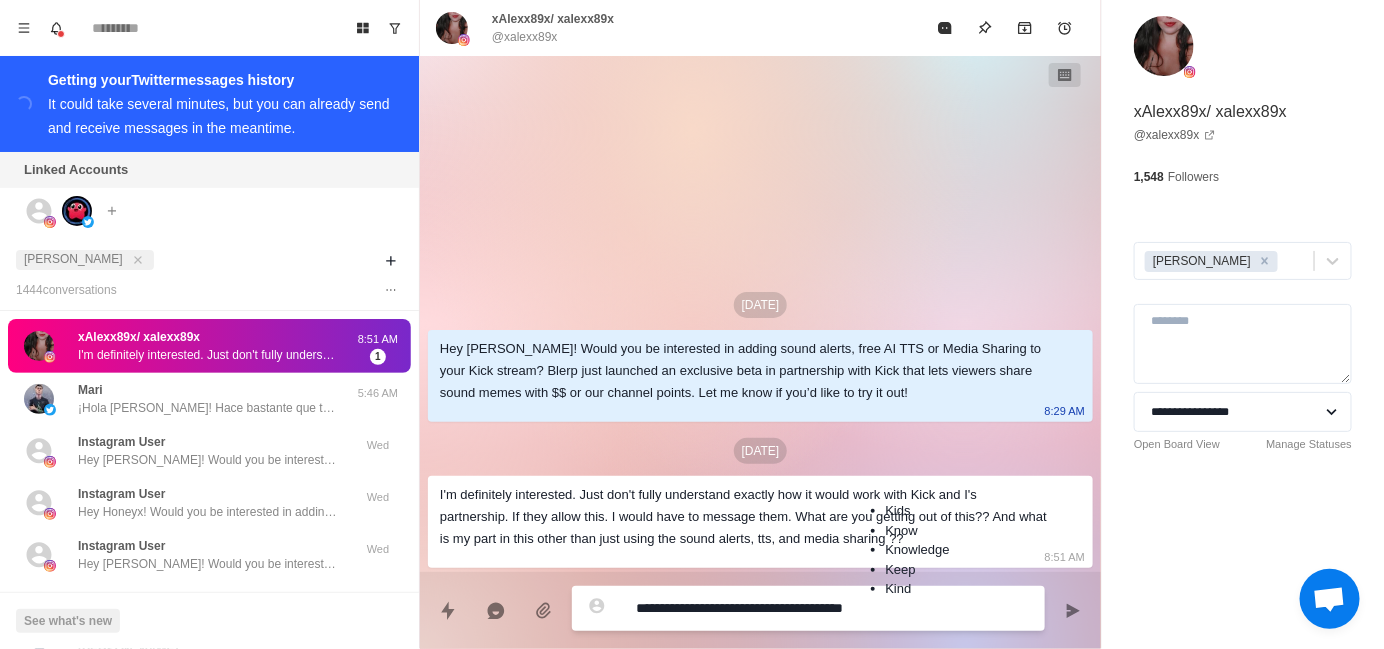 type on "*" 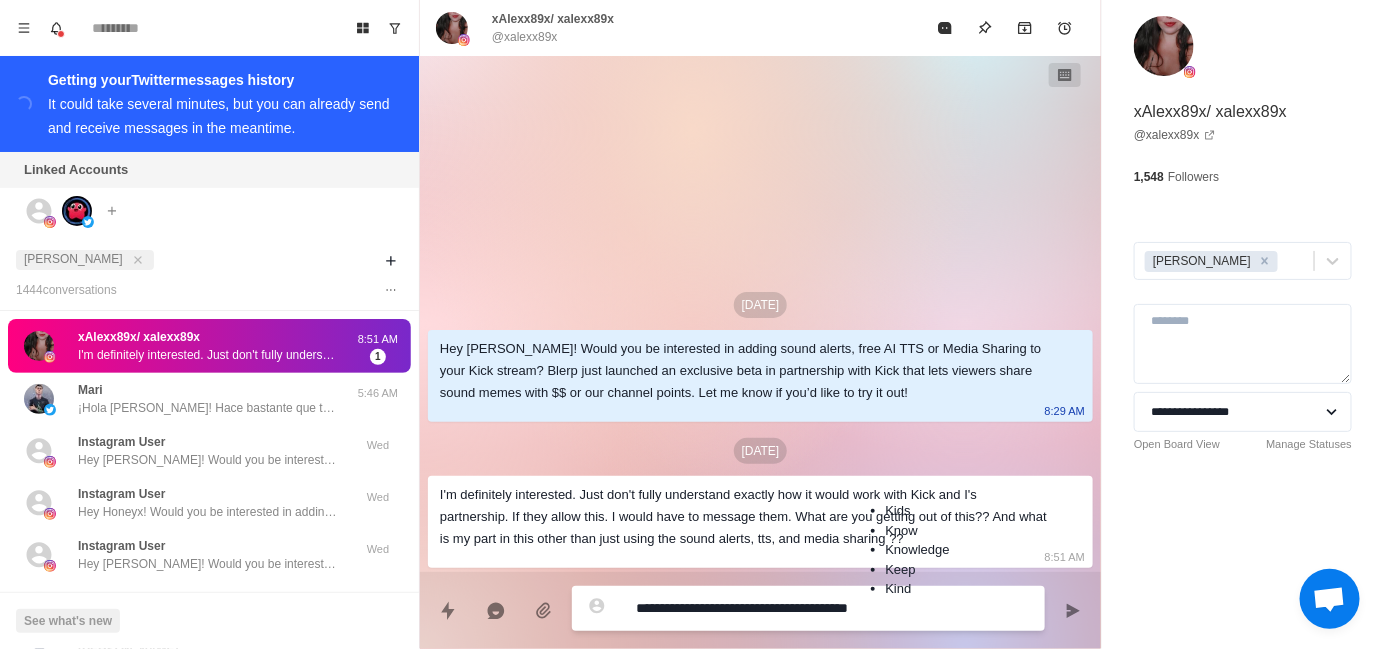 type on "*" 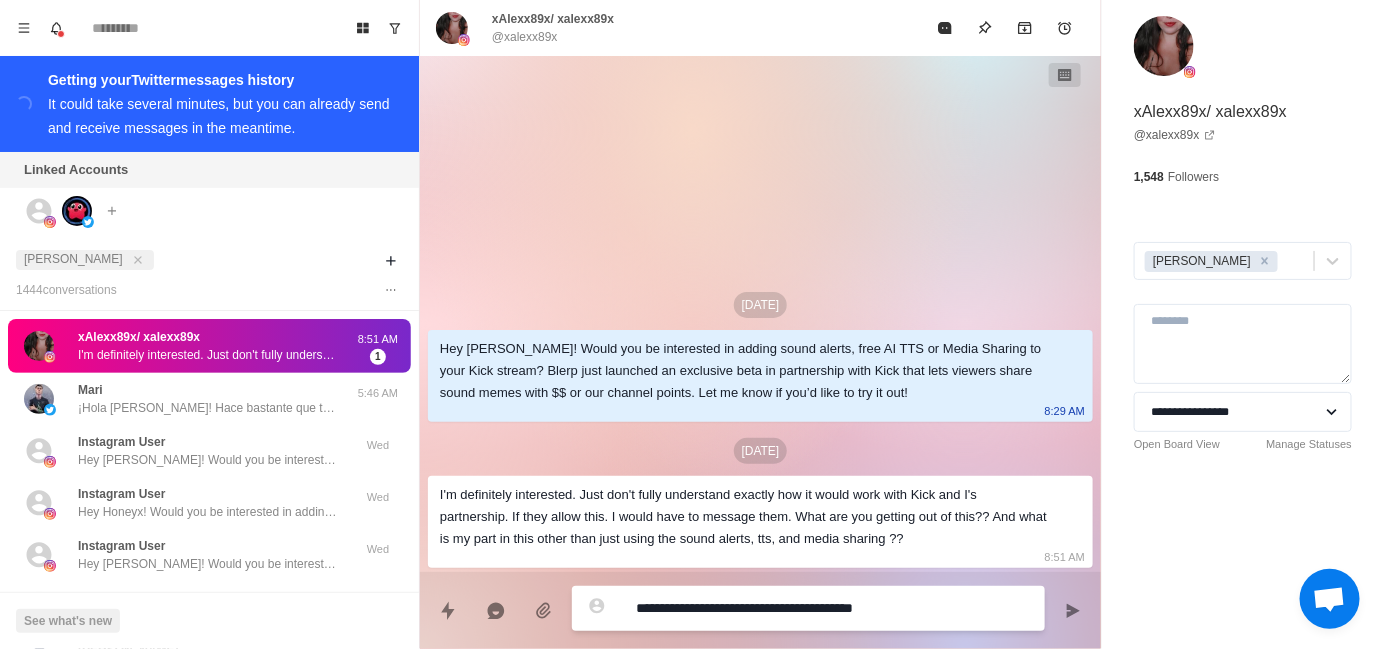type on "*" 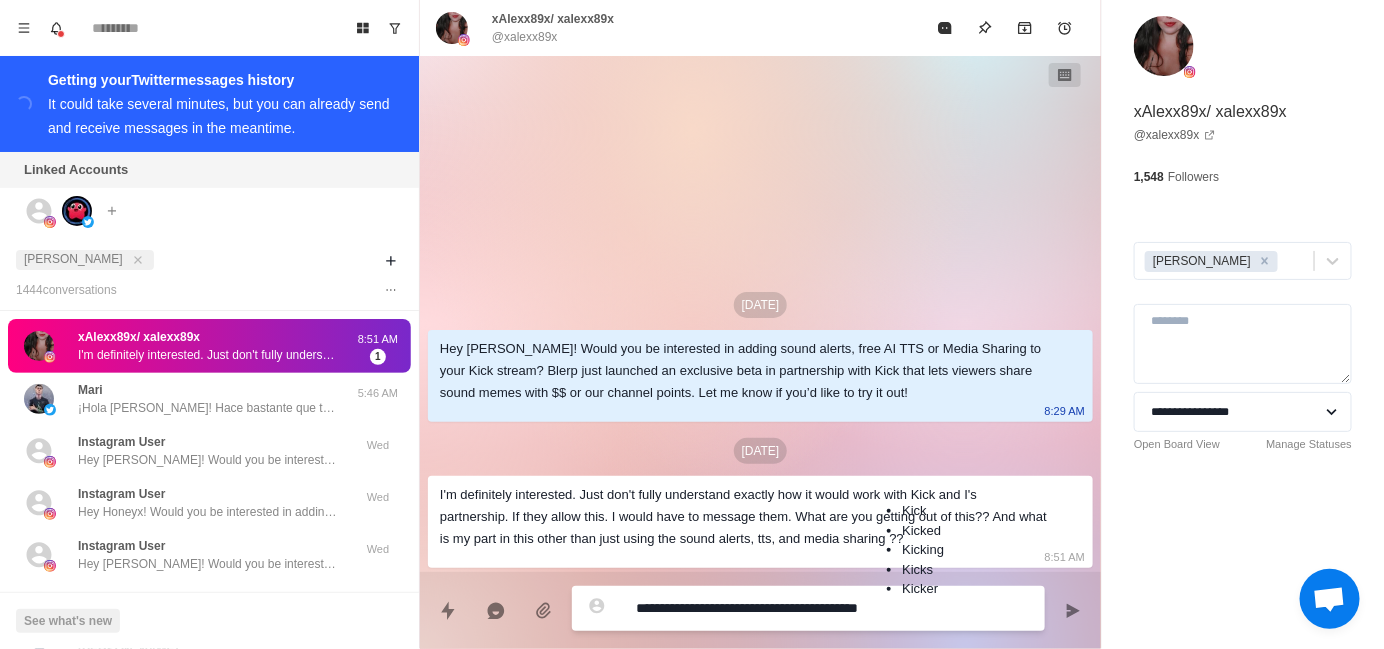type on "*" 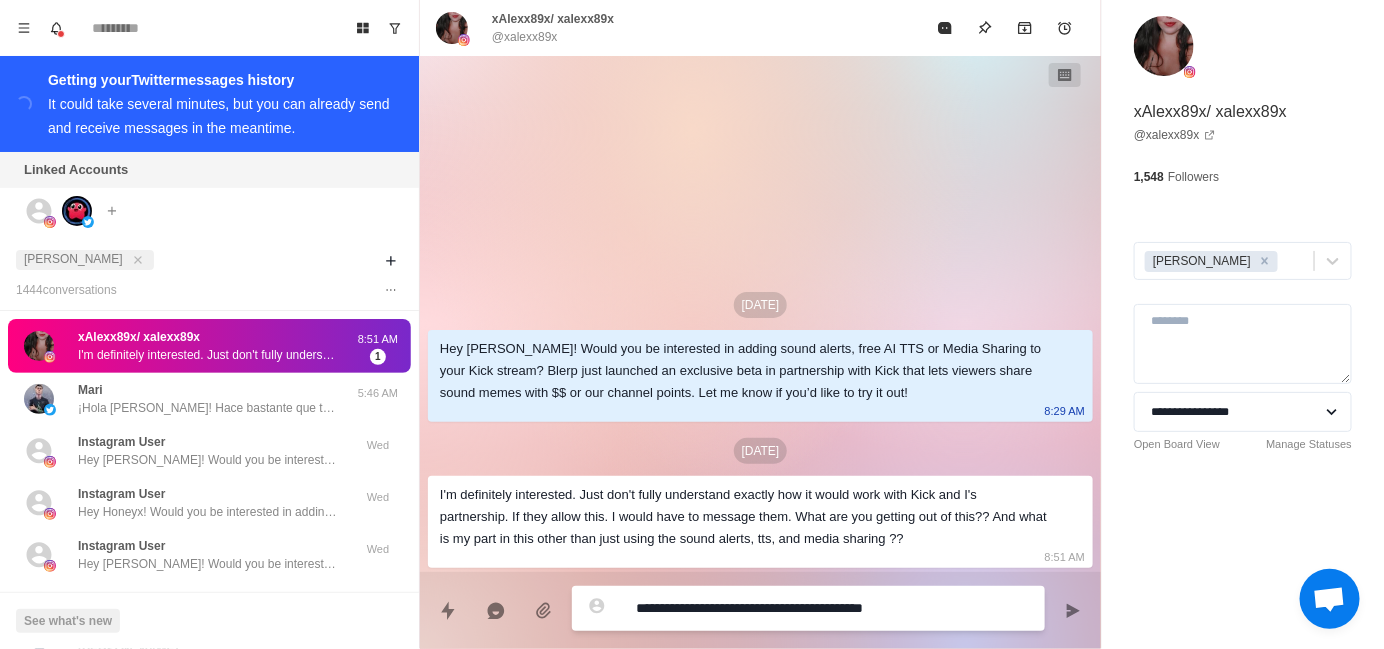 type on "*" 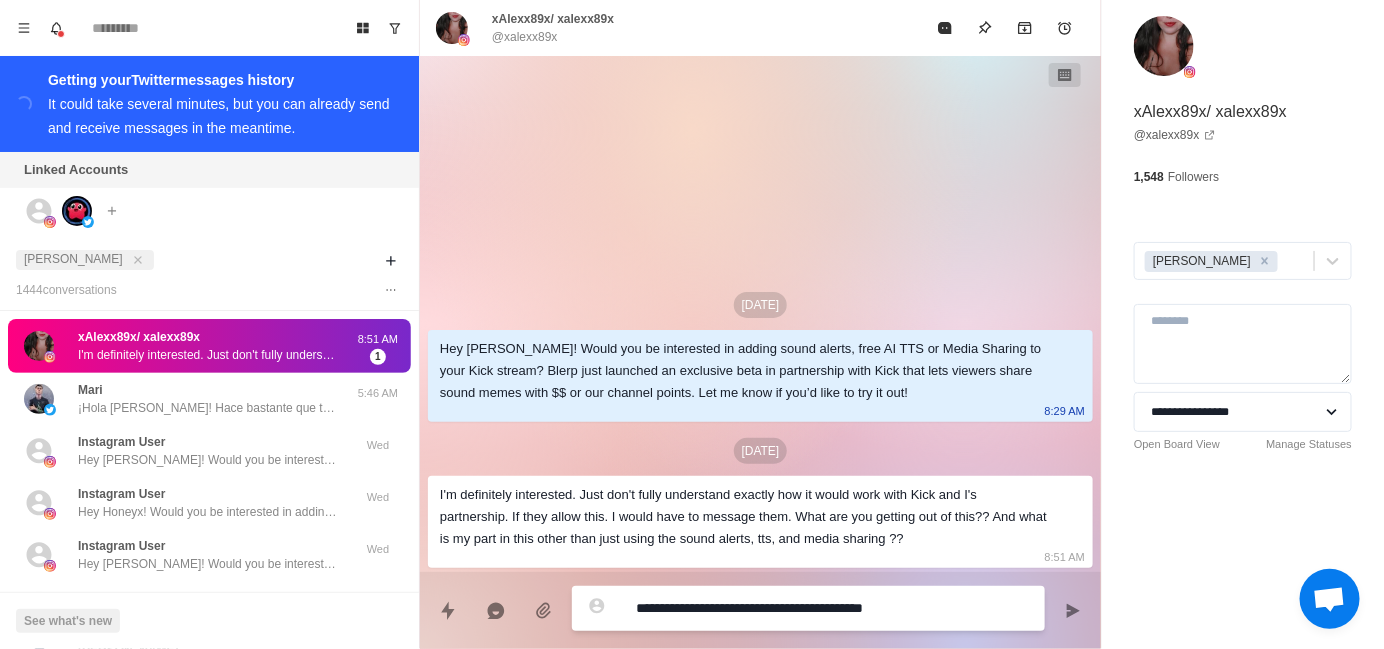 type on "*" 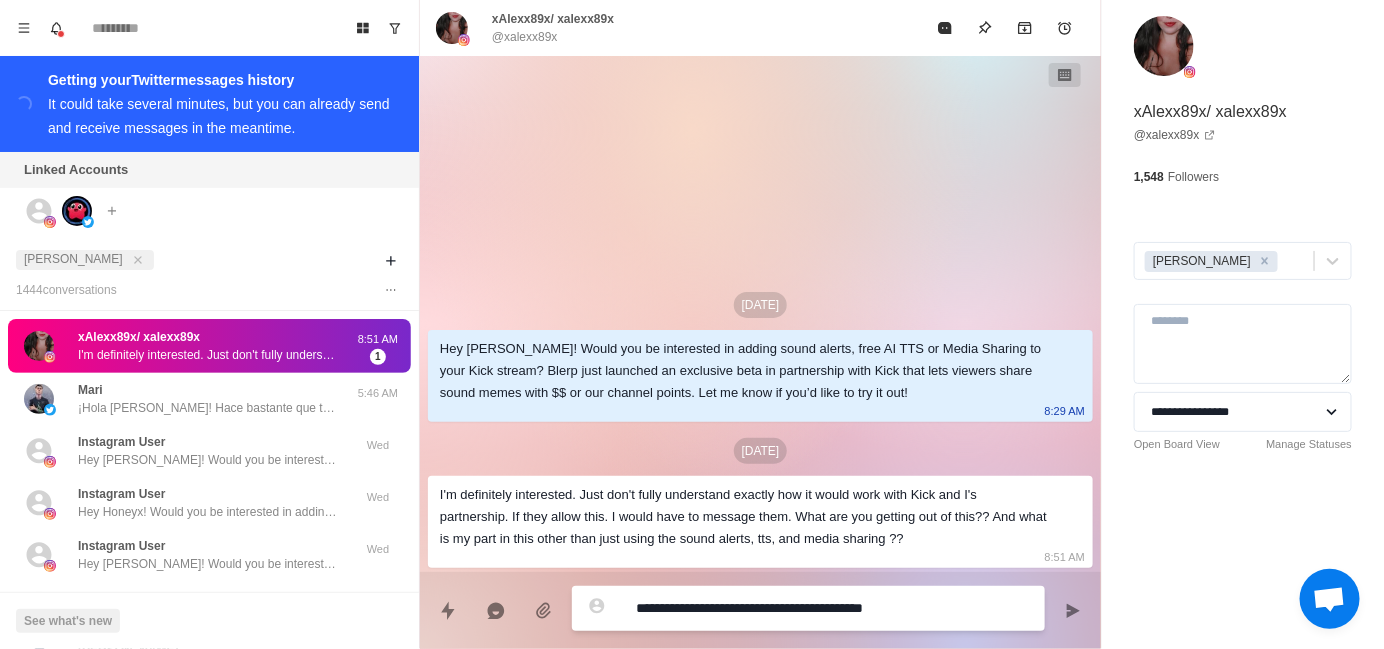 type on "**********" 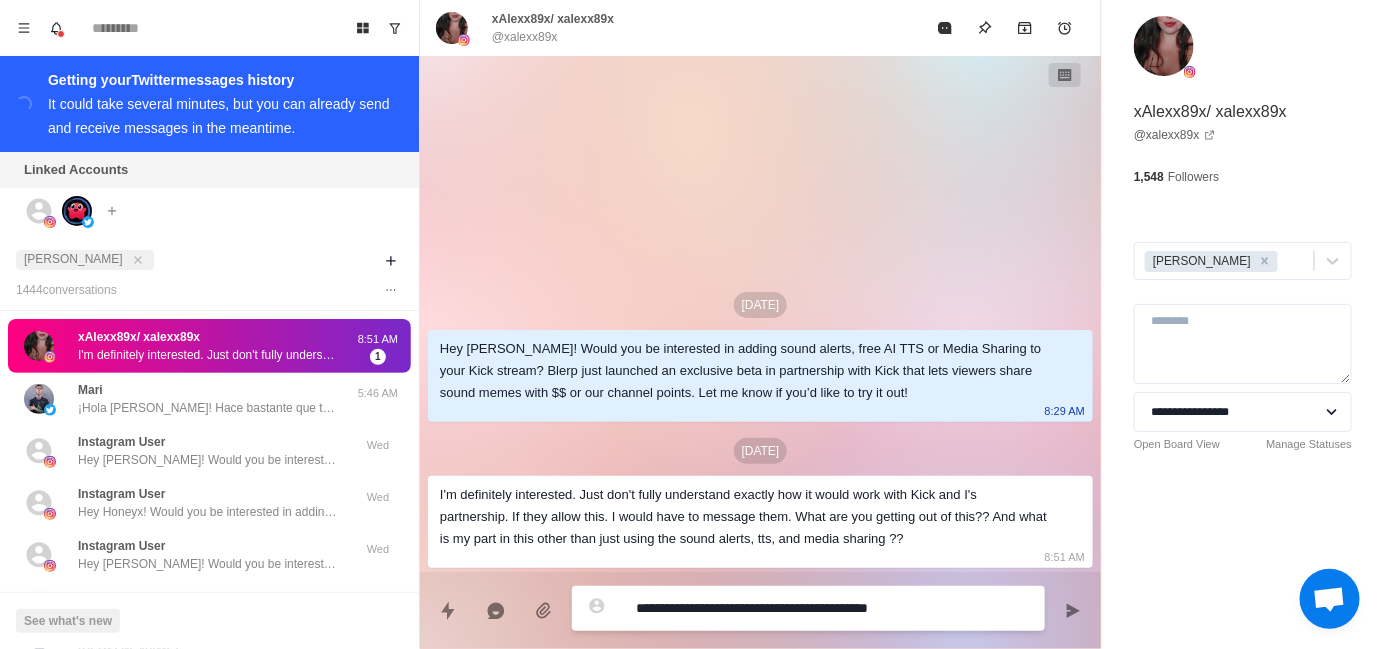 type on "*" 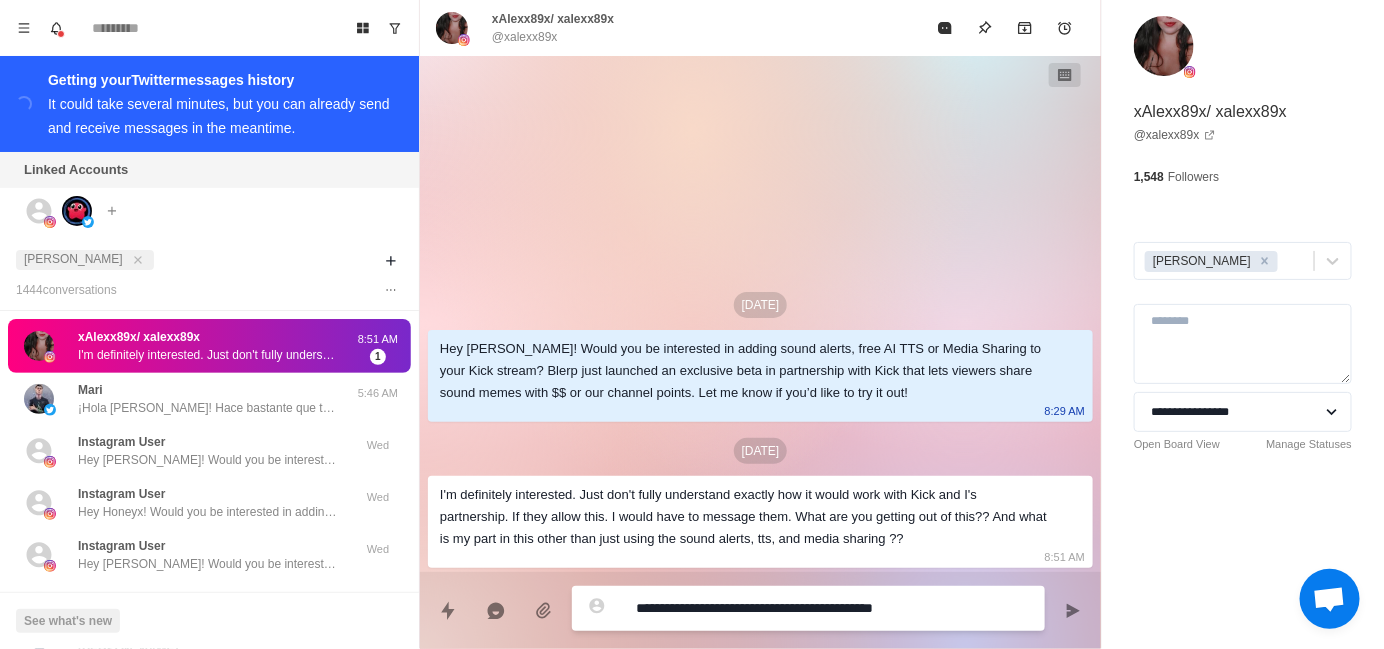 type on "*" 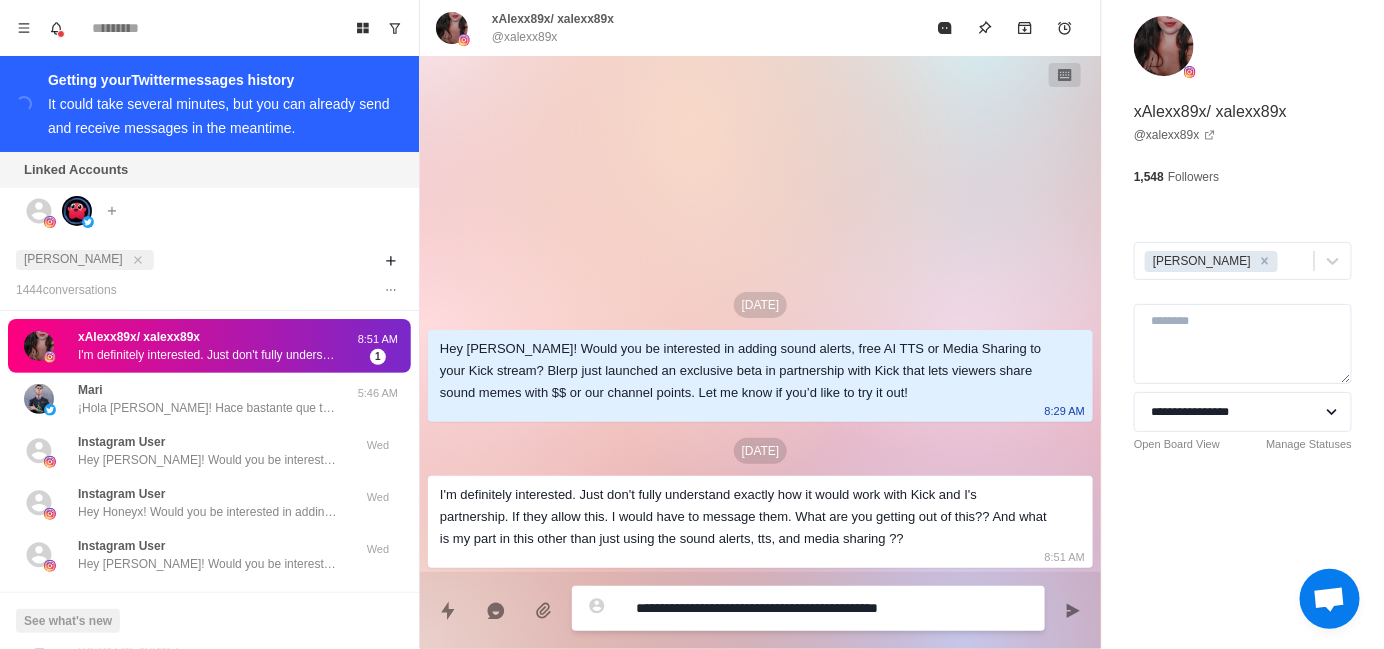 type on "*" 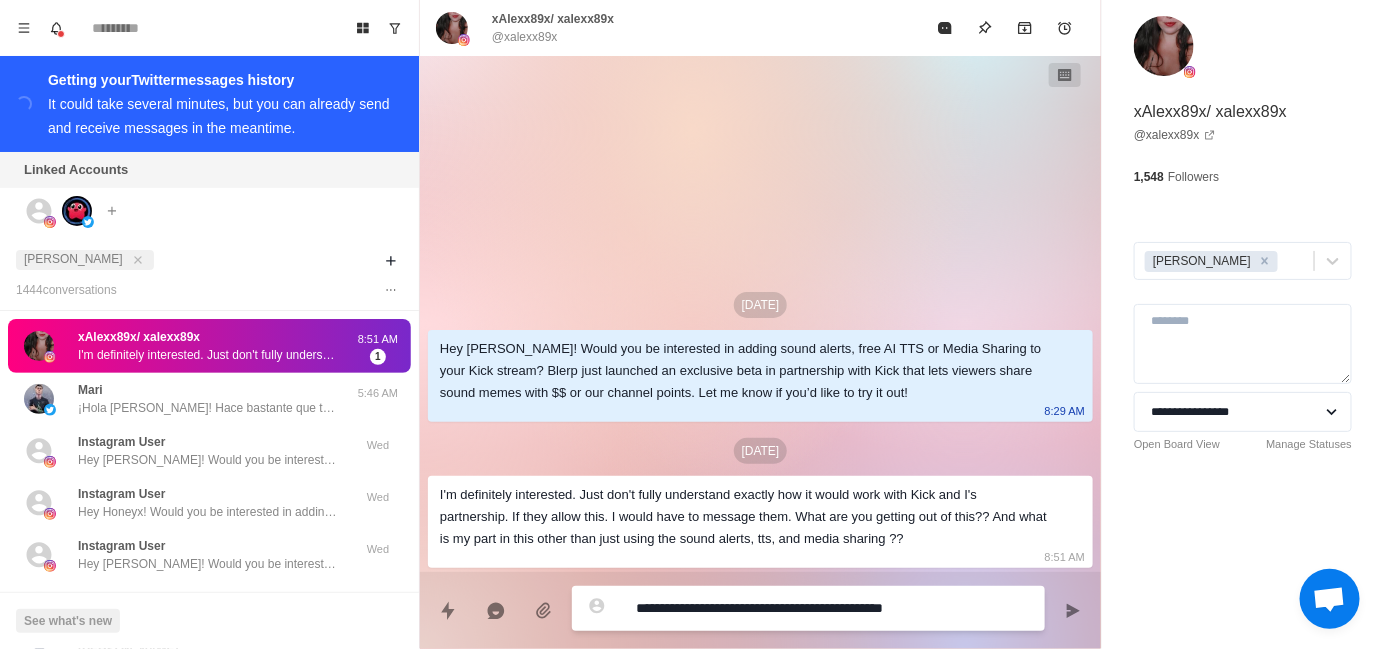 type on "*" 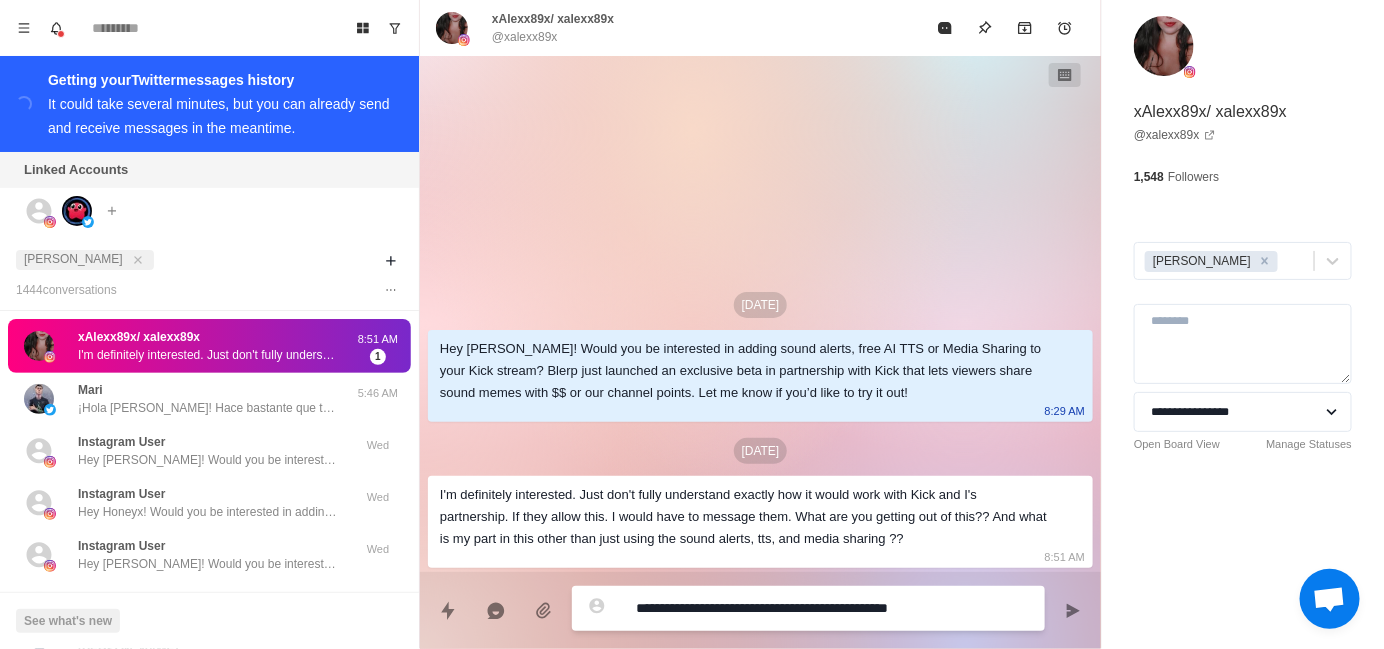 type on "*" 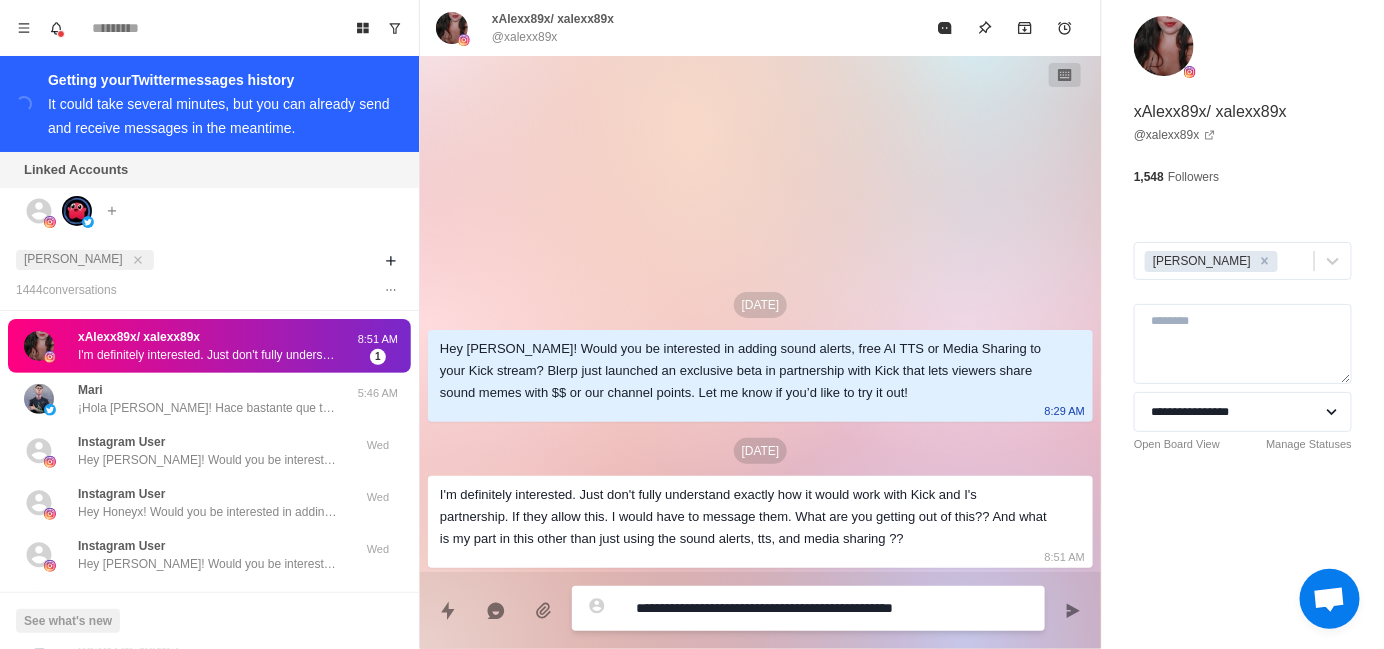 type on "*" 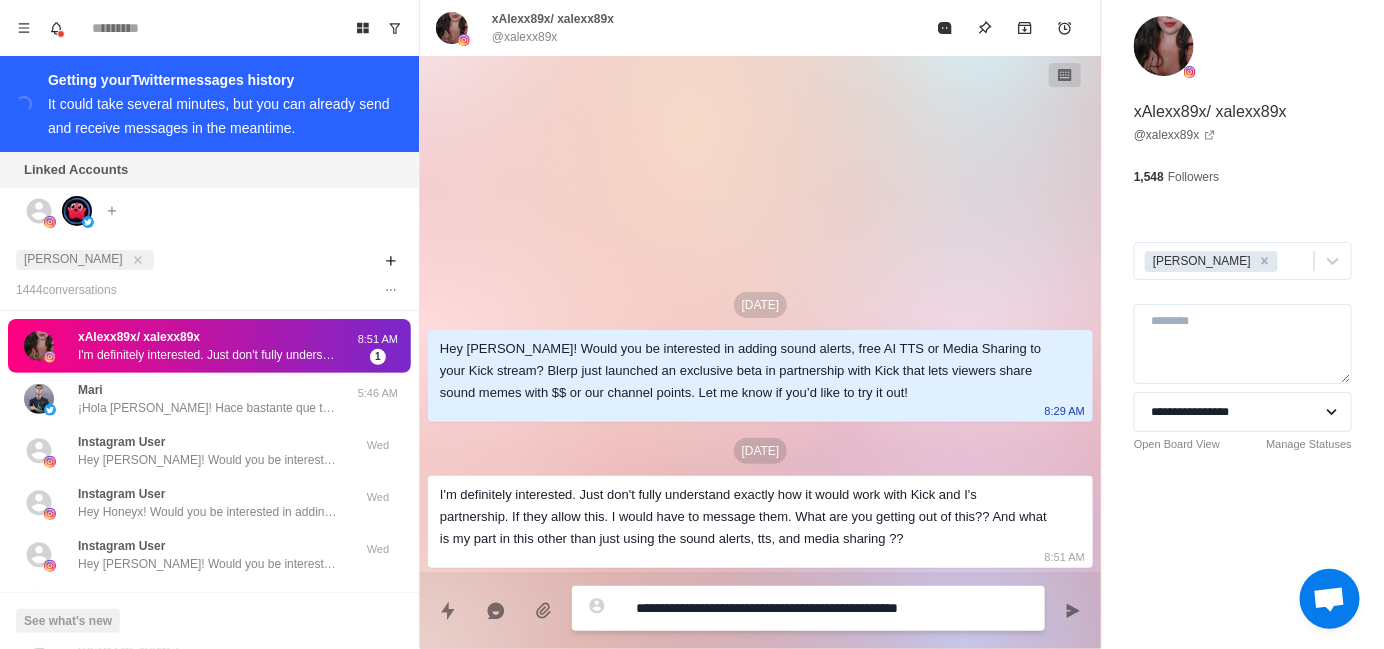 type on "*" 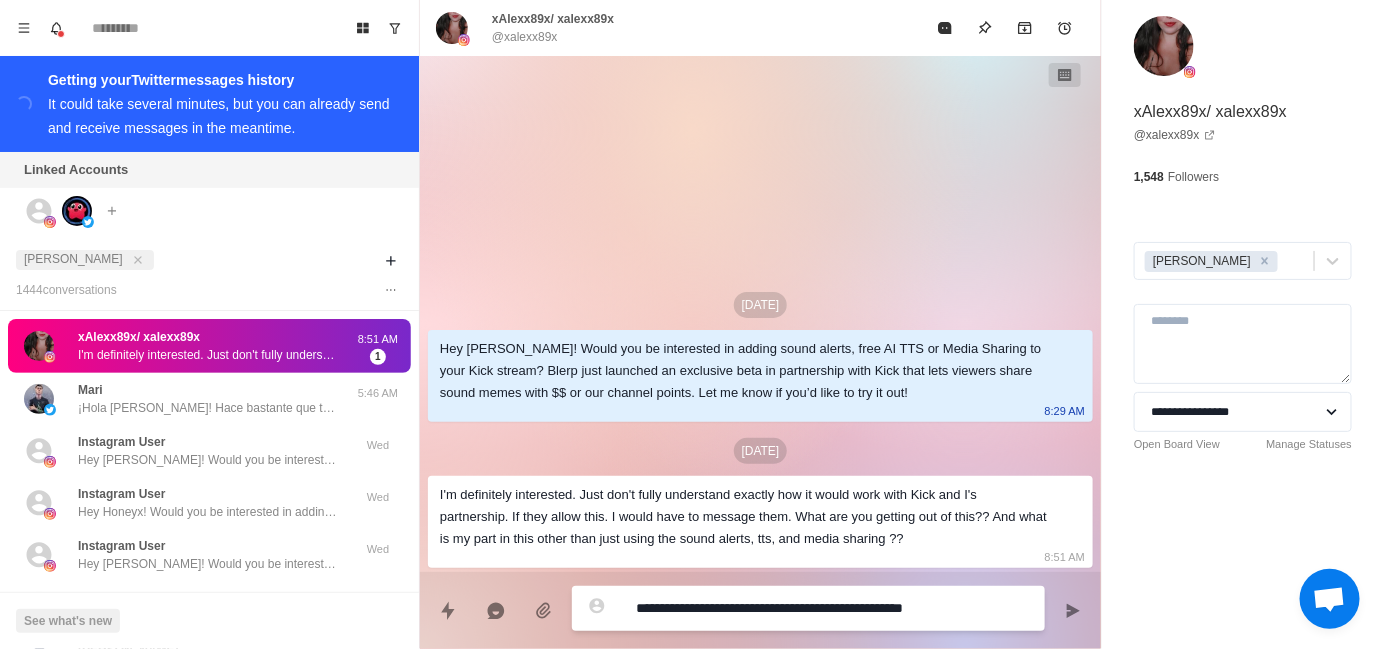 type on "*" 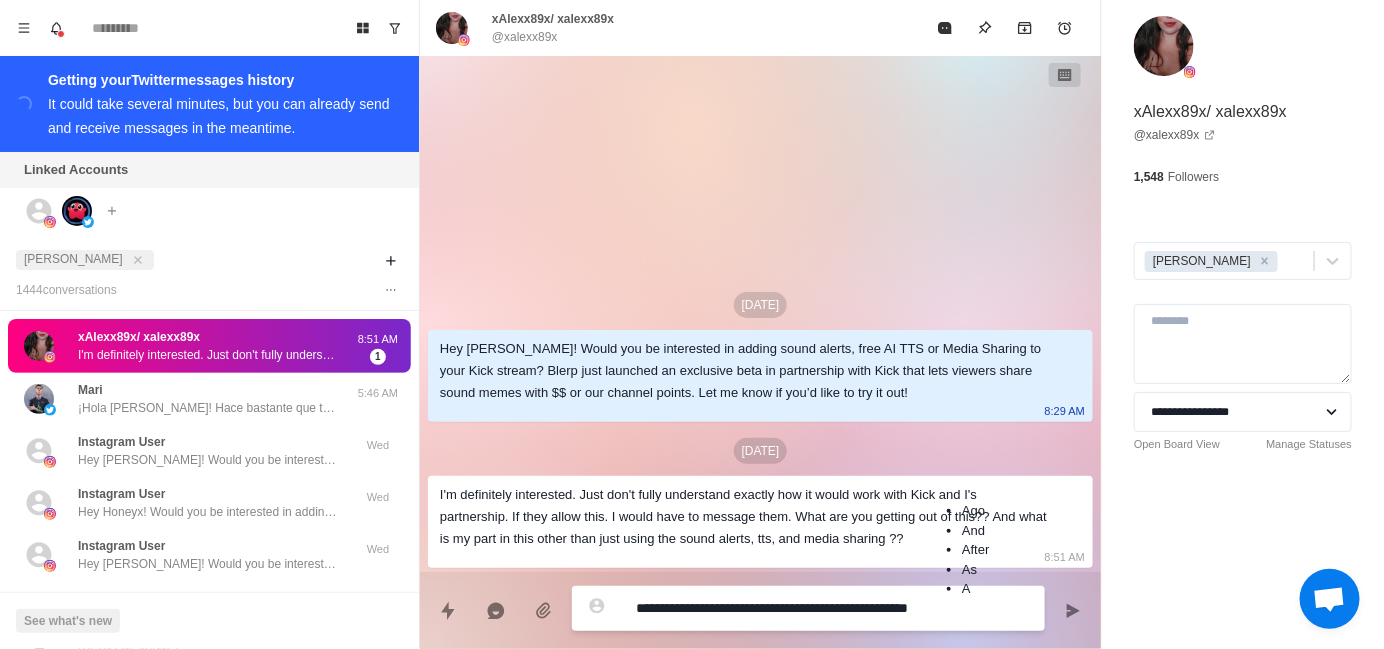 type on "*" 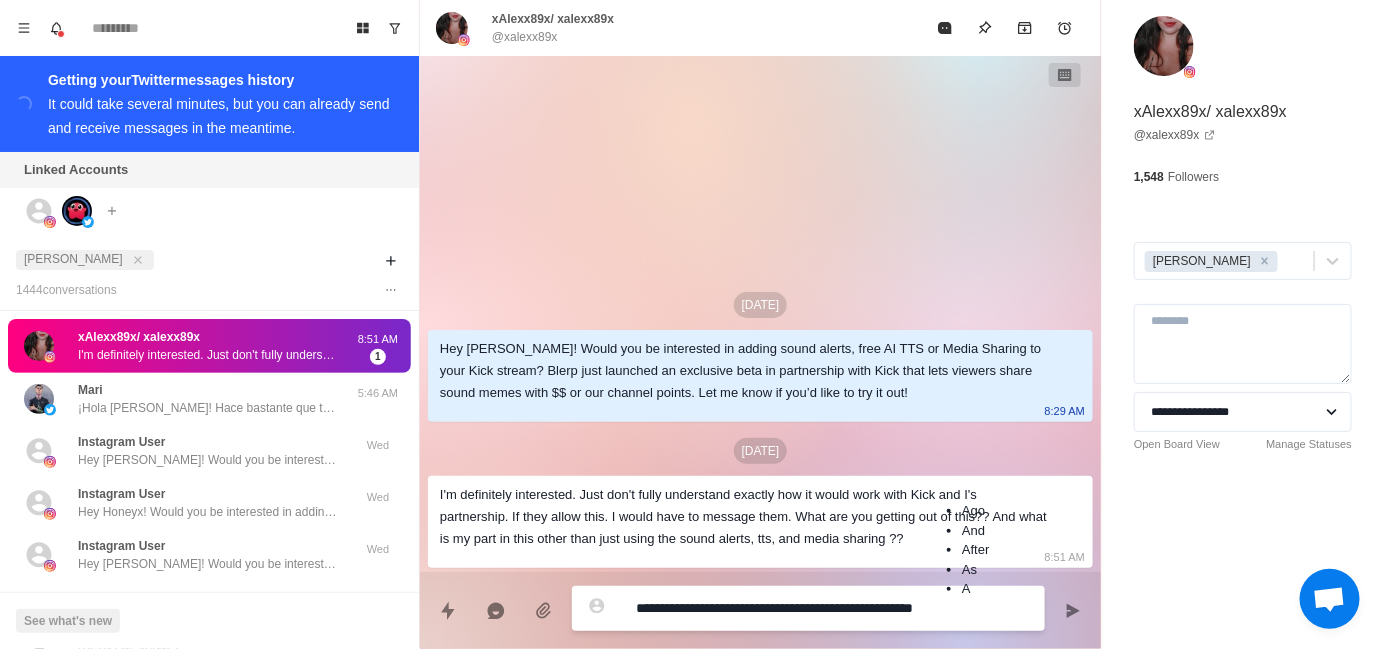 type on "*" 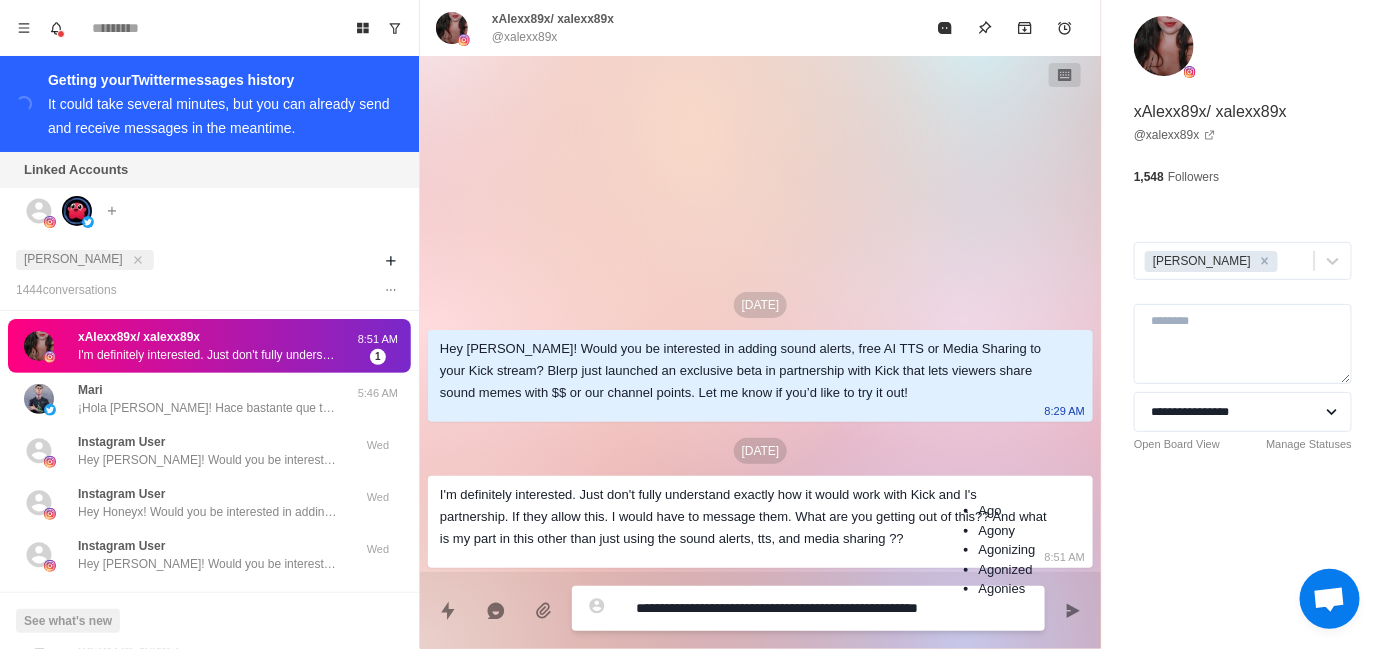 click on "**********" at bounding box center (832, 608) 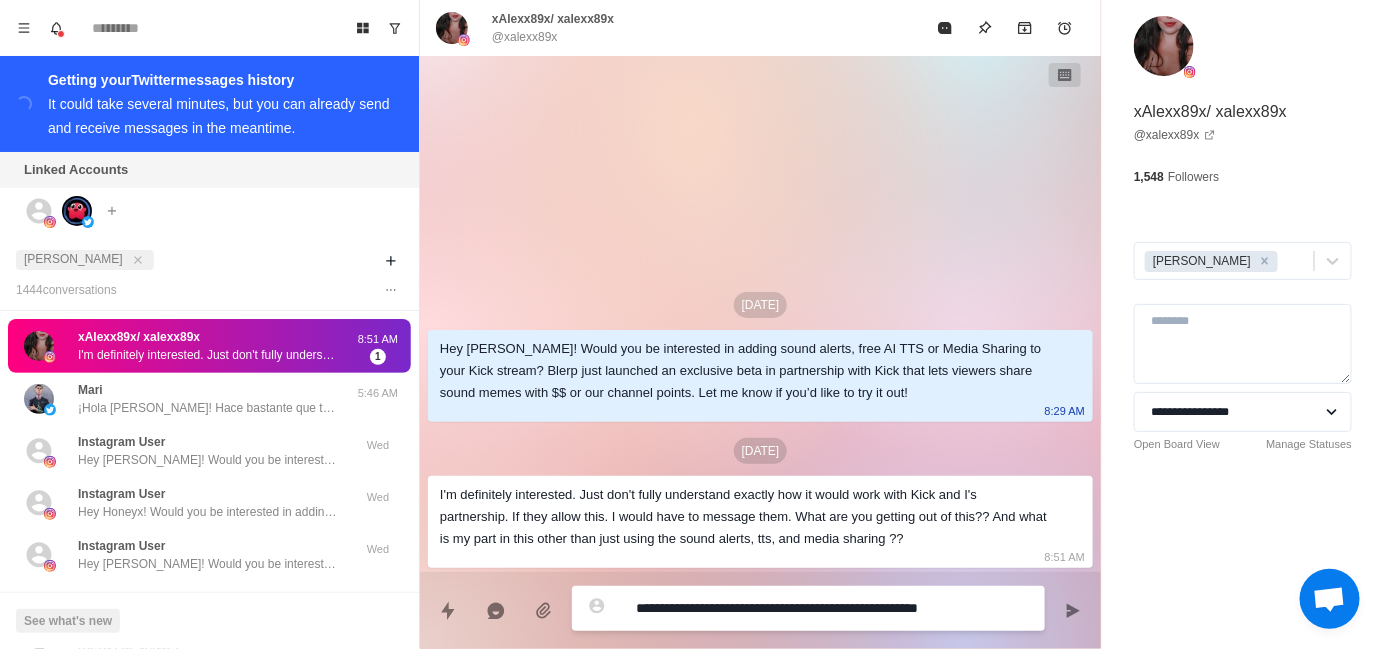 click on "**********" at bounding box center (832, 608) 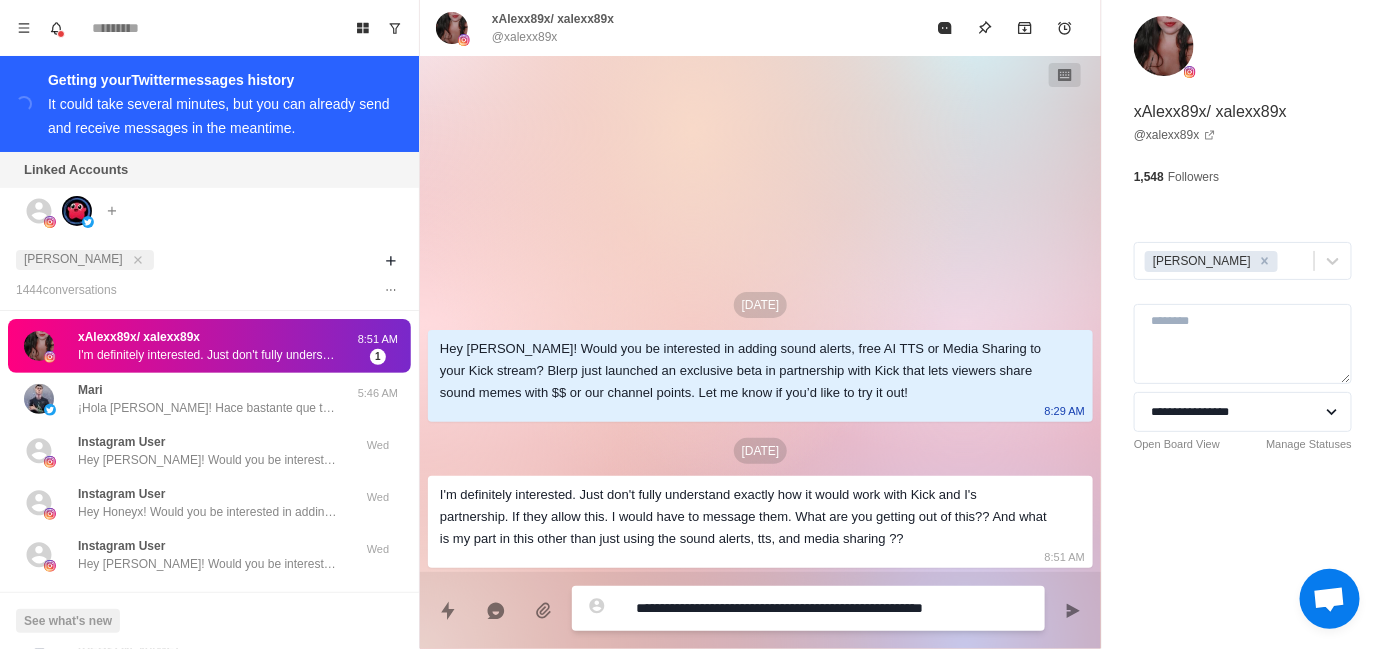 type on "*" 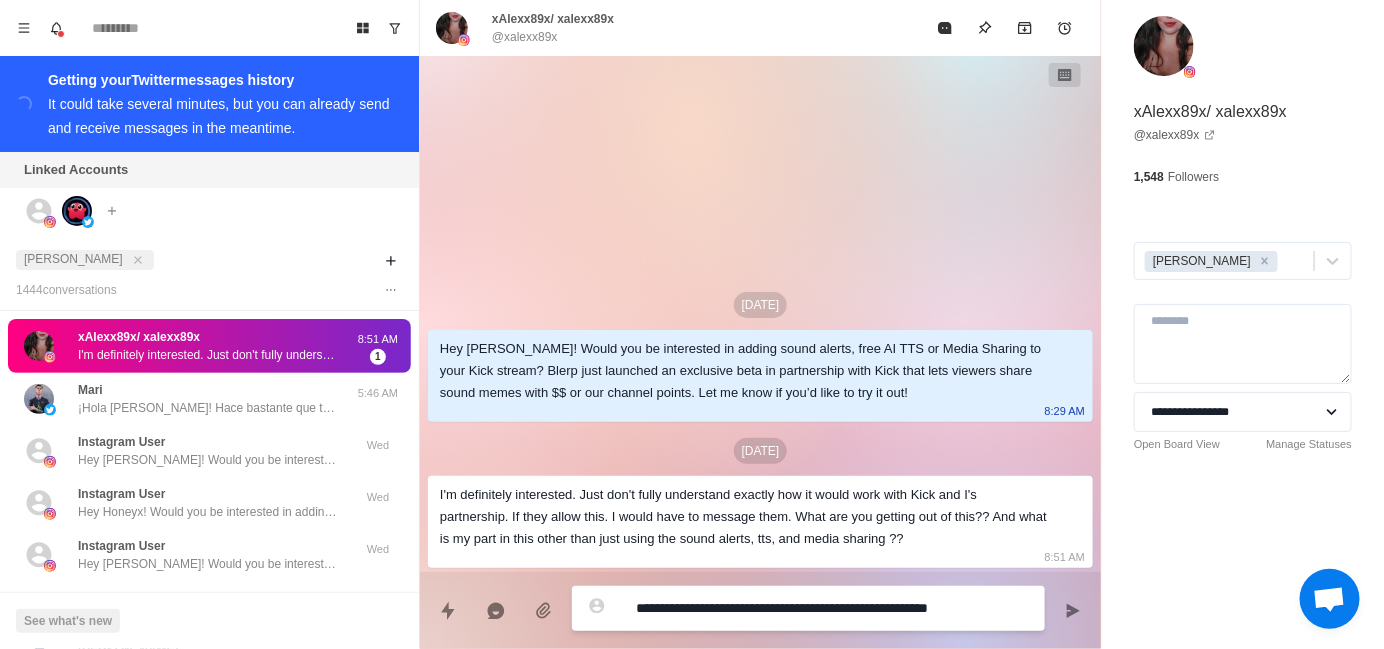 type on "*" 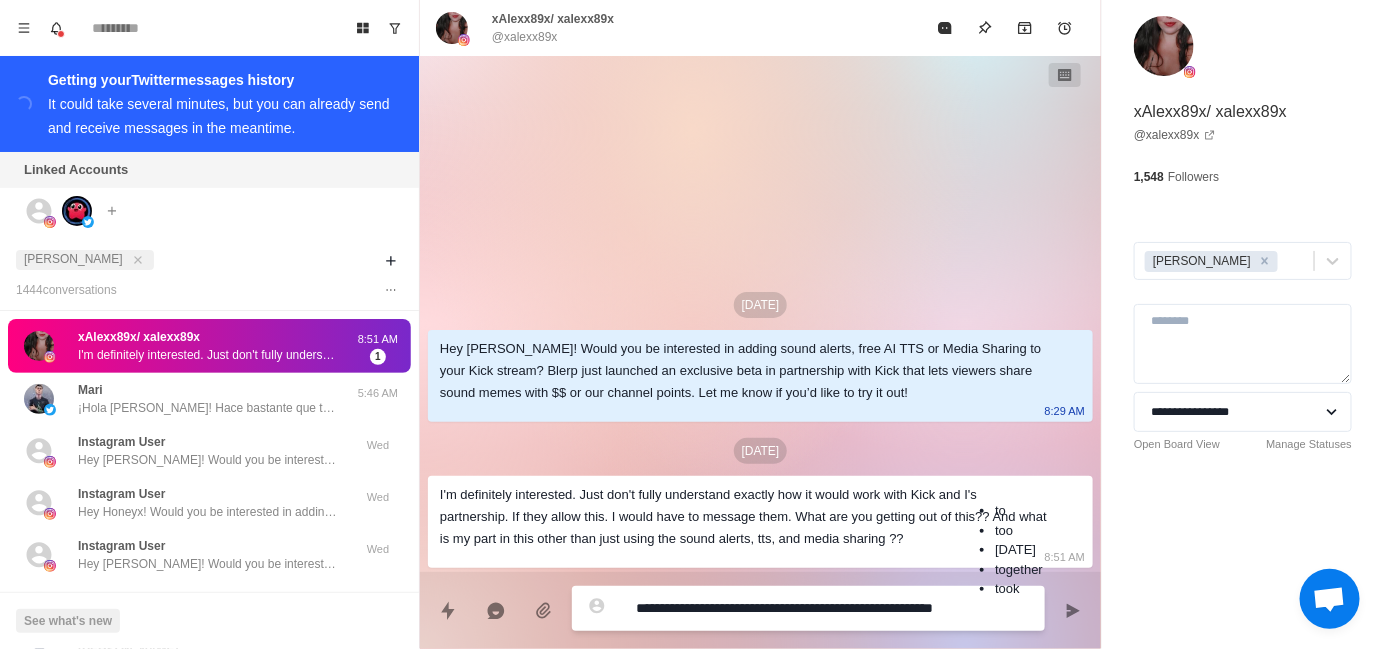 type on "*" 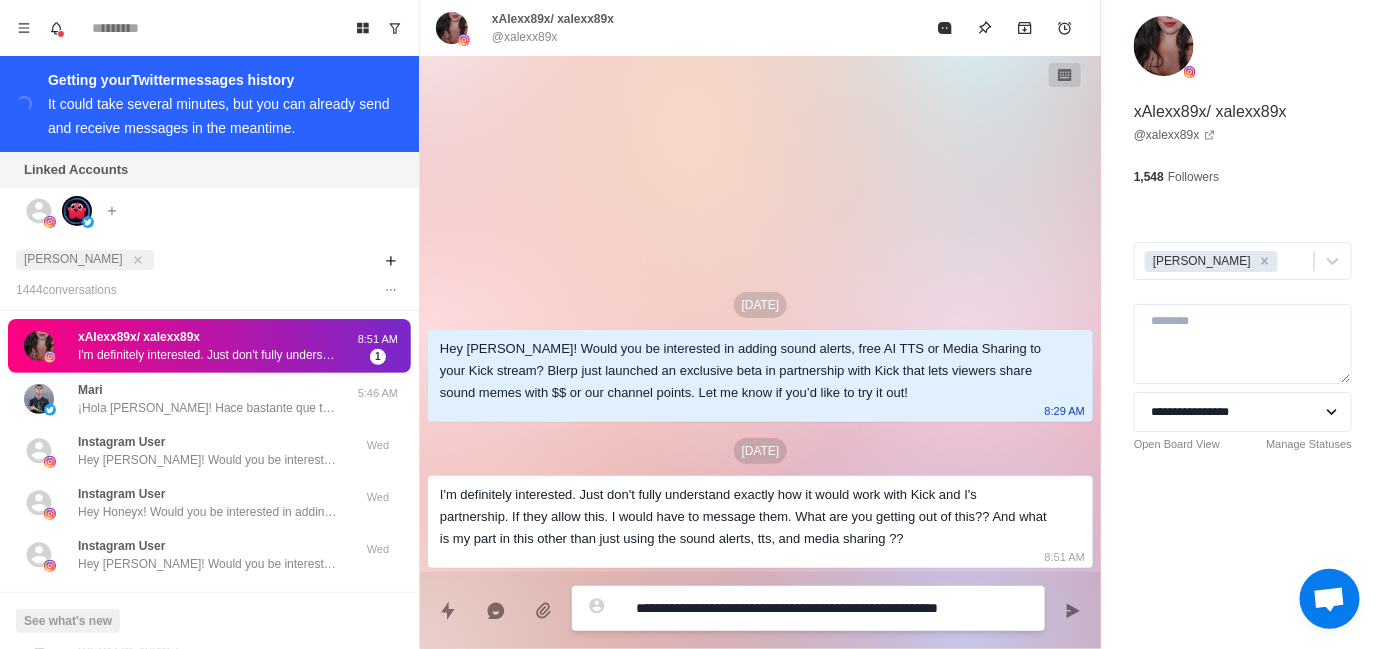 type on "*" 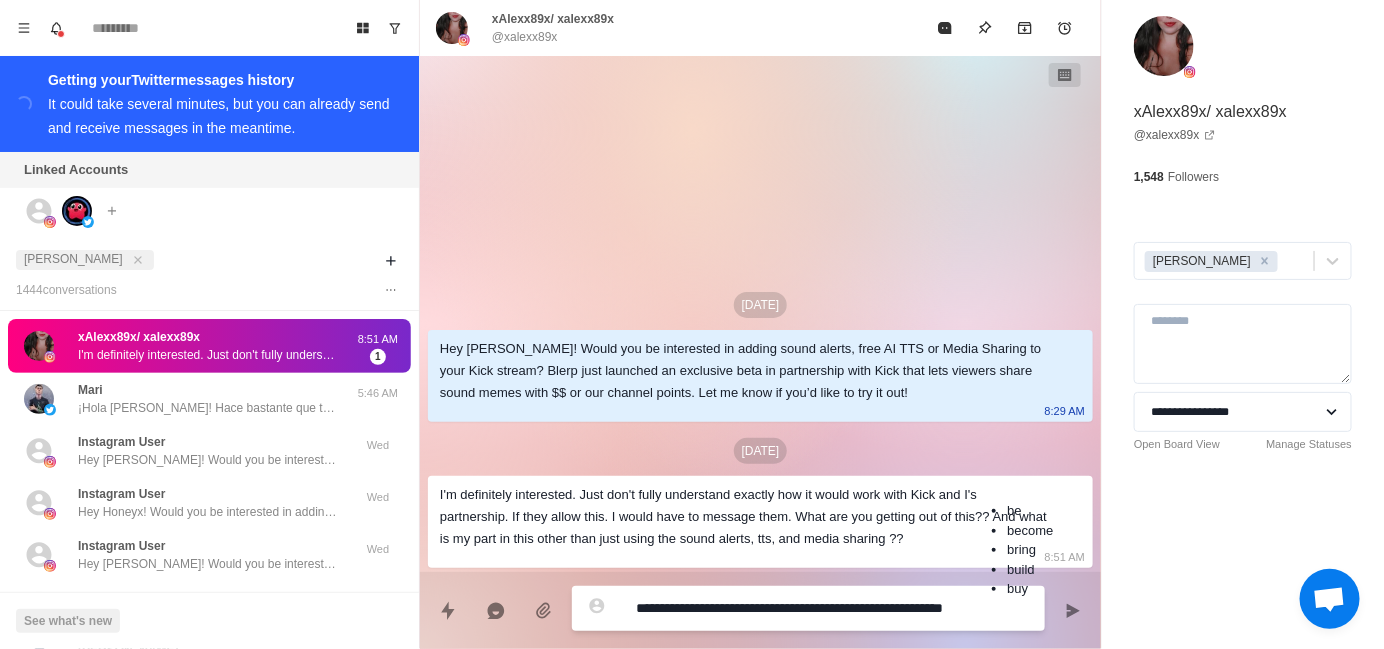 type on "*" 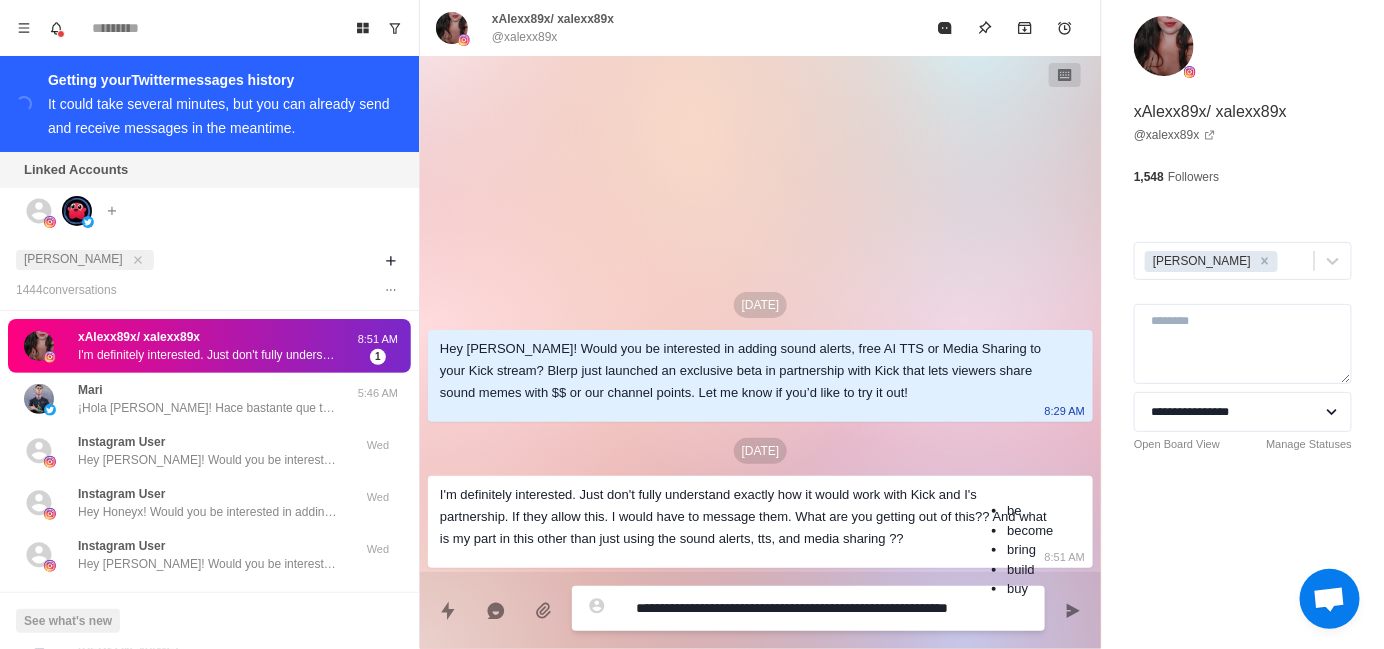 type on "*" 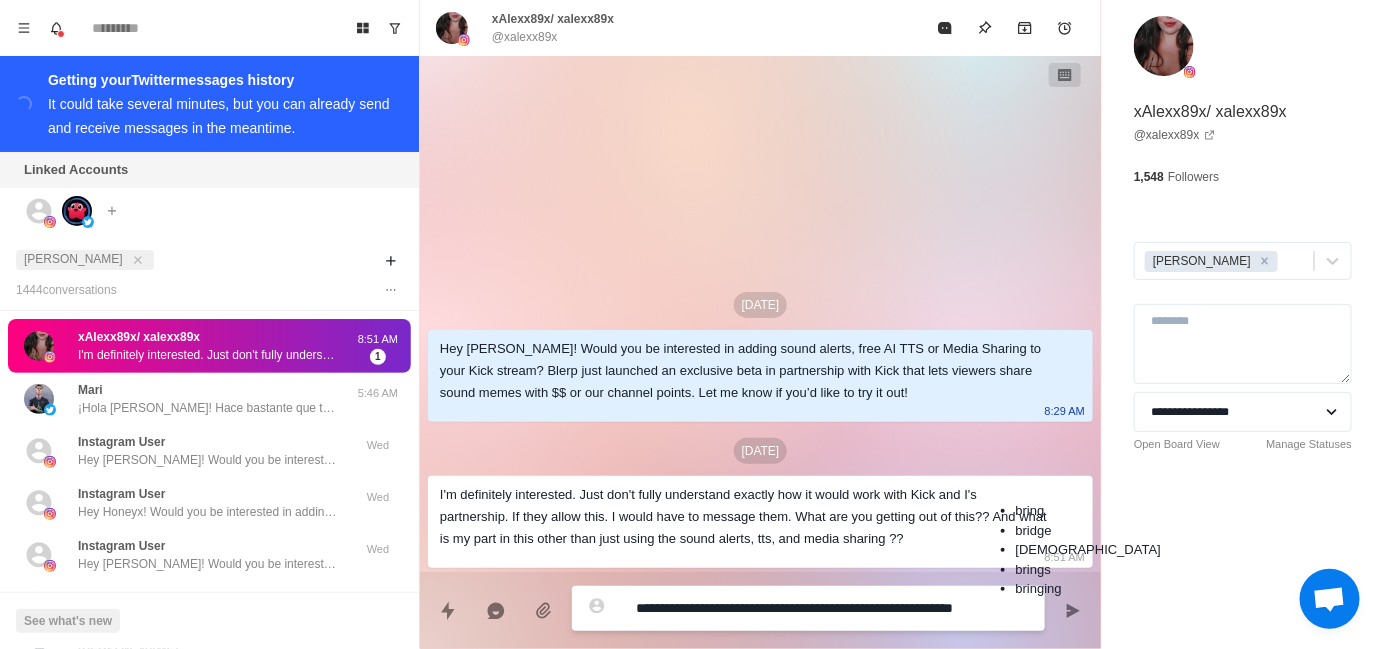 type on "*" 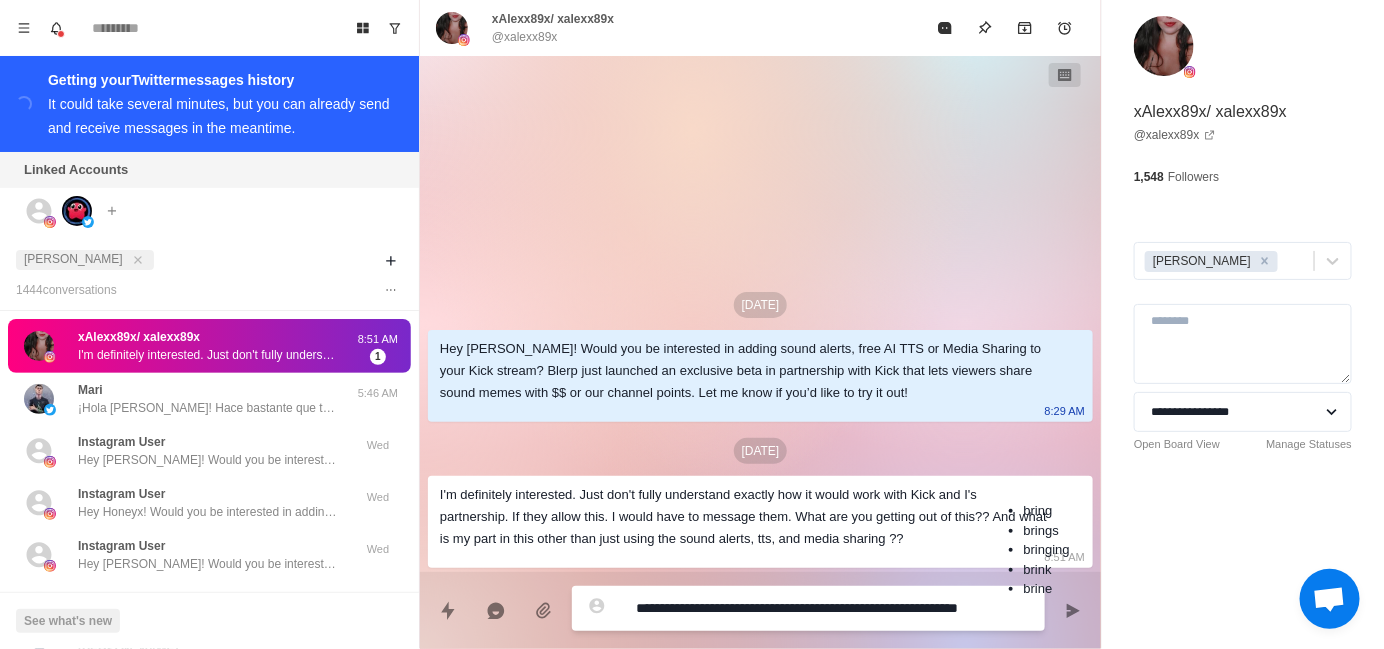type on "*" 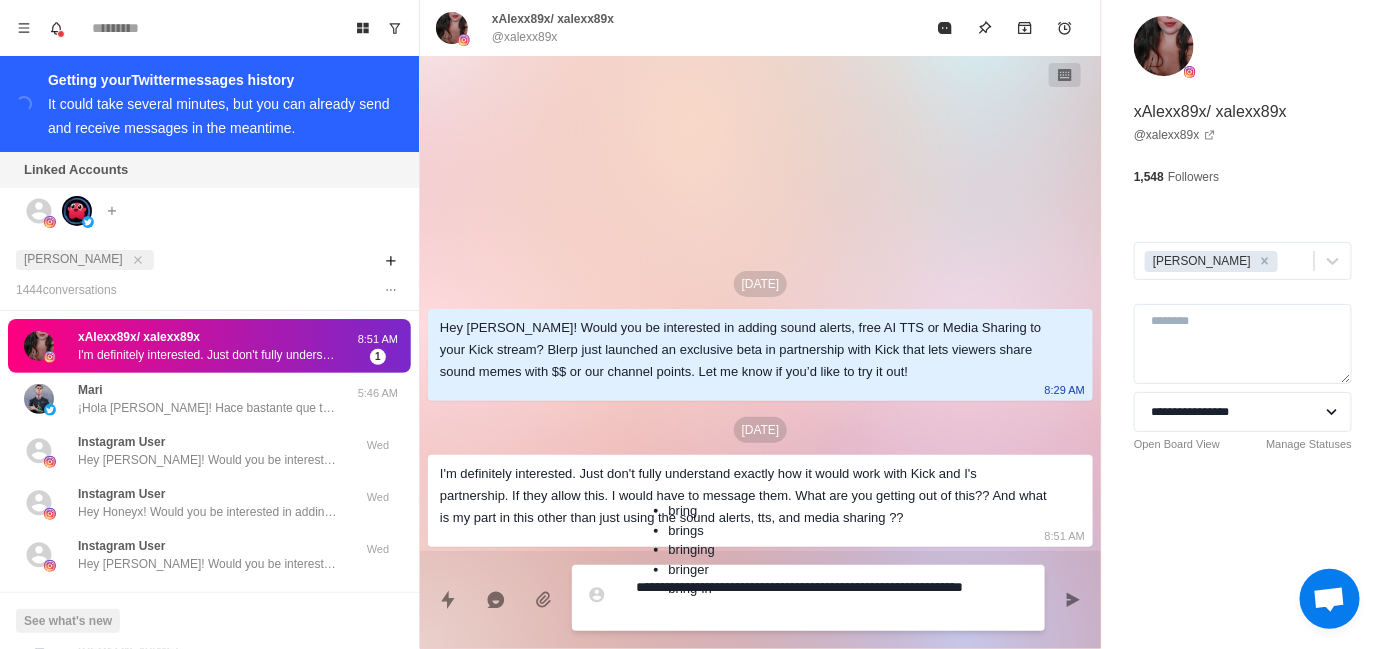 type on "*" 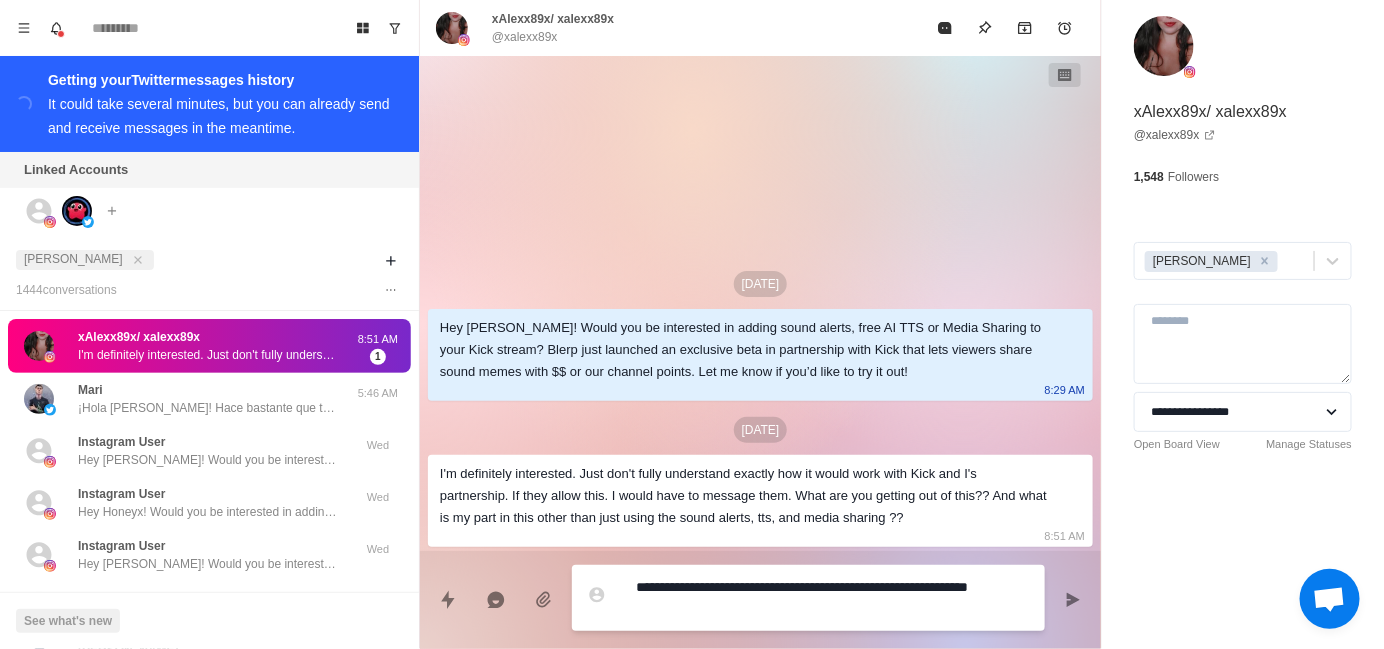 type on "*" 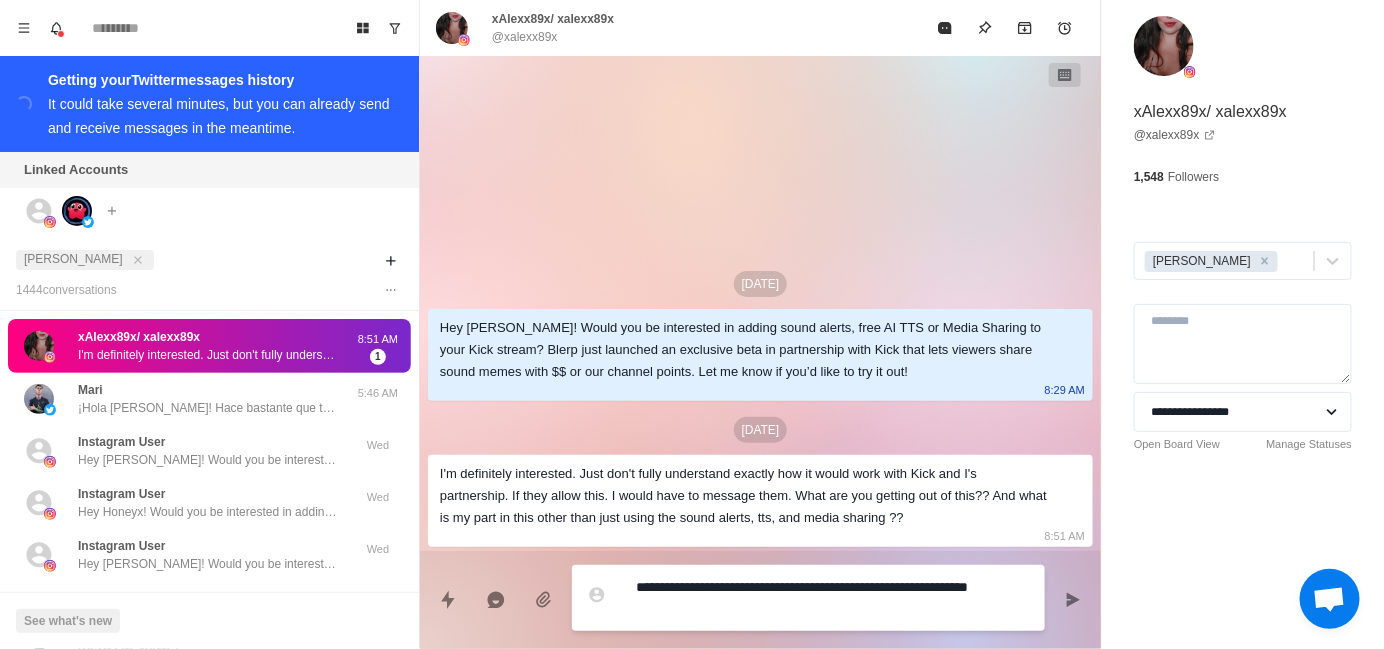 type on "**********" 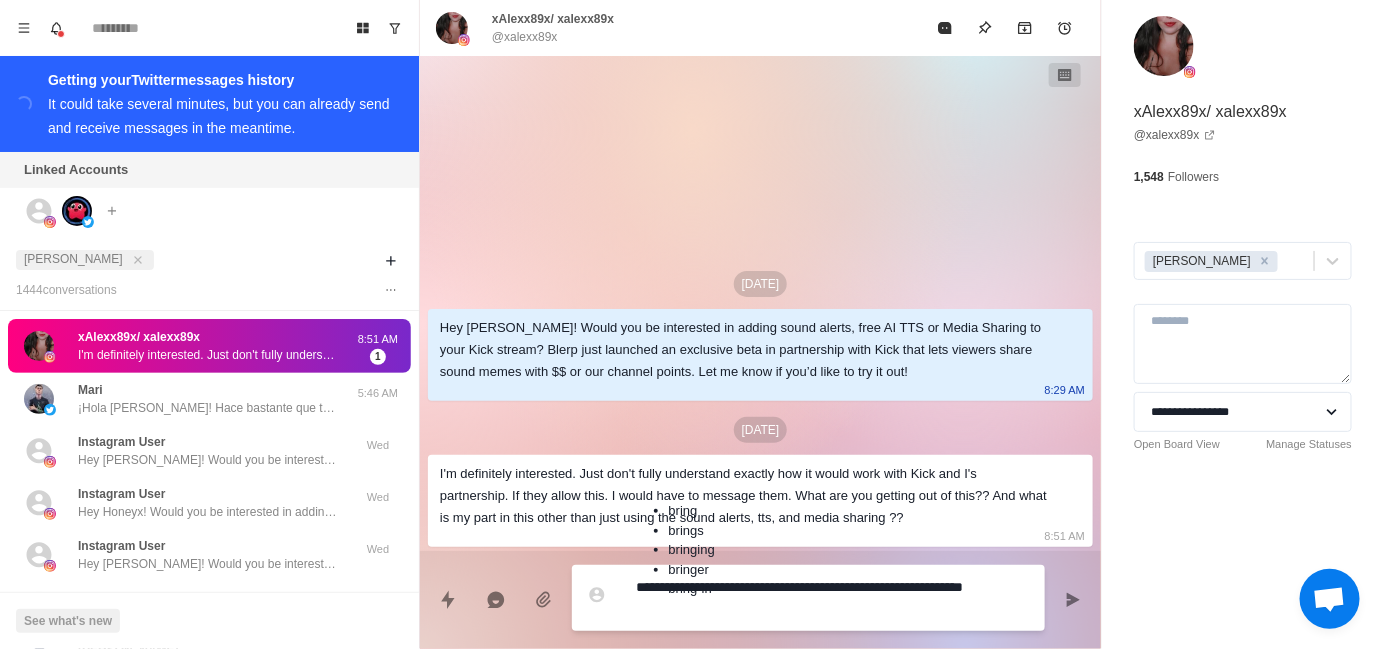 type on "*" 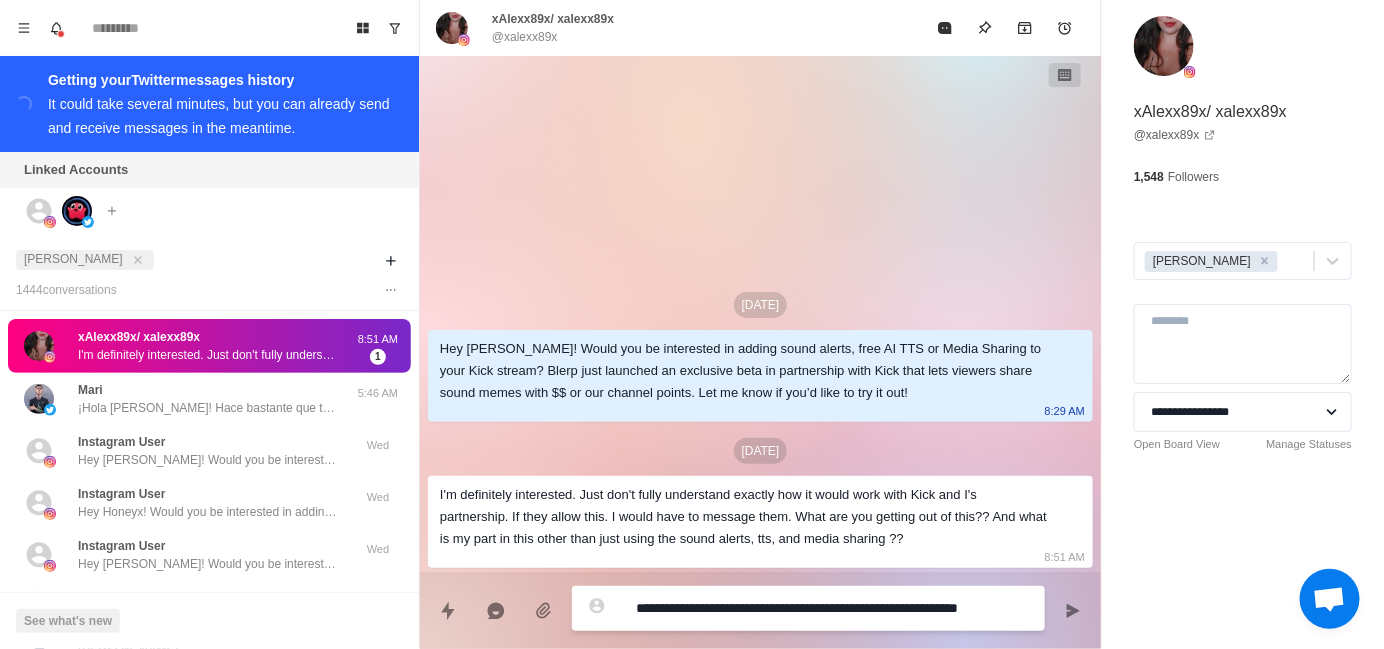 type on "*" 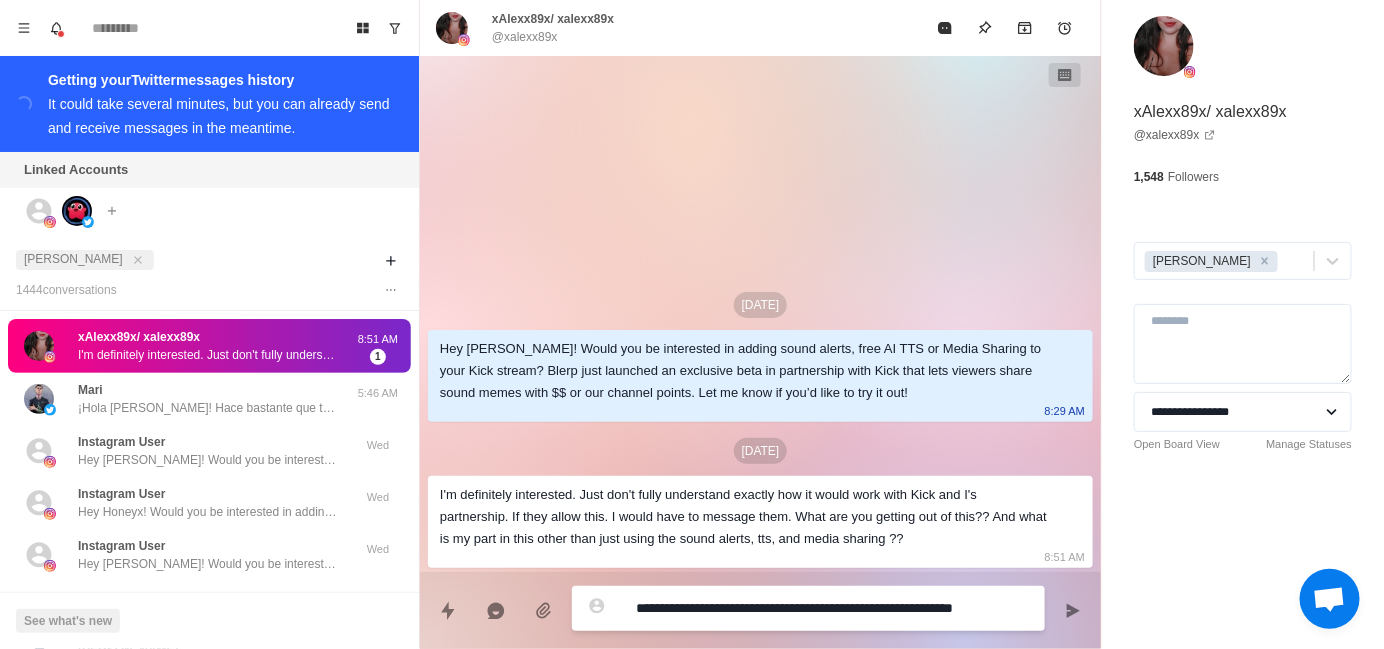 type on "*" 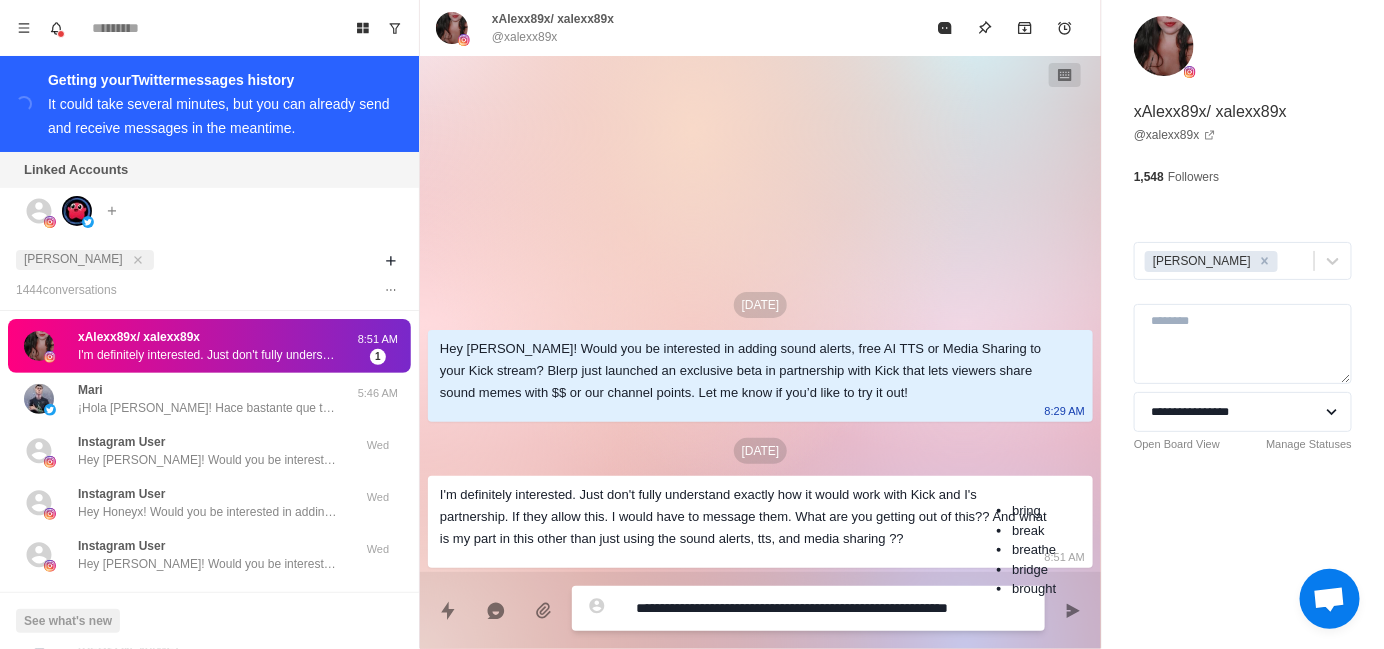 type on "*" 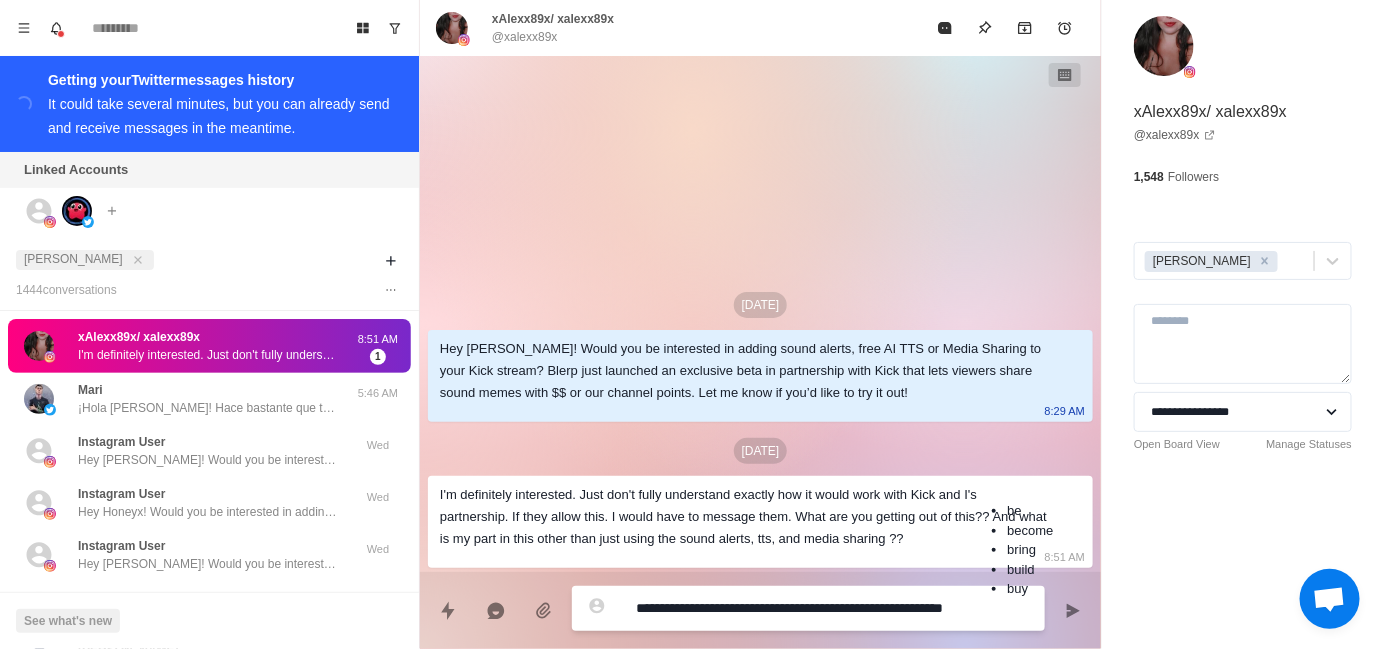 type on "*" 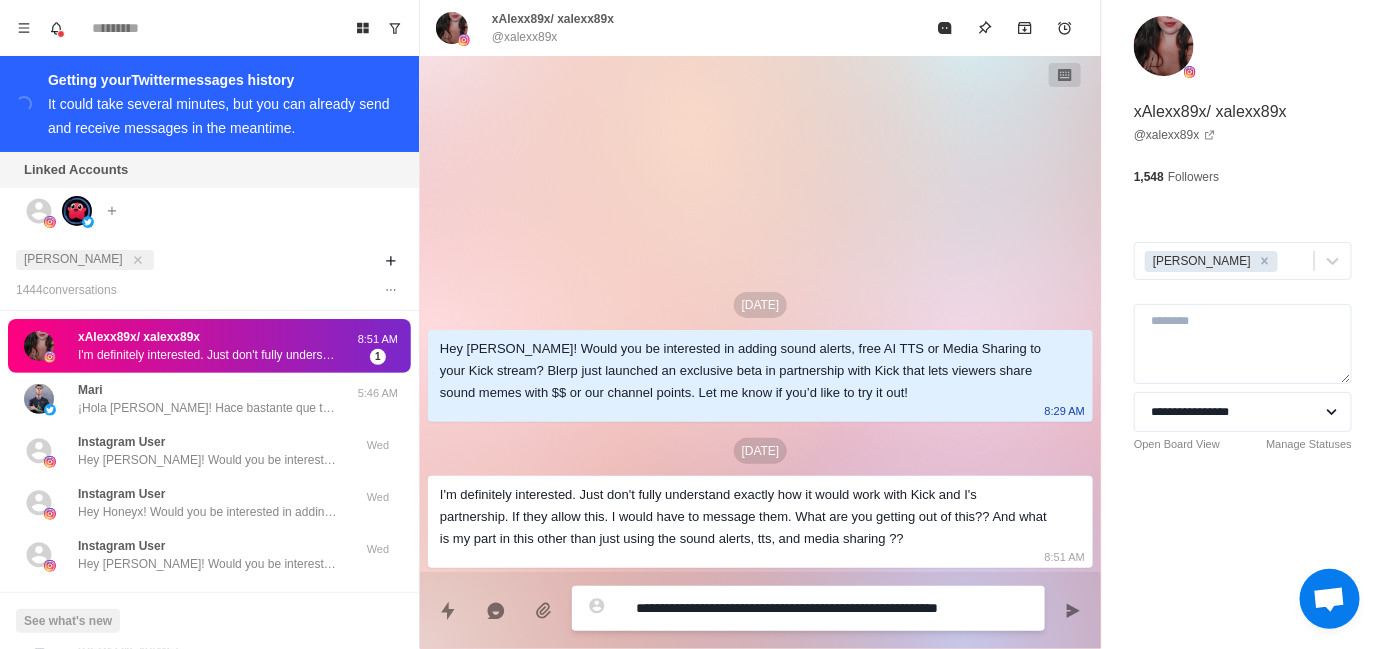 type on "*" 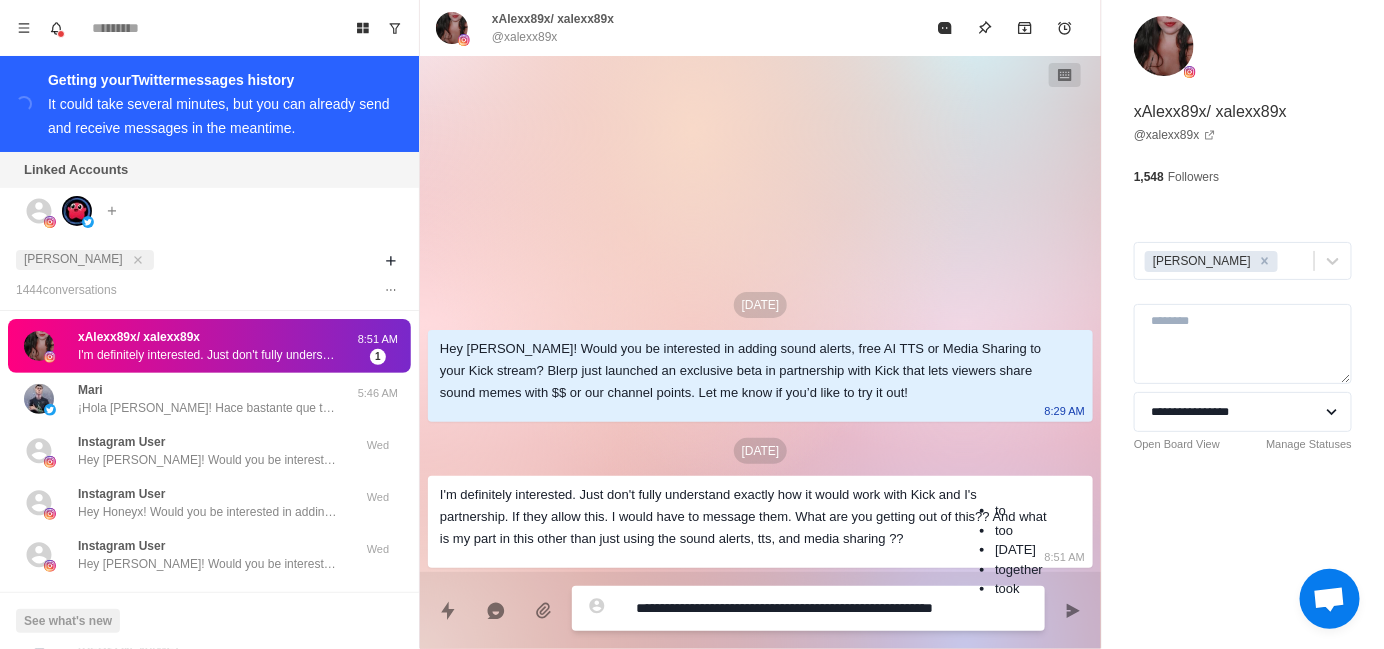 type on "*" 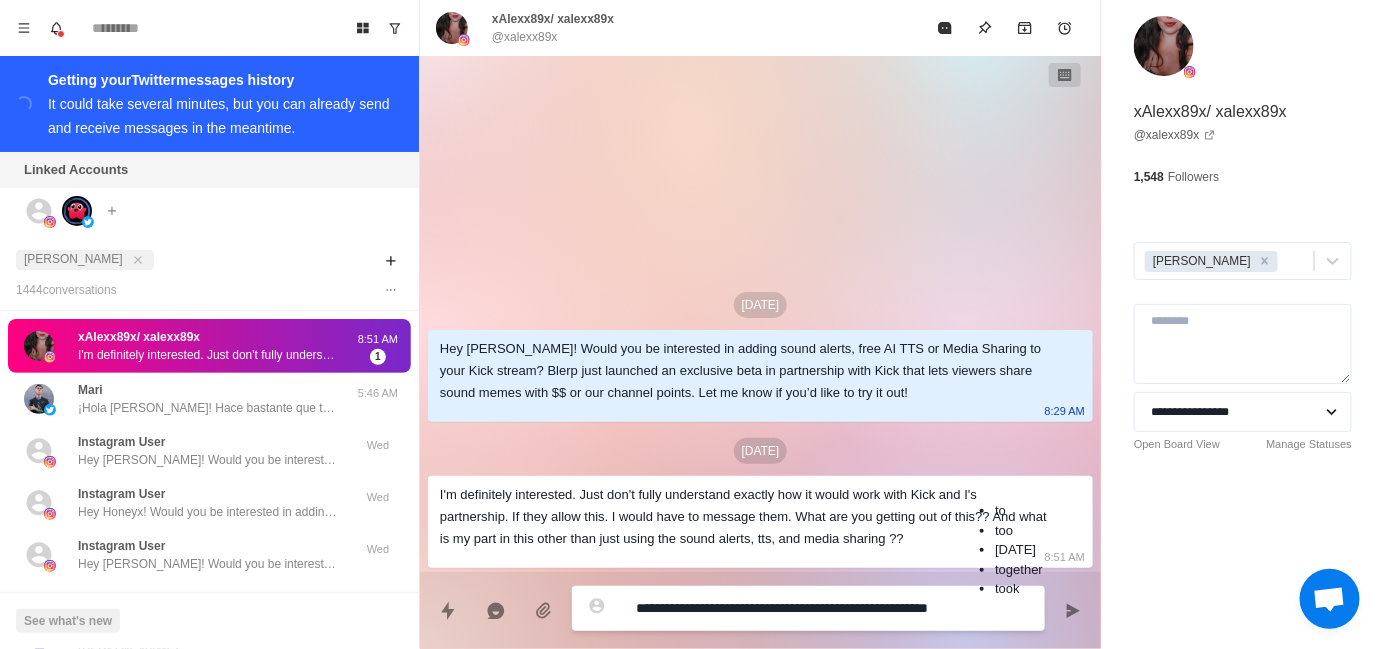 type on "*" 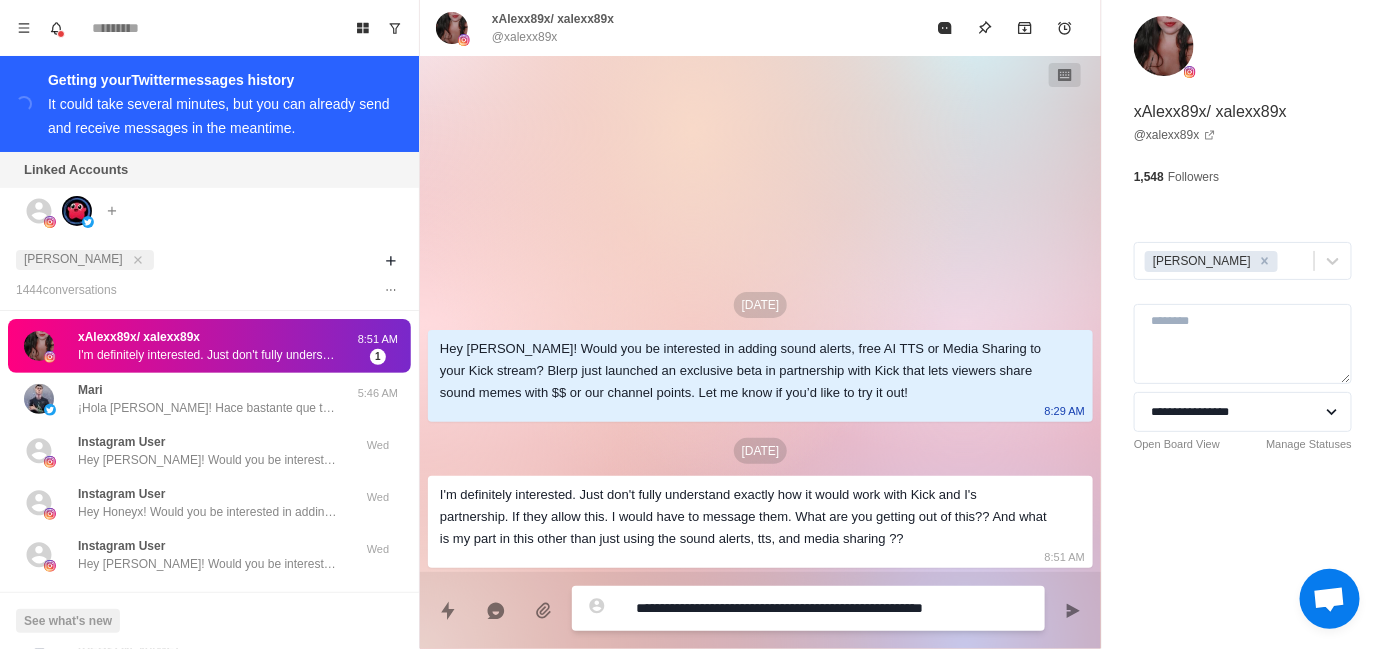 paste on "**********" 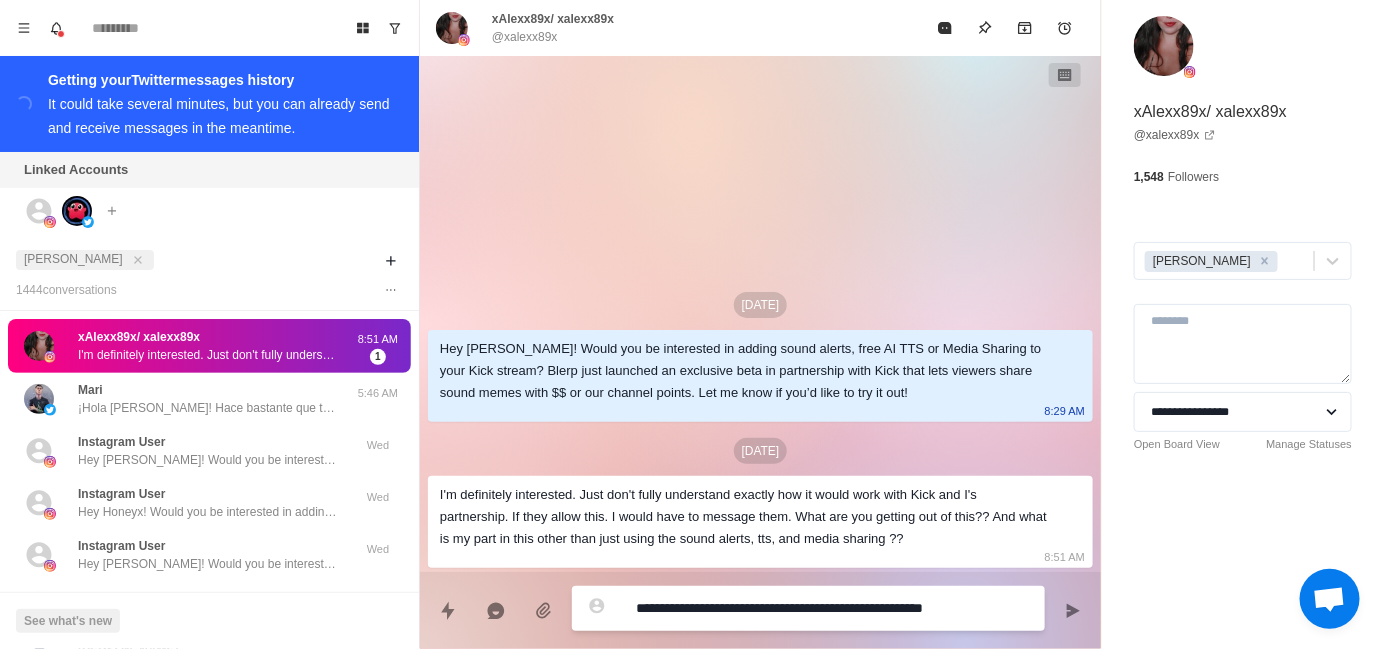 type on "*" 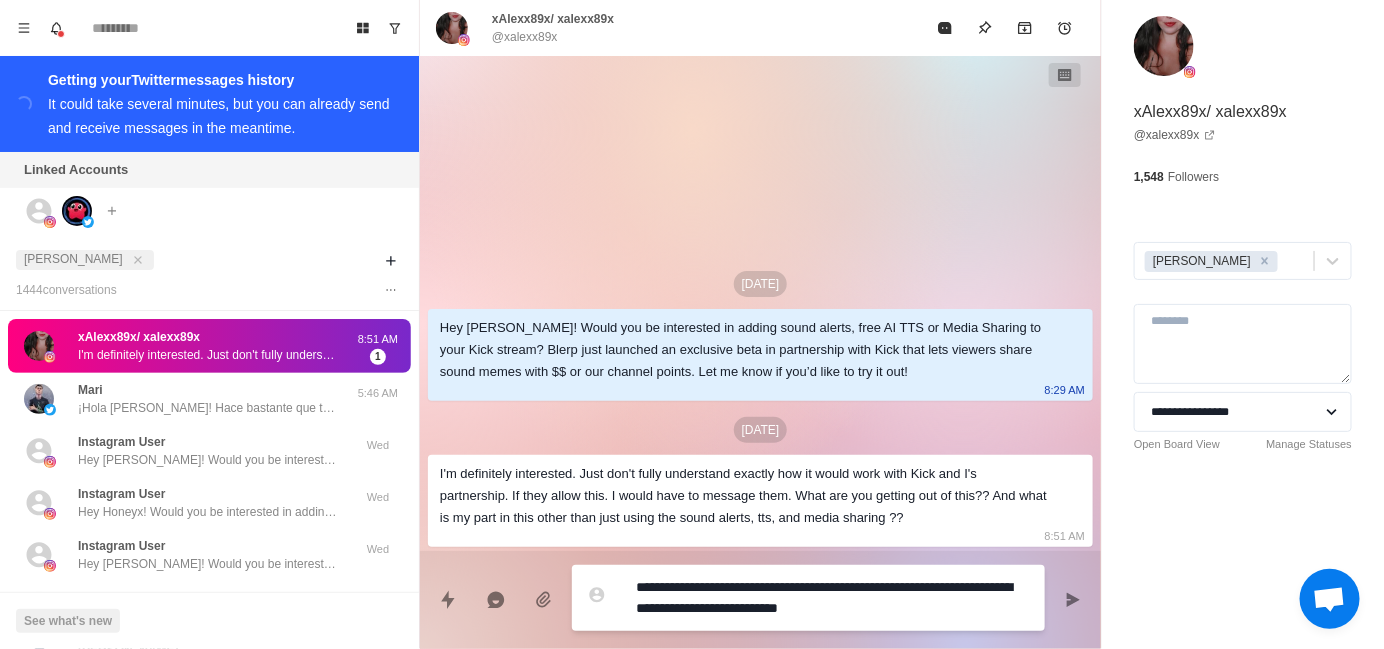 drag, startPoint x: 962, startPoint y: 588, endPoint x: 952, endPoint y: 587, distance: 10.049875 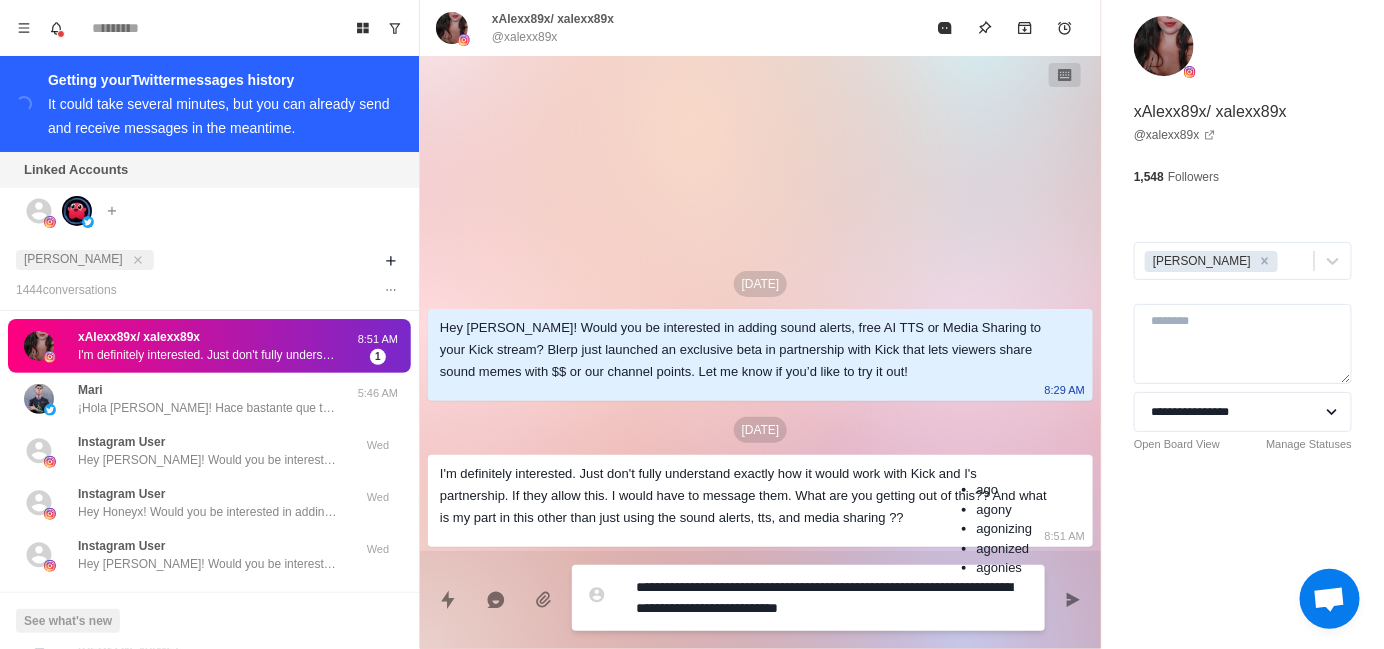 click on "**********" at bounding box center [832, 598] 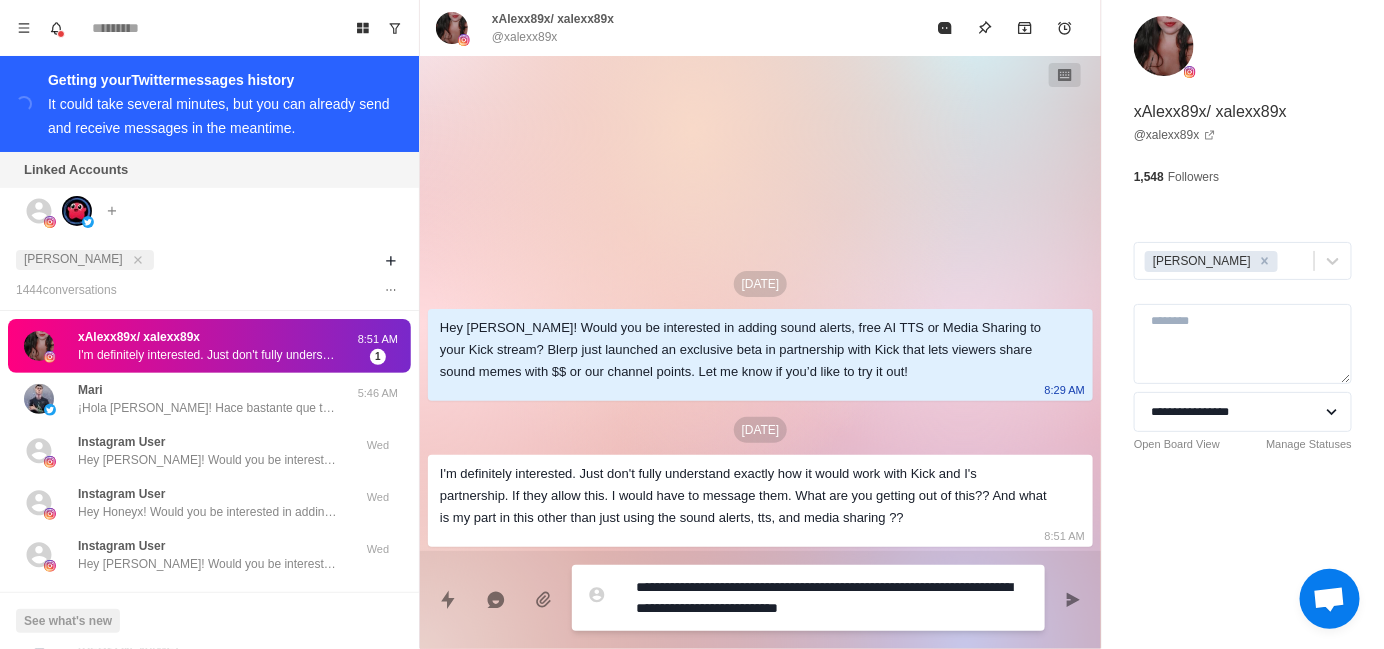 click on "**********" at bounding box center [832, 598] 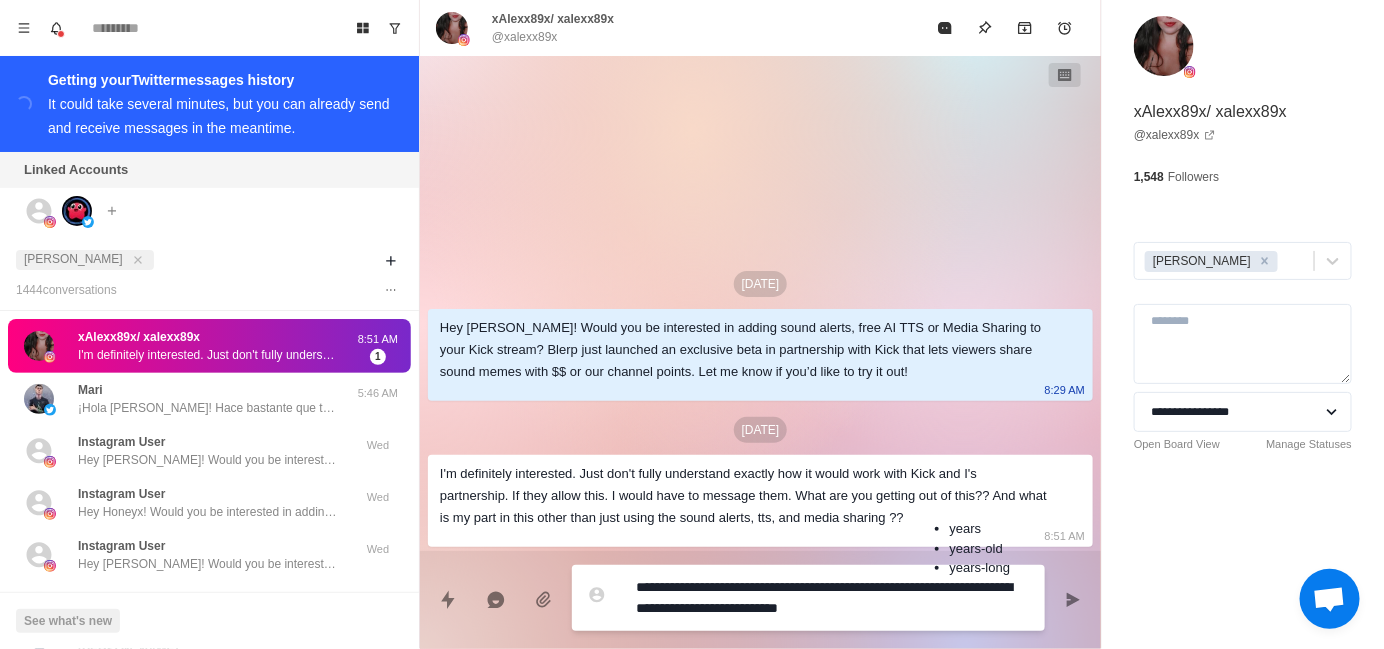 type on "*" 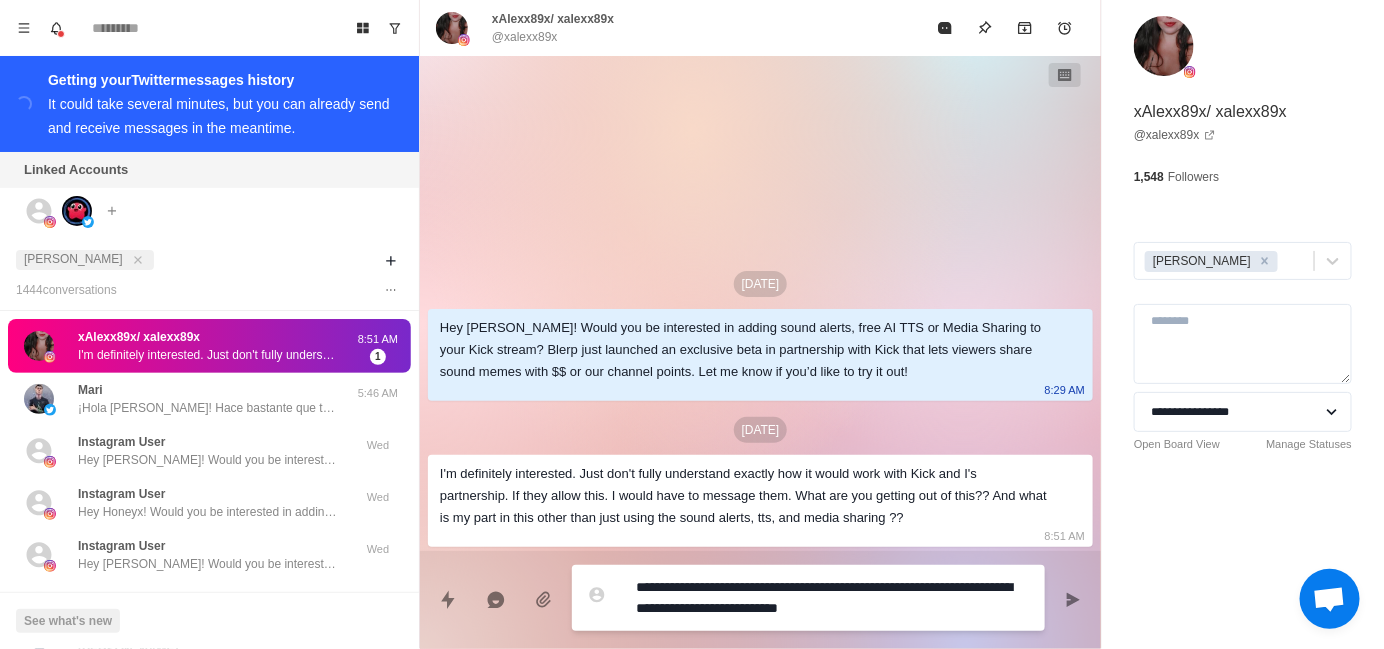 click on "**********" at bounding box center [832, 598] 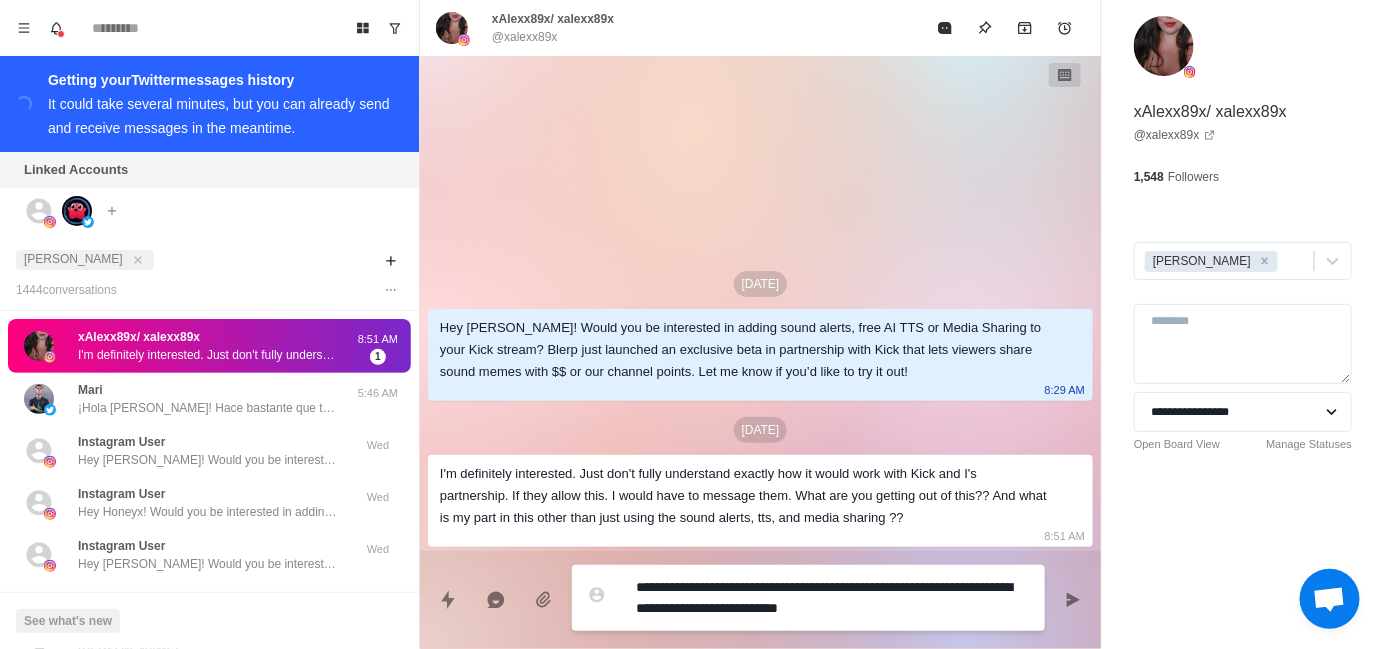 type on "*" 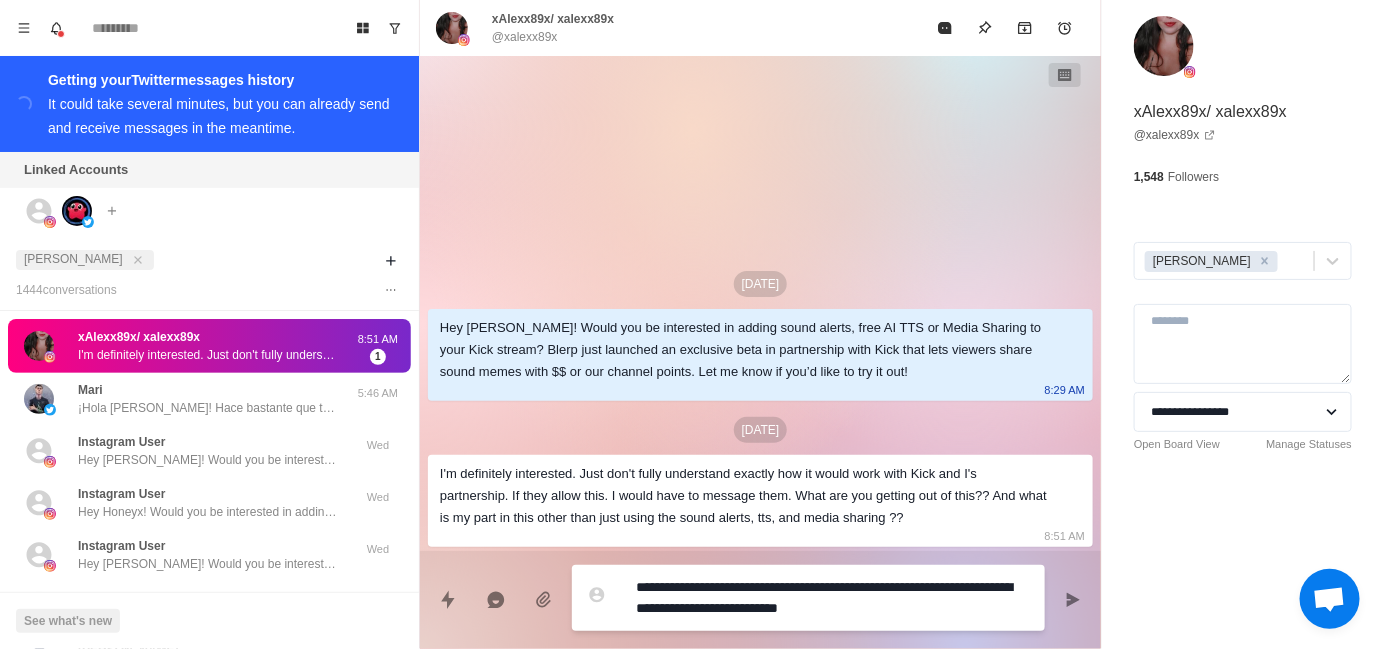 type on "**********" 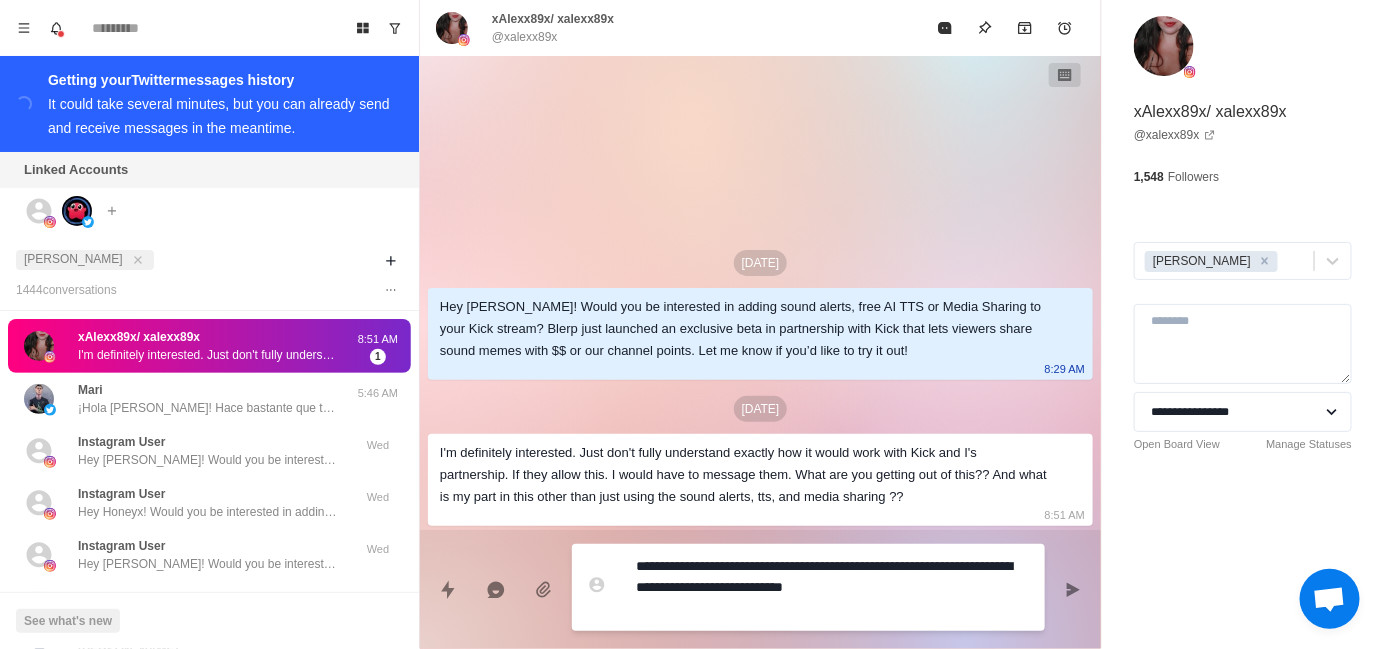 type on "*" 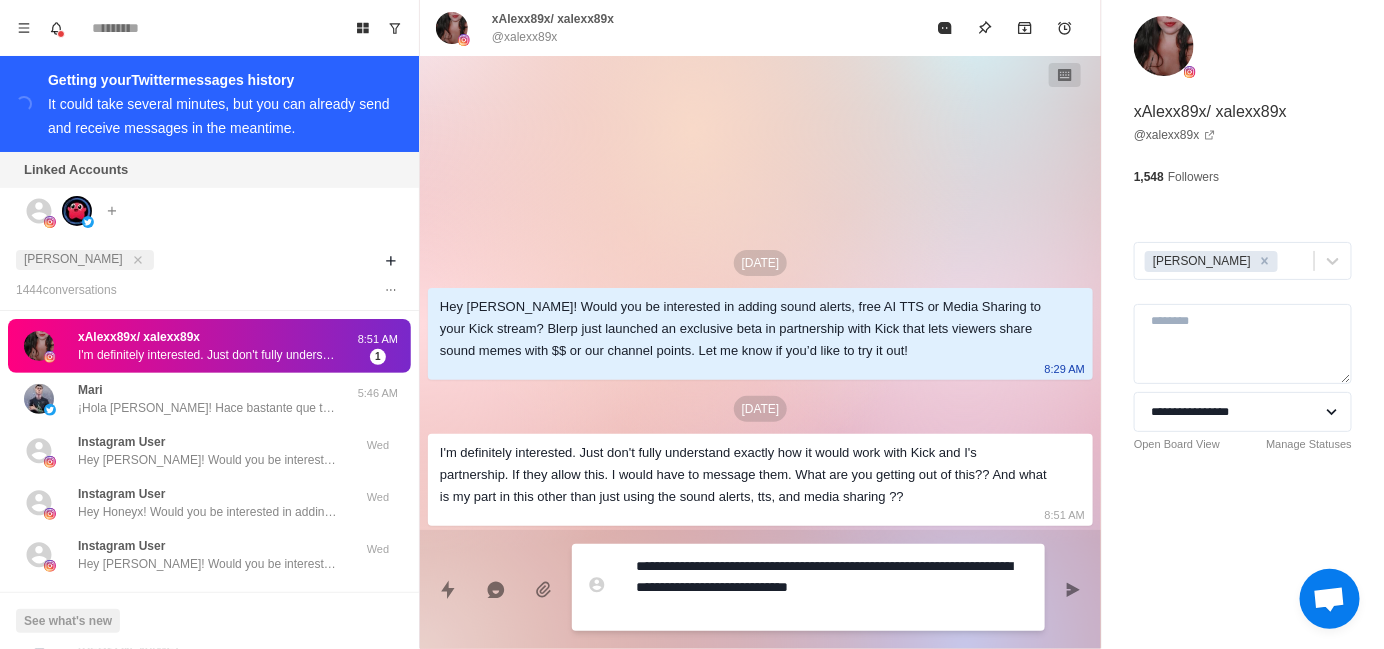 type on "*" 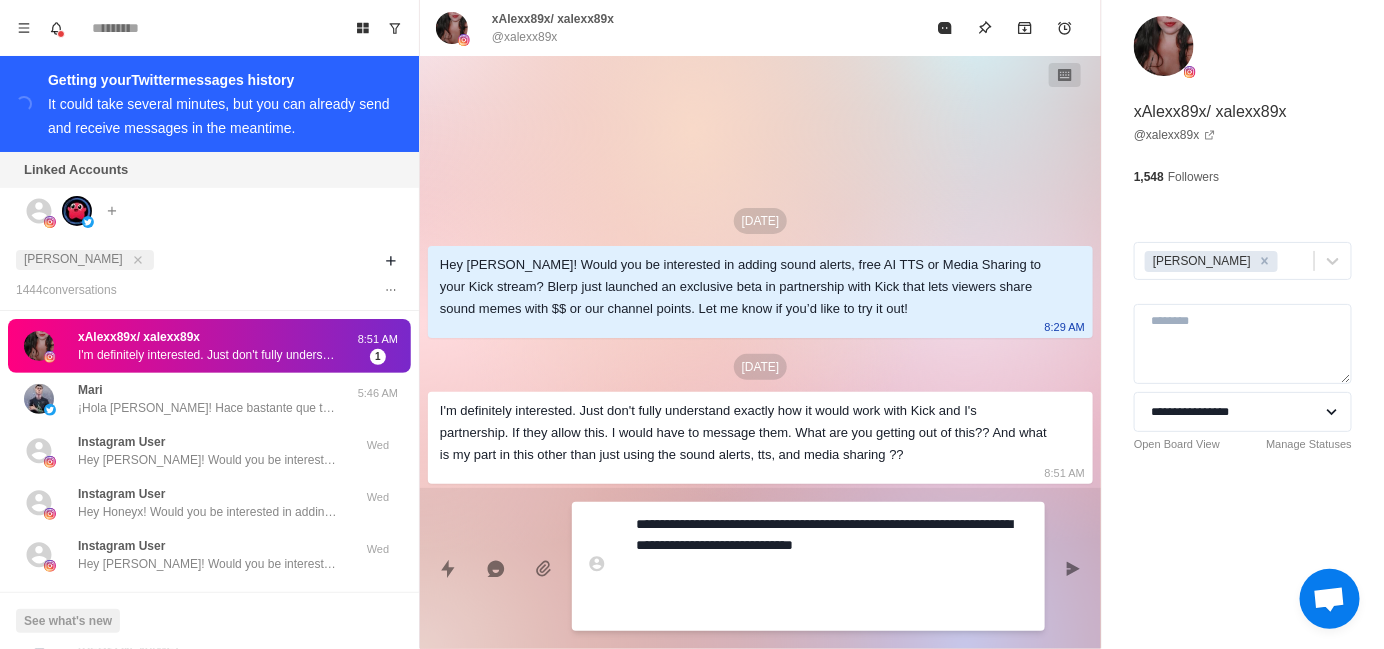 type on "*" 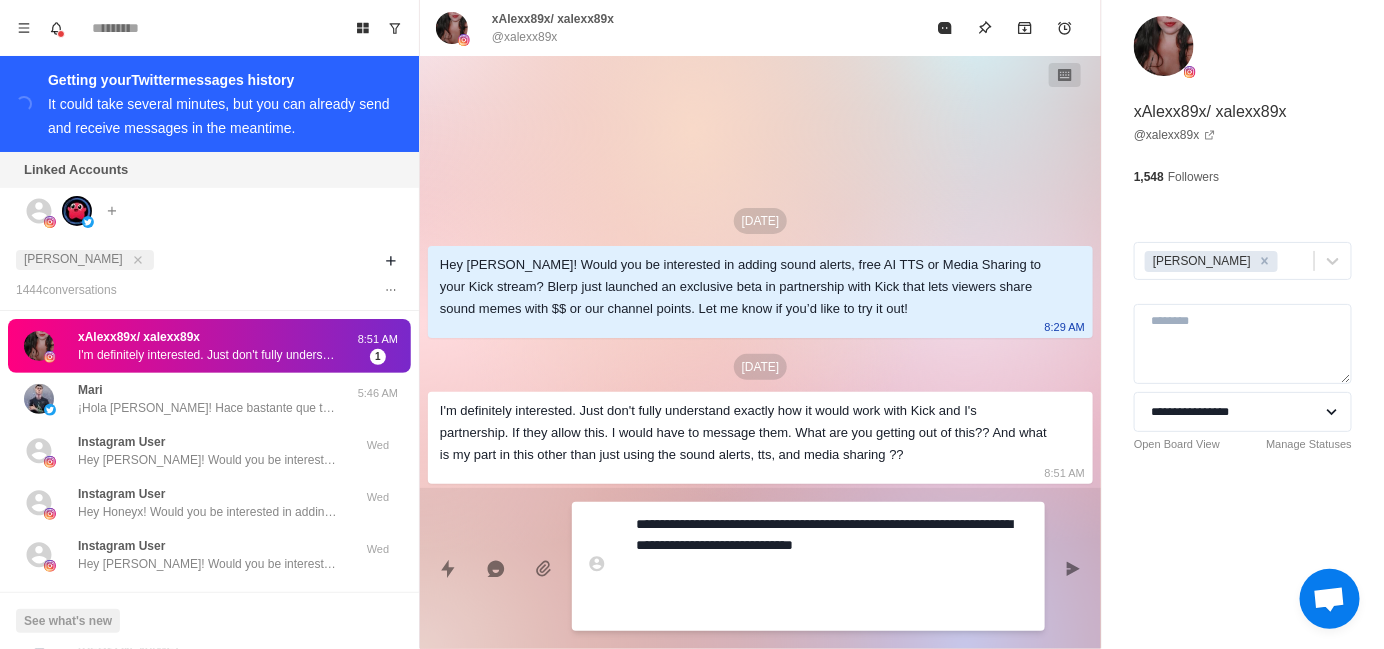 type on "**********" 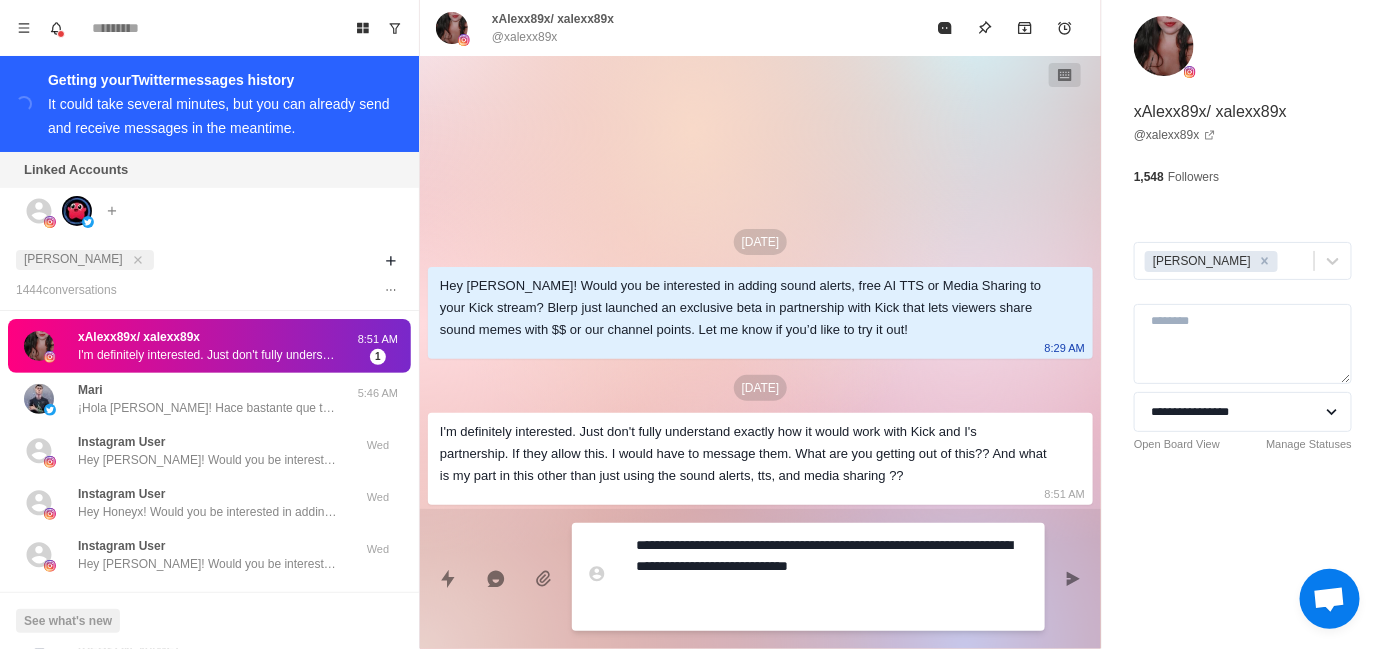 type on "*" 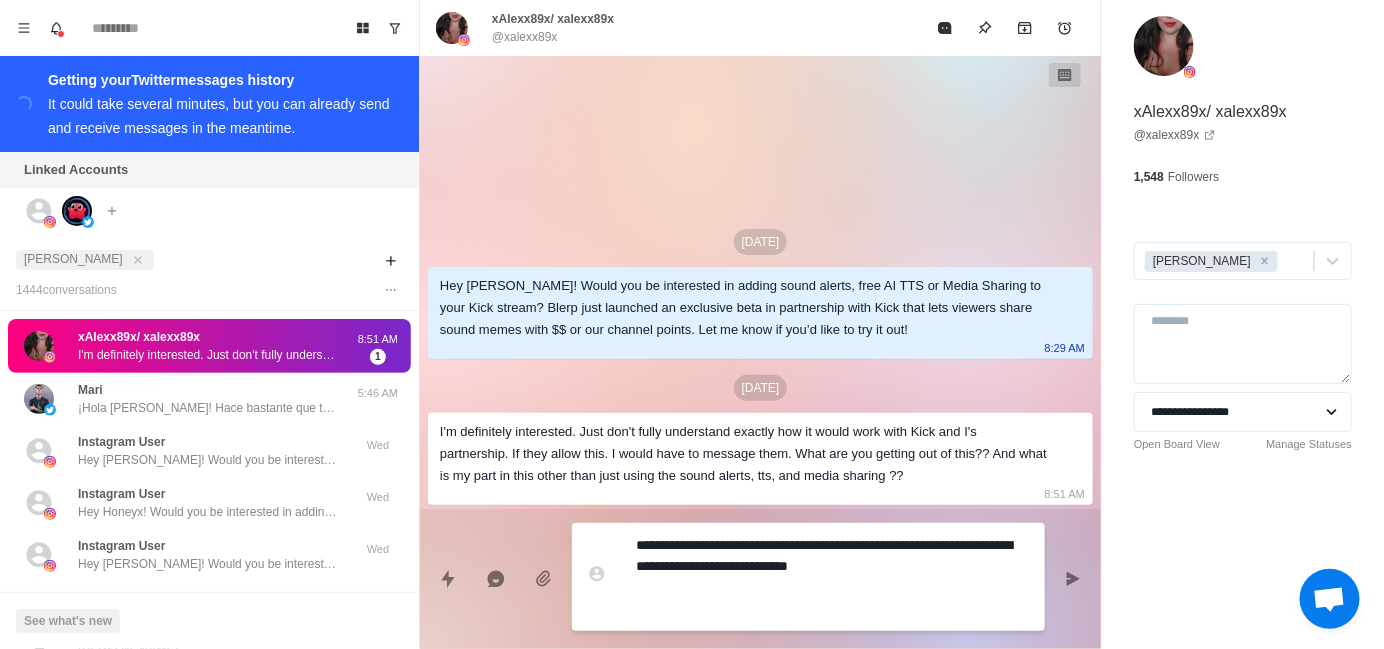 type on "**********" 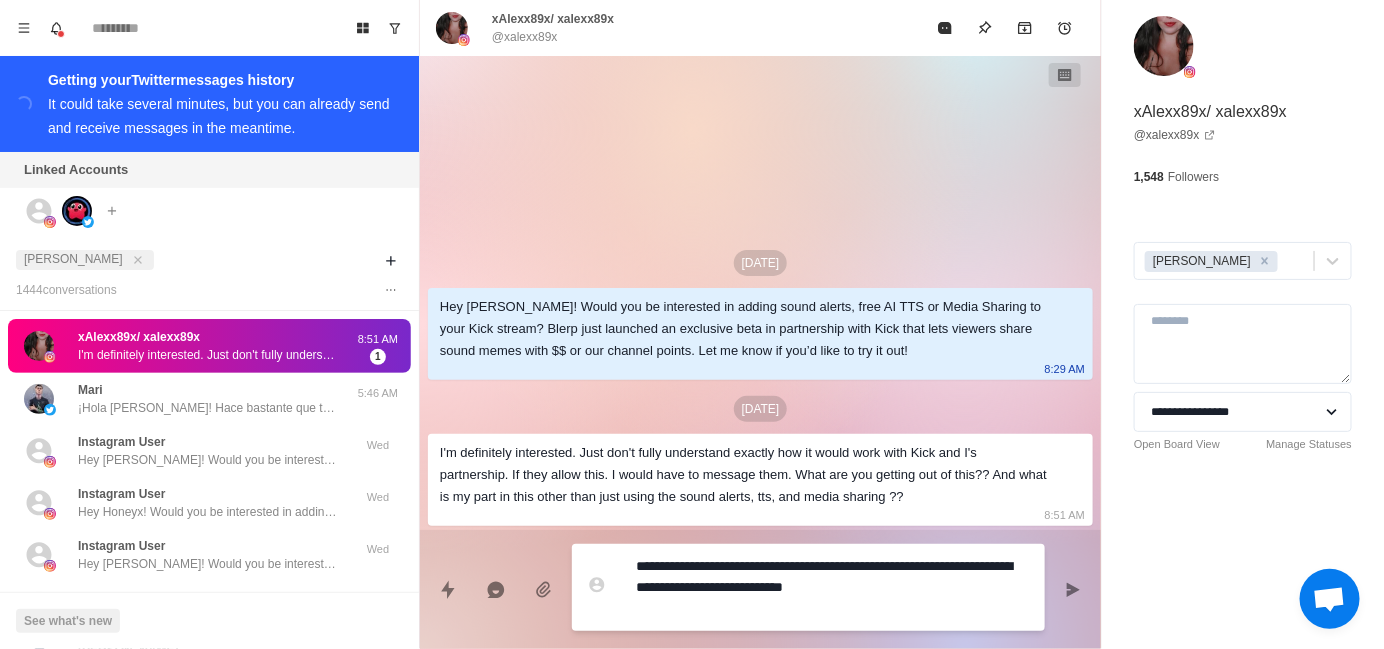 type on "*" 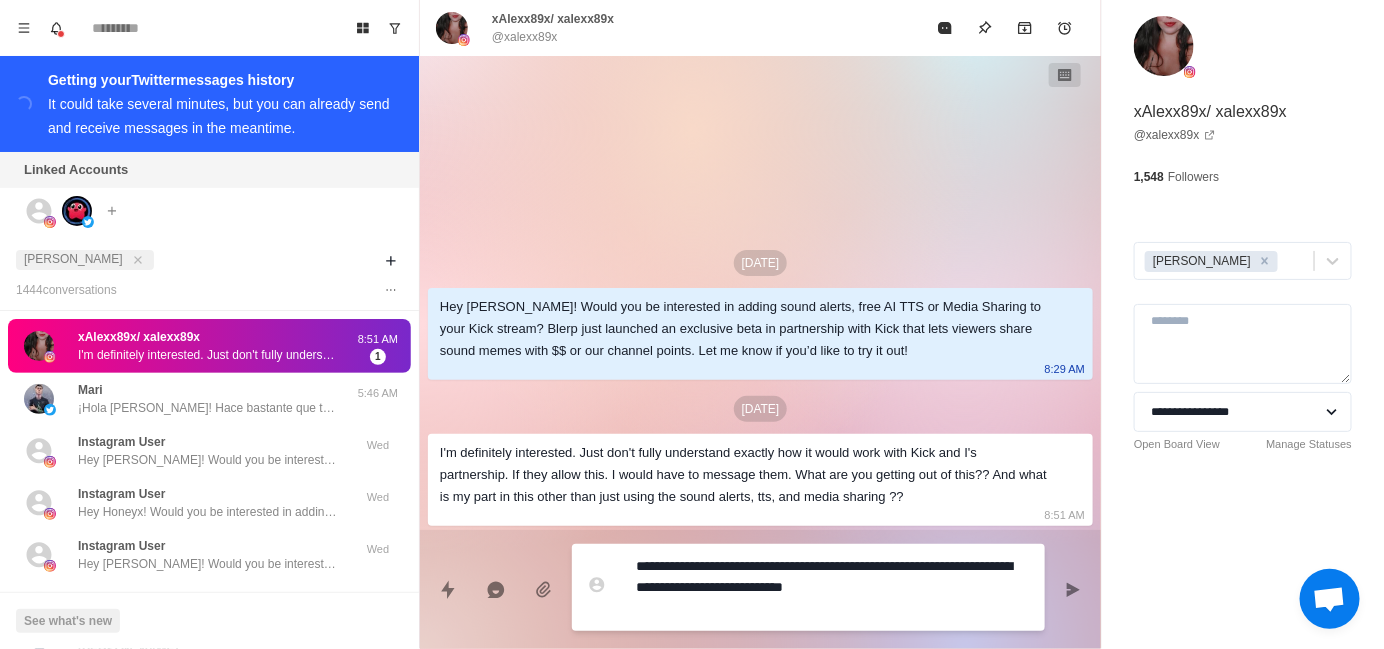 type on "**********" 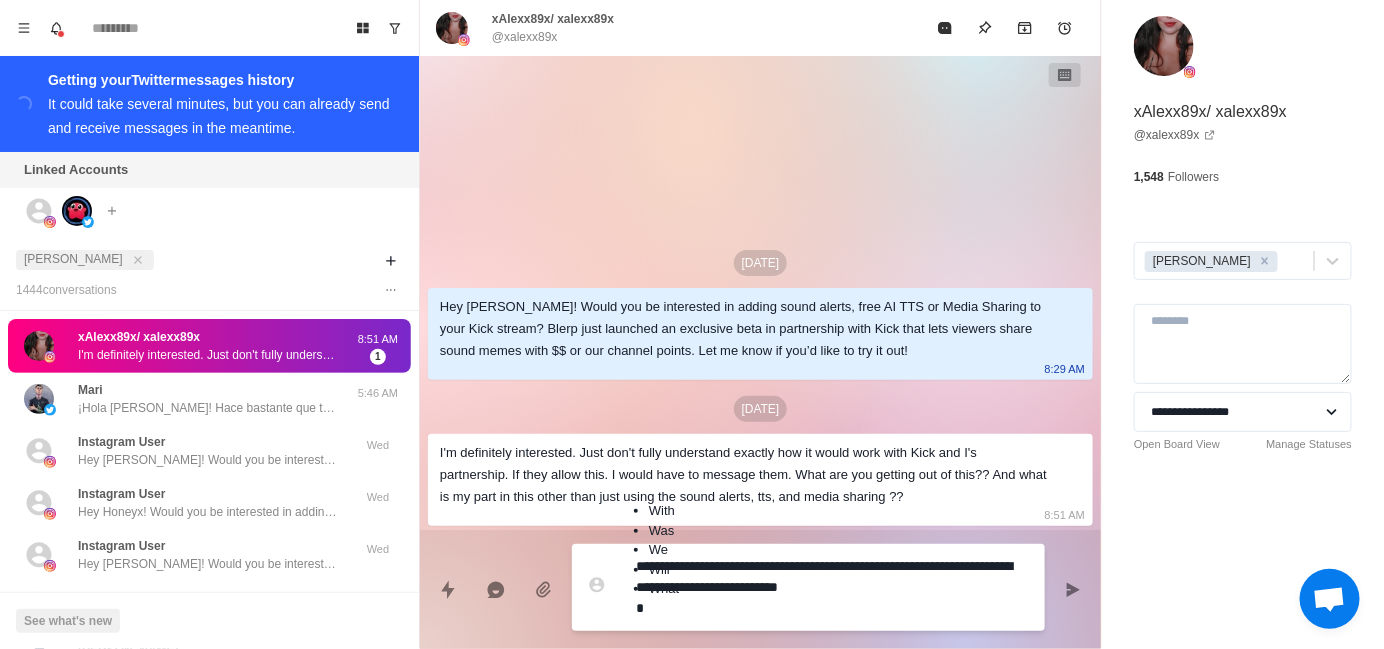 type on "*" 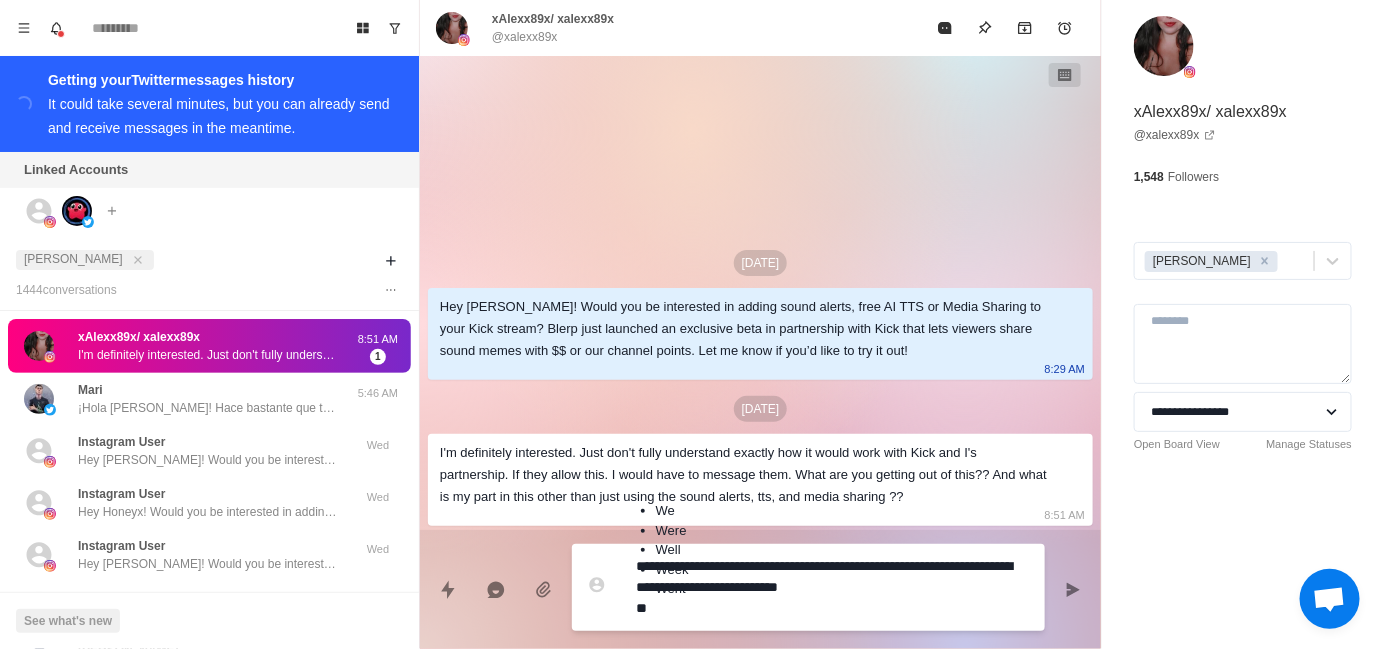 type on "*" 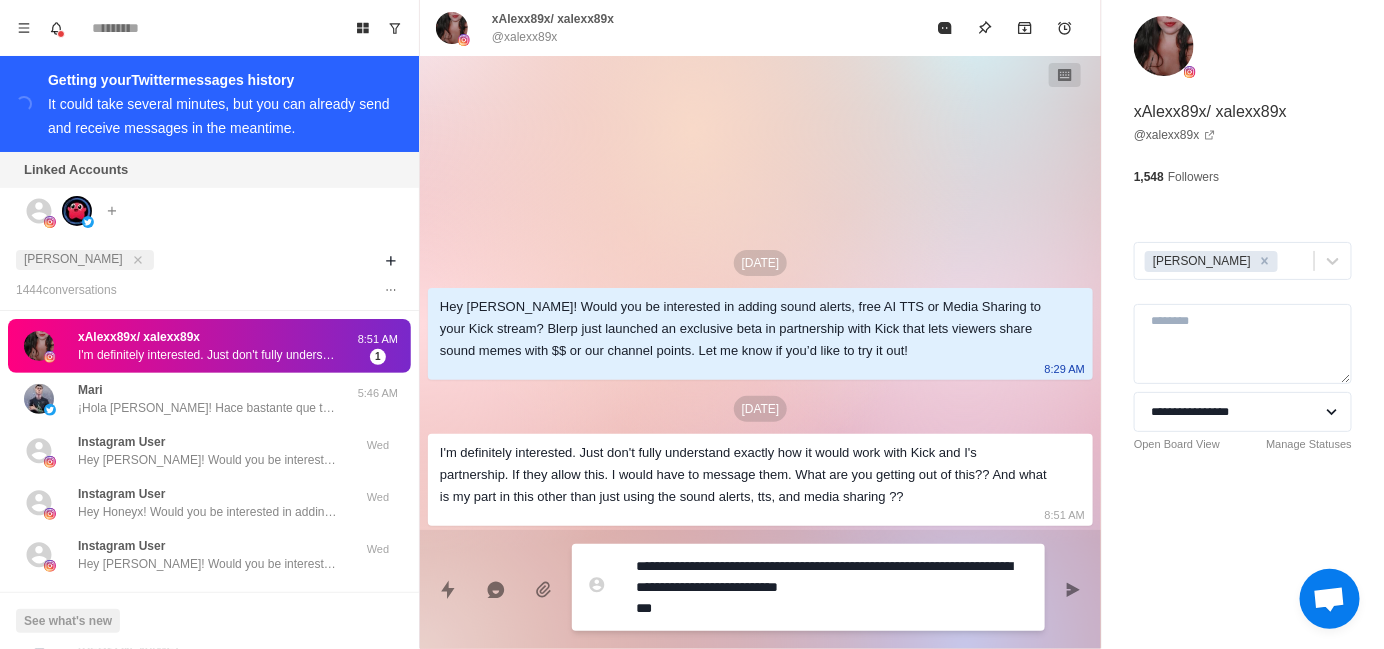 type on "*" 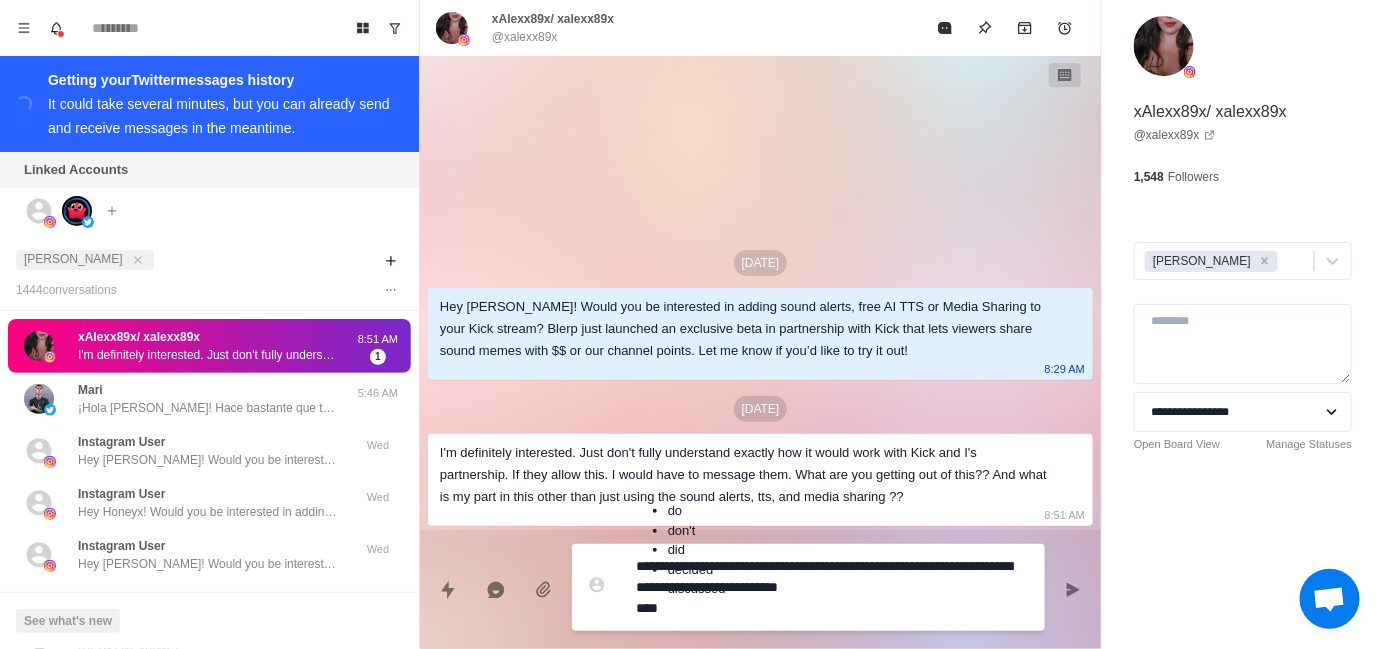 type on "*" 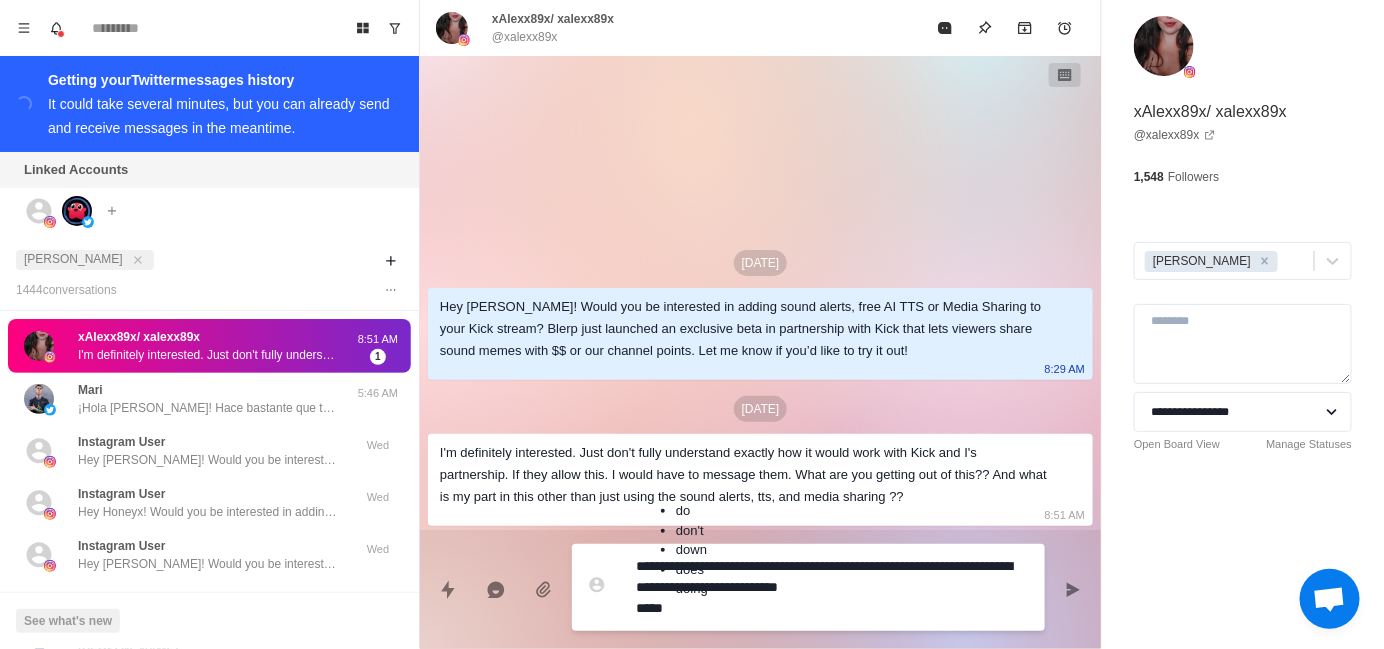 type on "*" 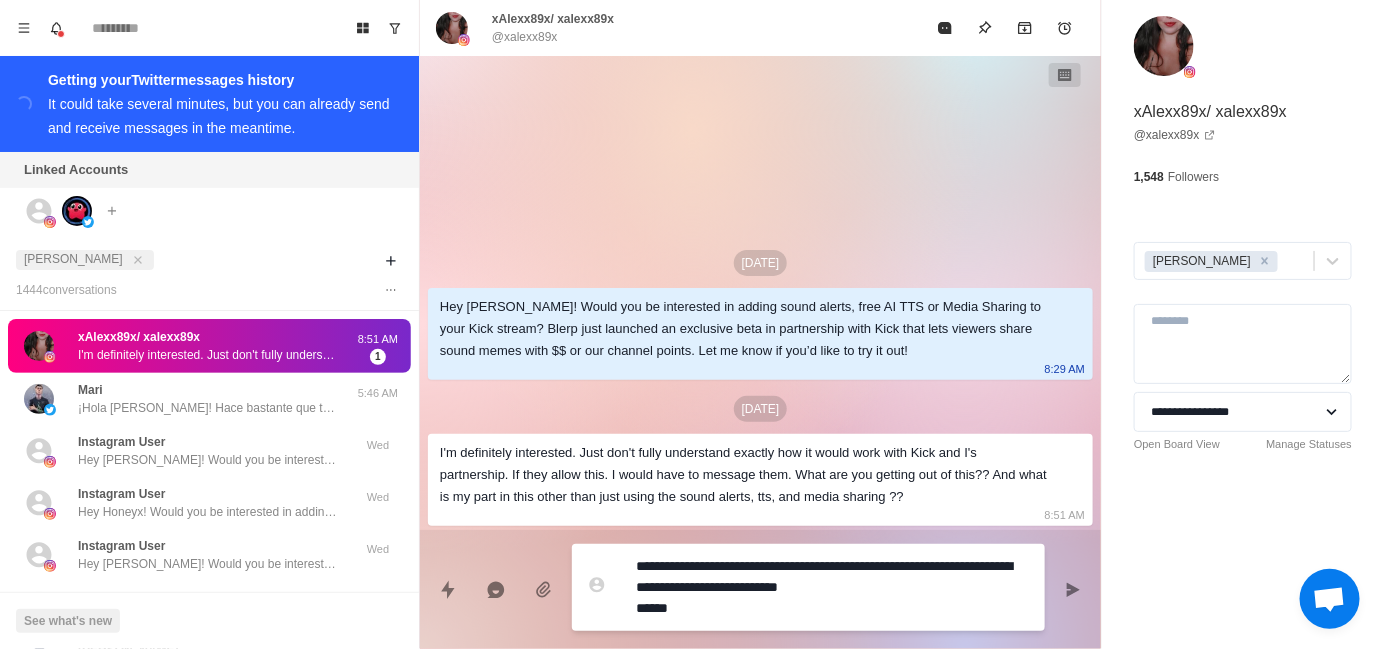 type on "*" 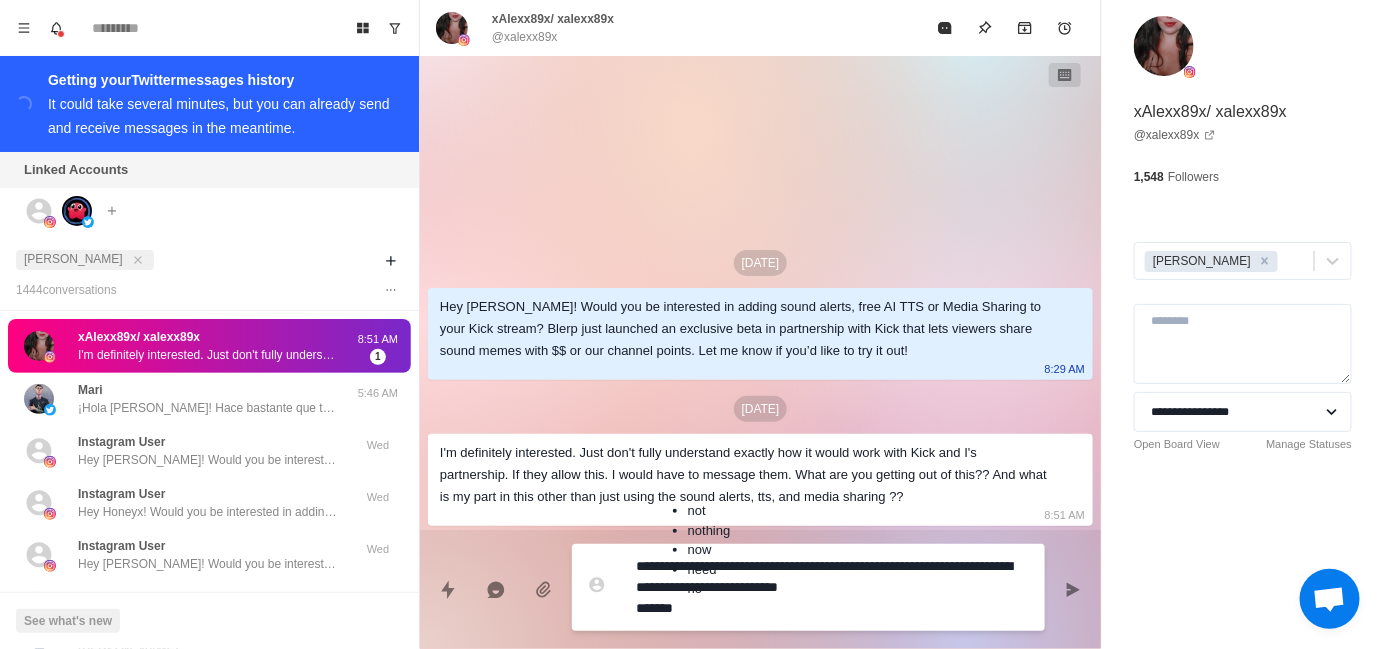 type on "*" 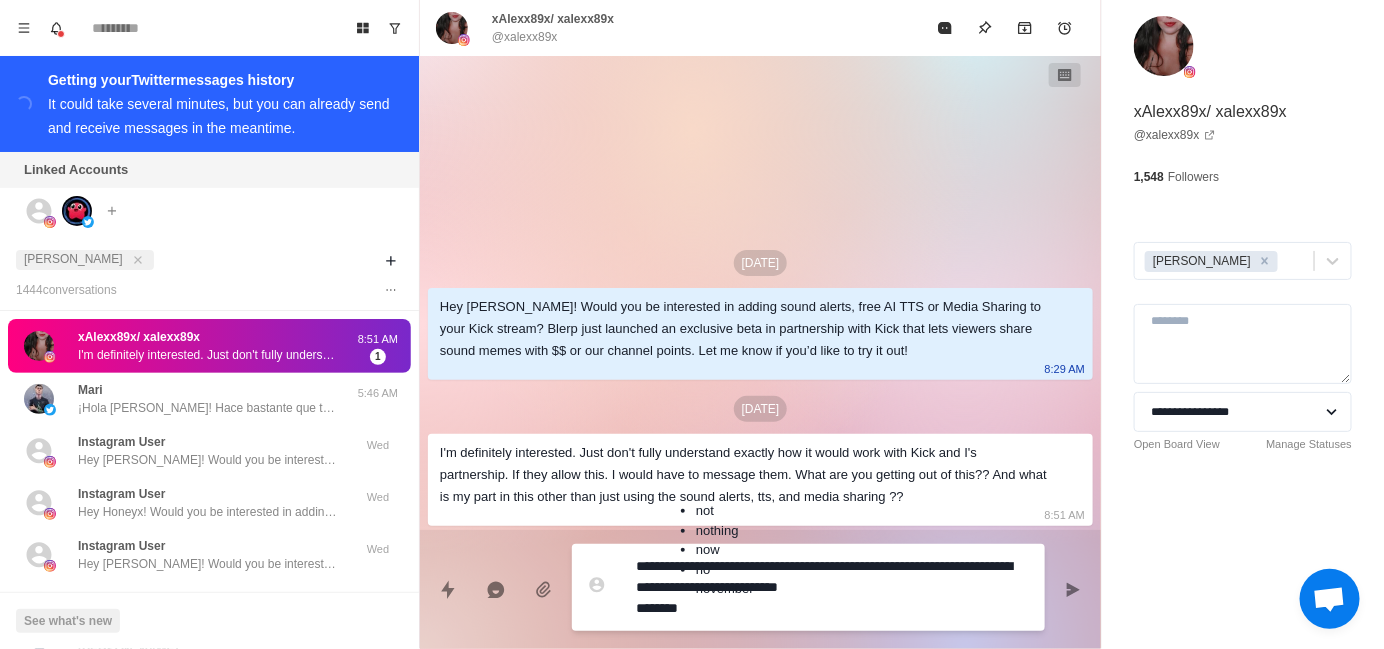 type on "*" 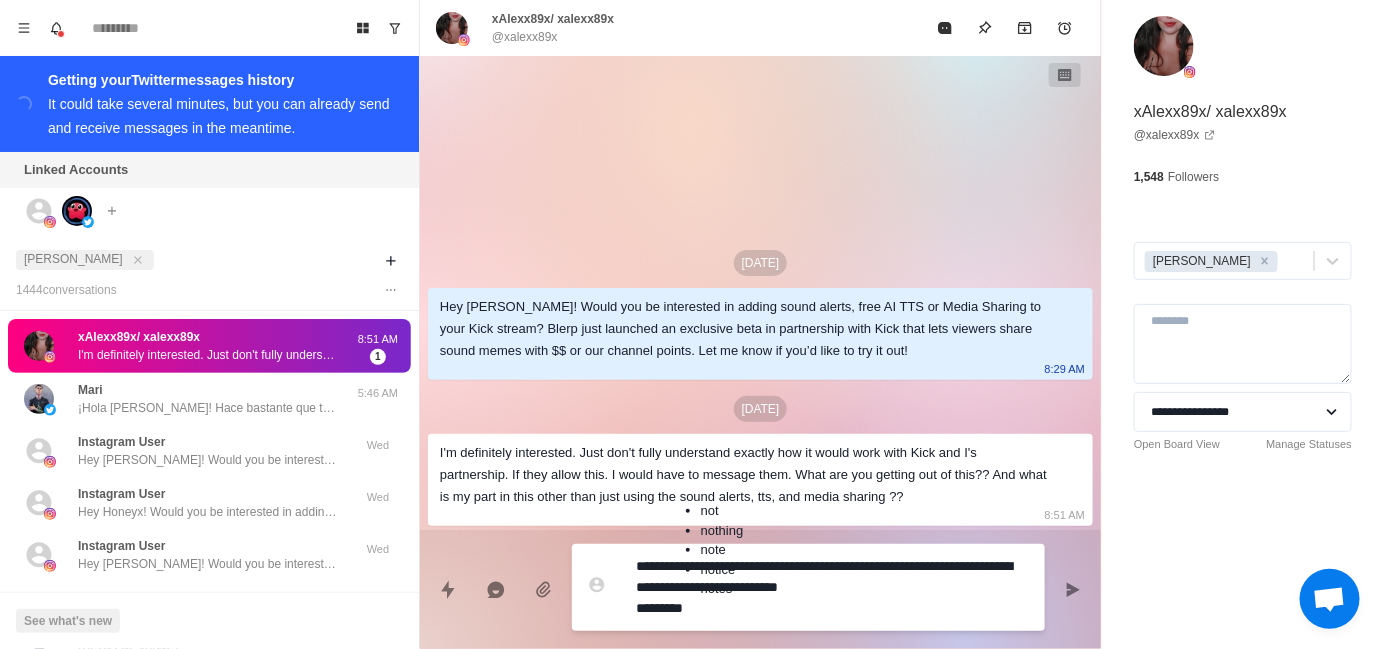 type on "*" 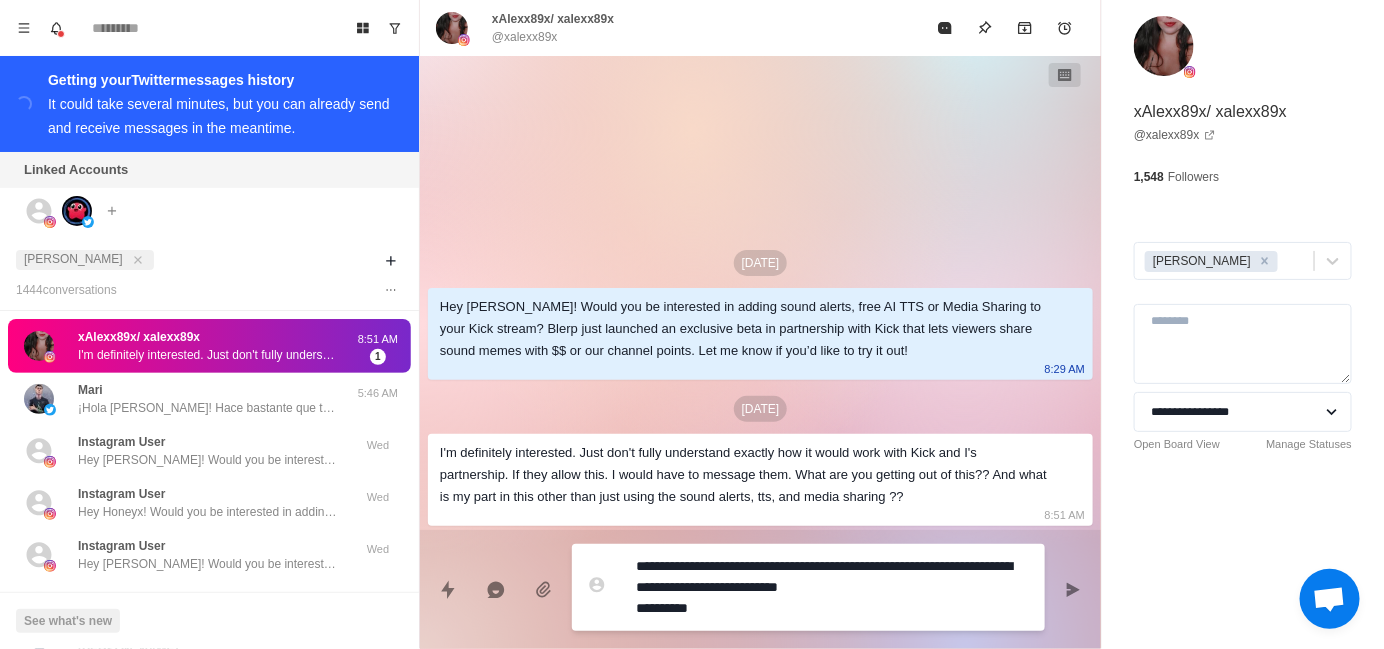 type on "*" 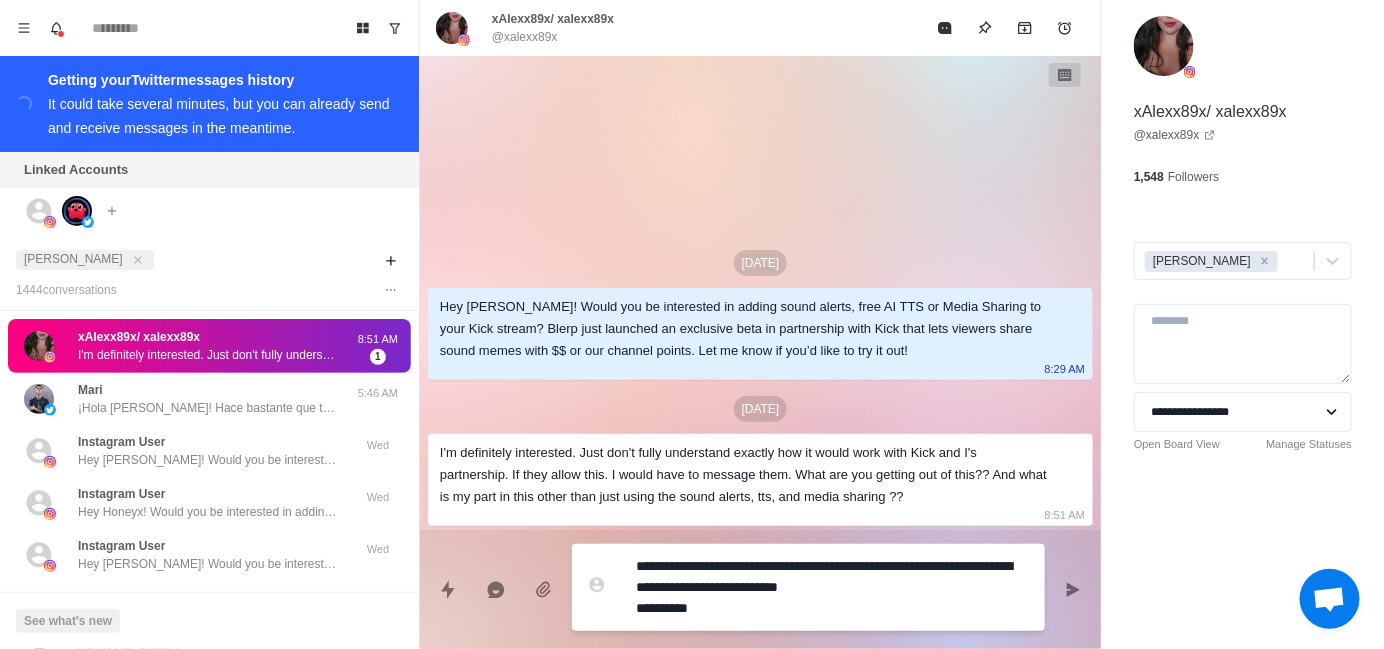 type on "**********" 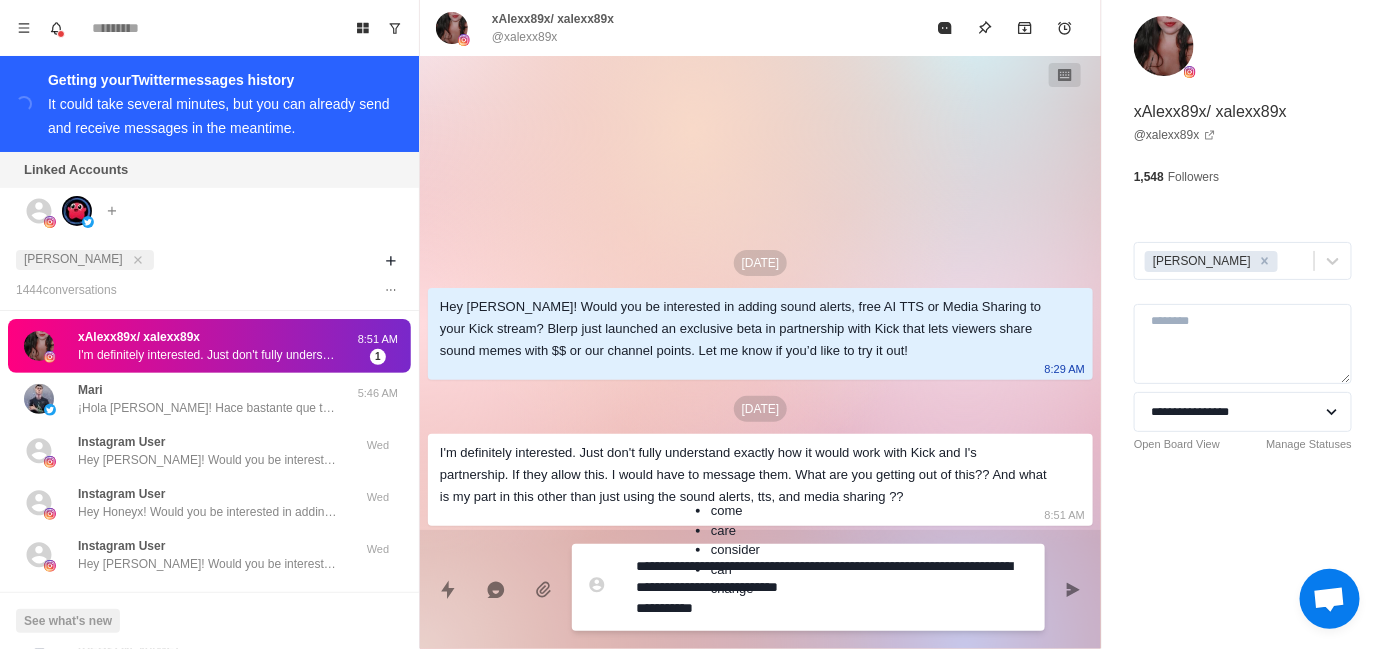 type on "*" 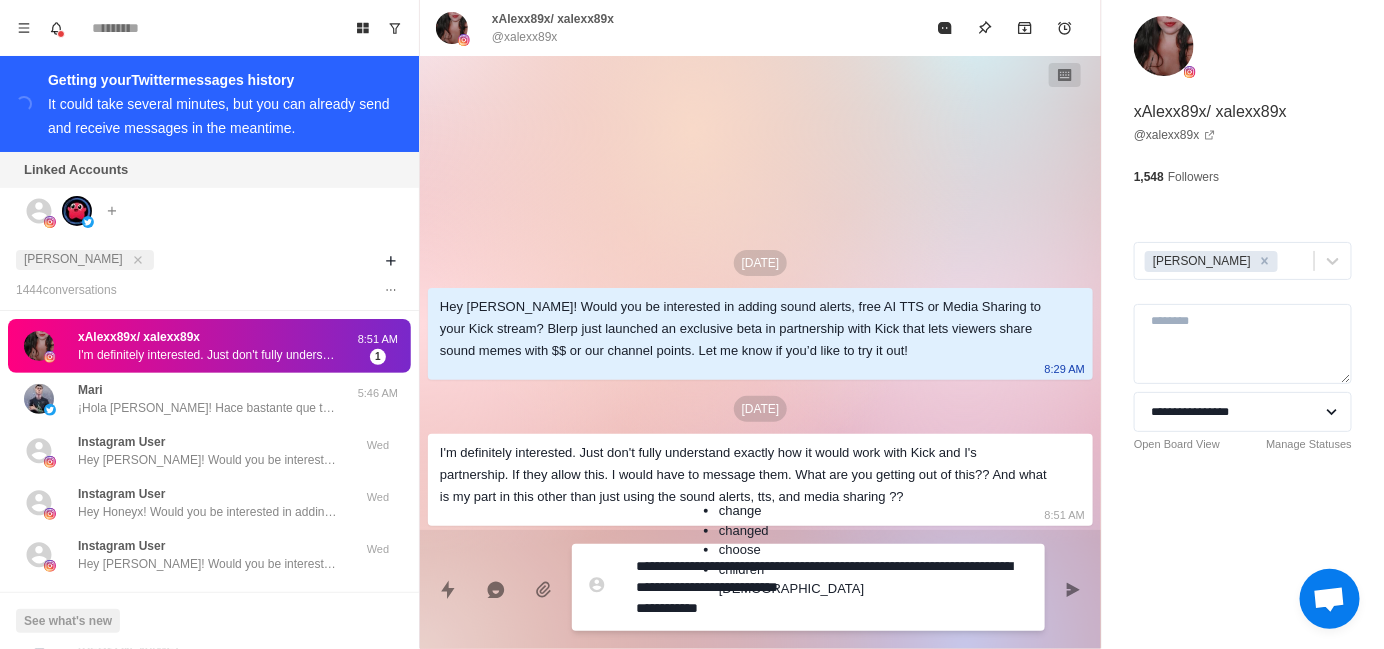type on "*" 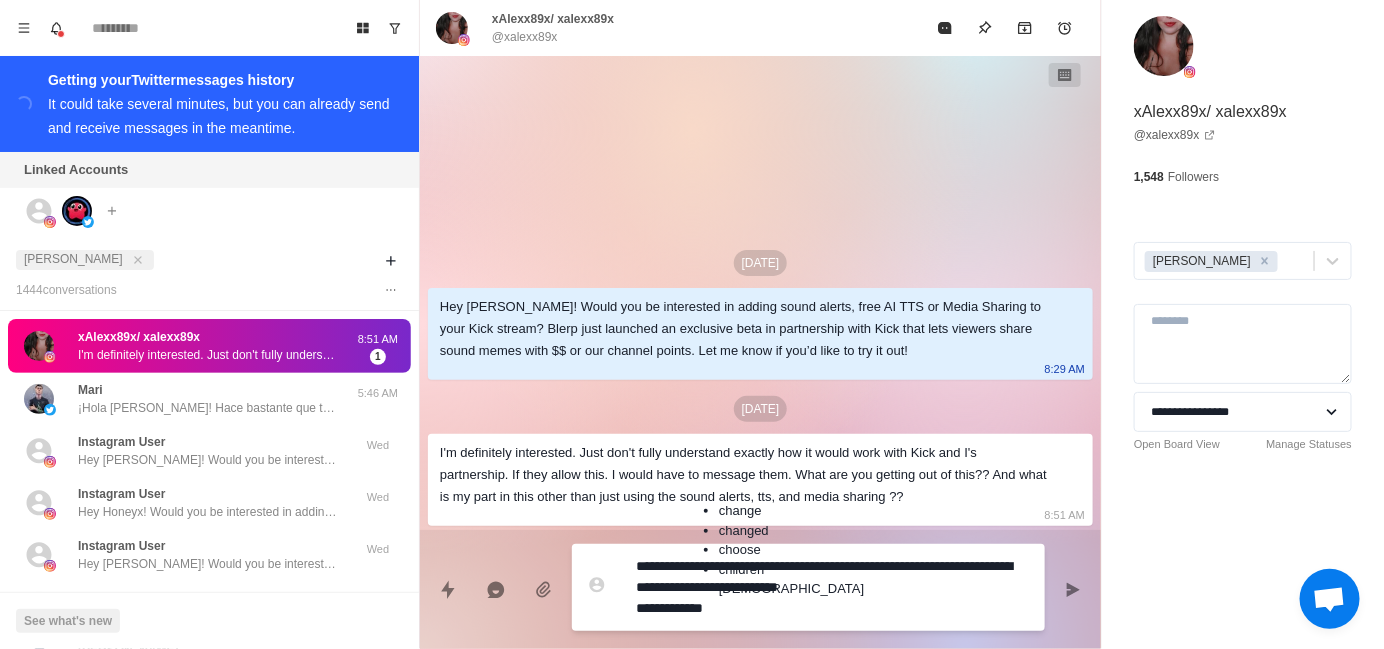 type on "*" 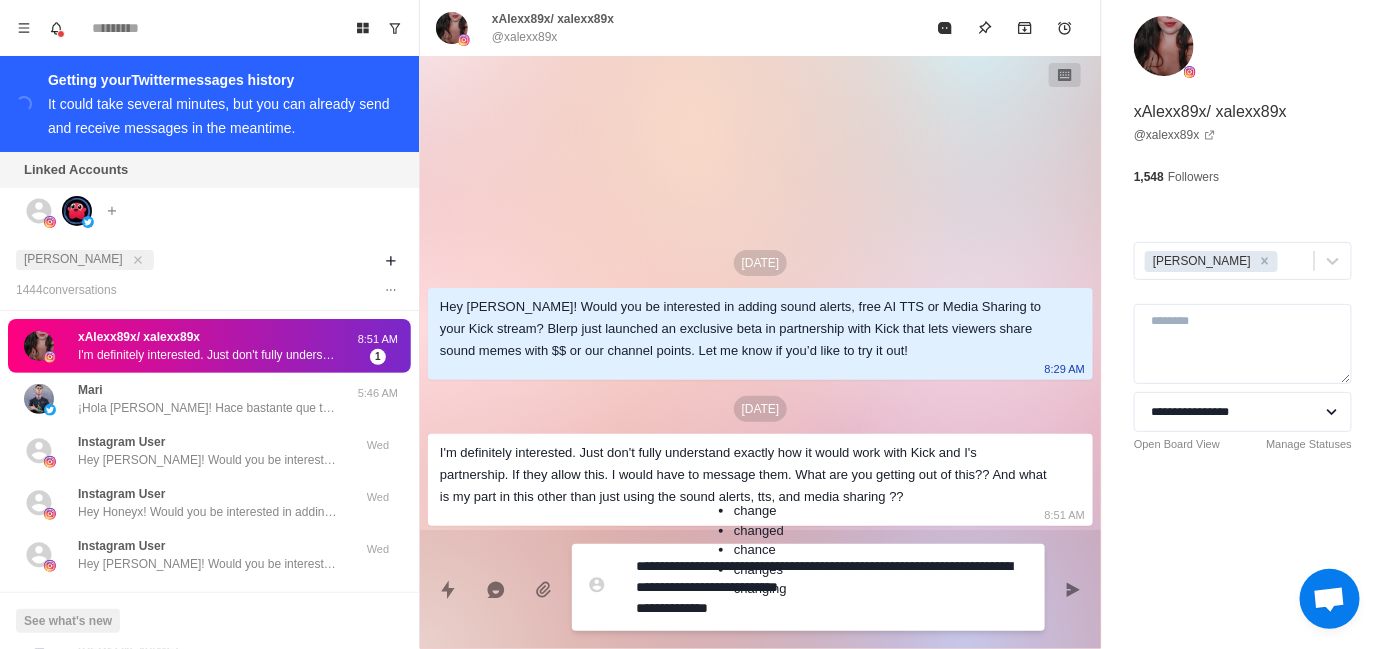 type on "*" 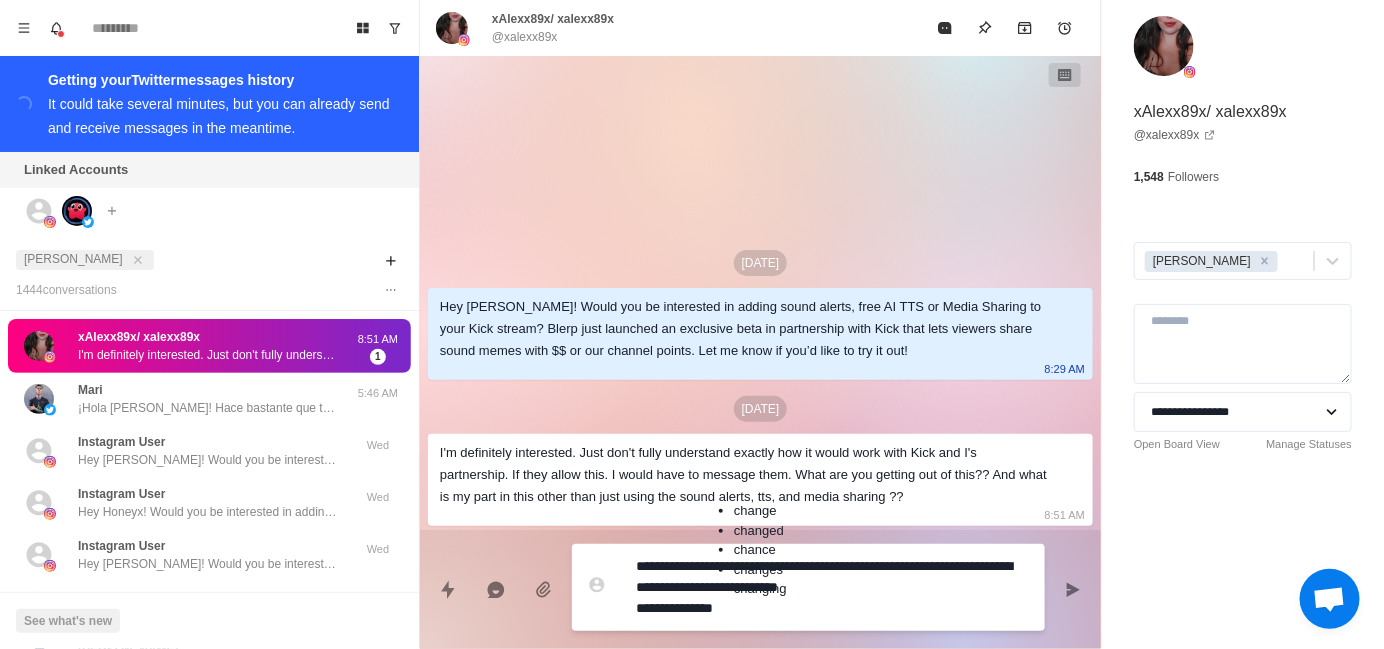 type on "*" 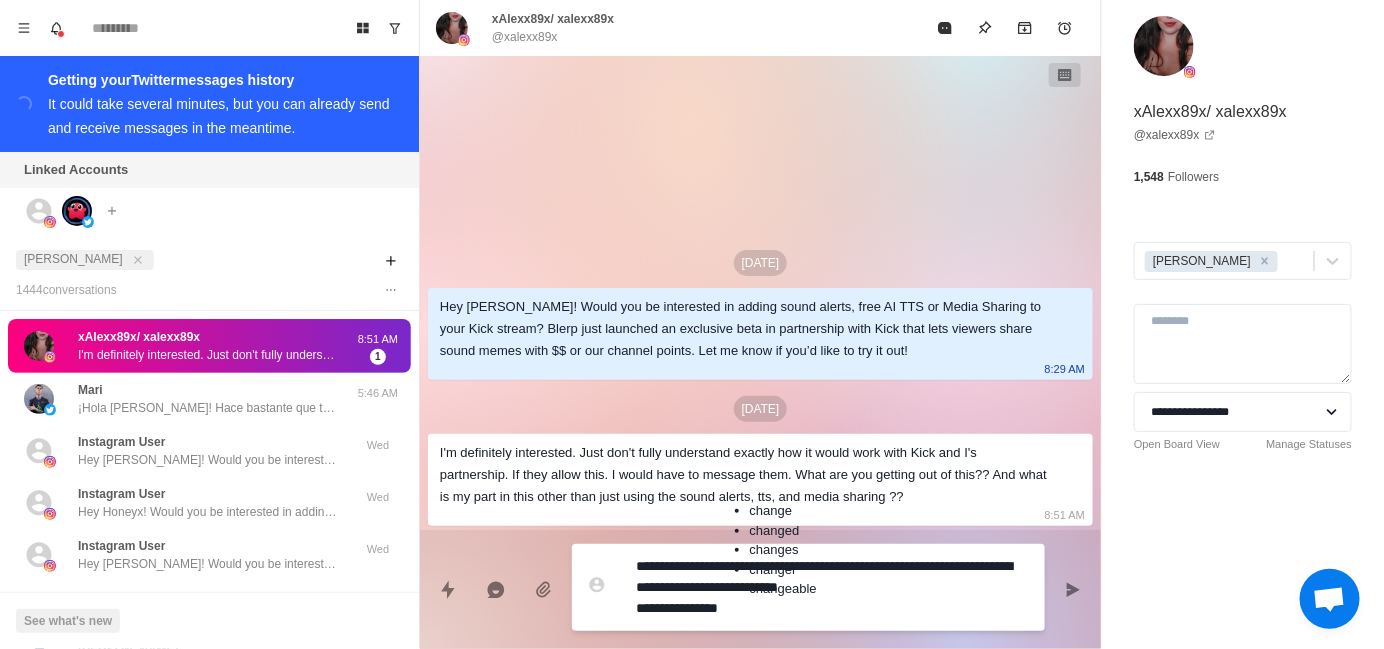 type on "*" 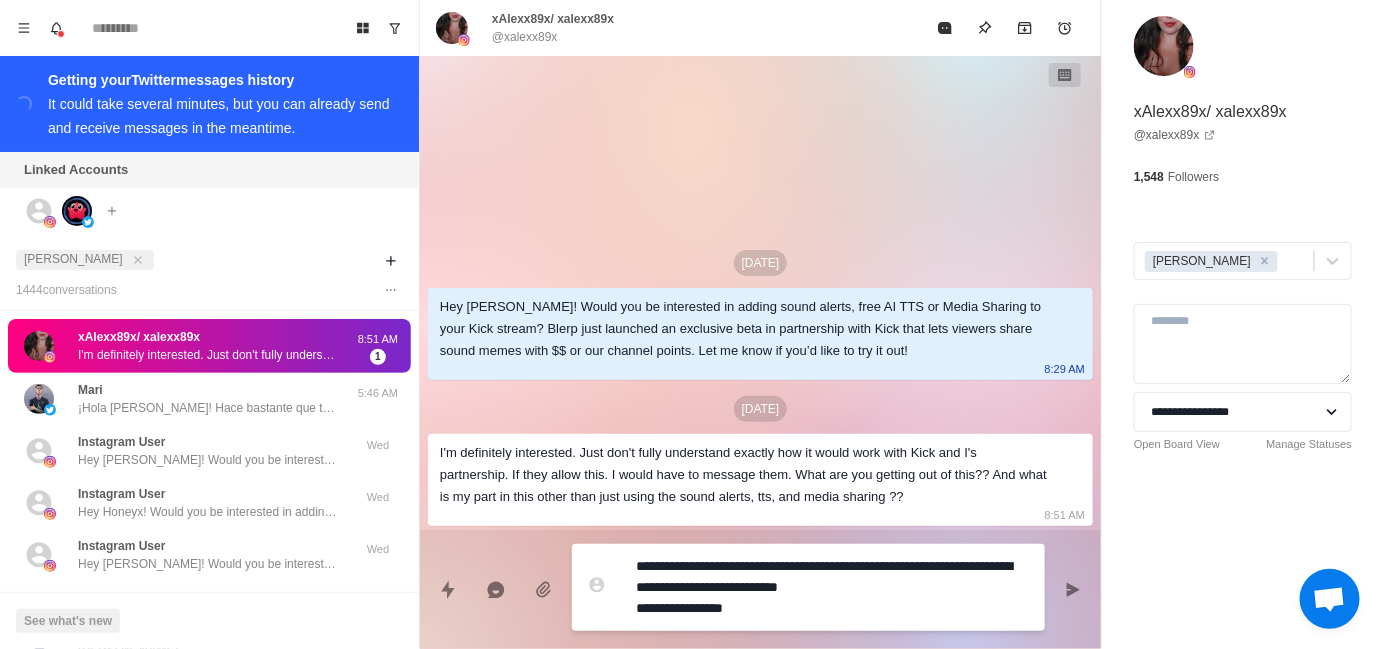type 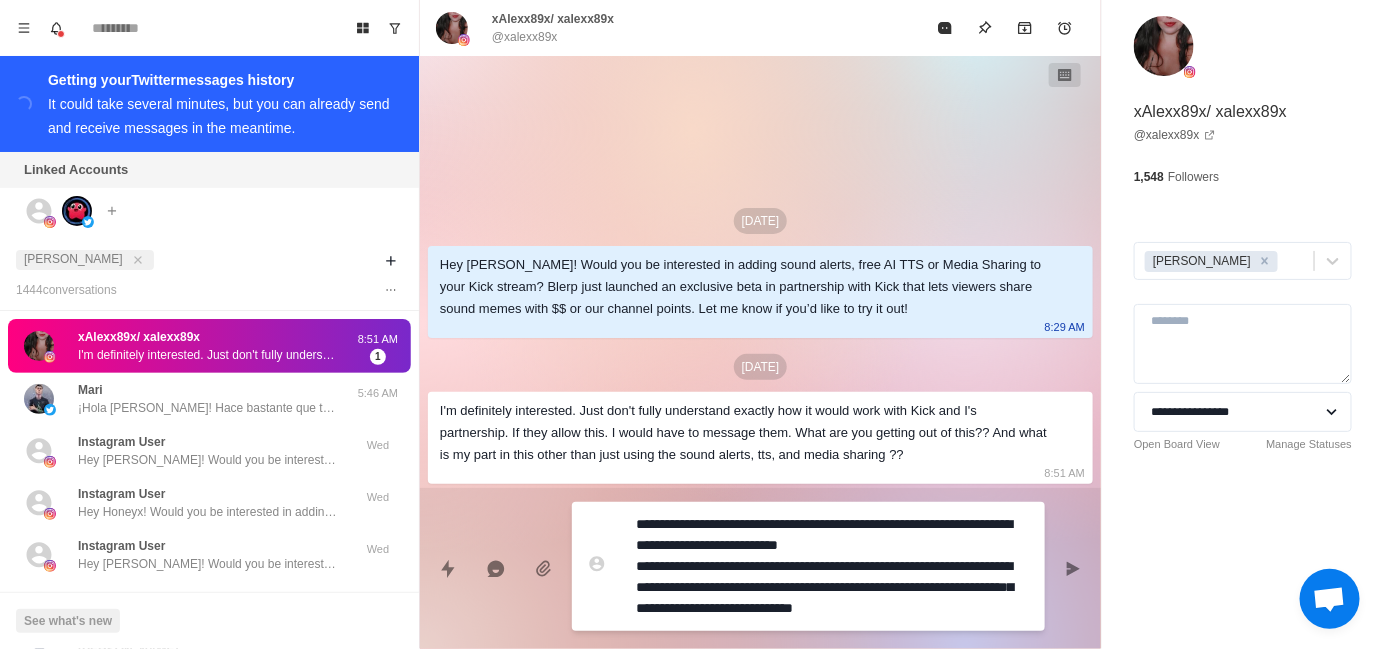 scroll, scrollTop: 0, scrollLeft: 0, axis: both 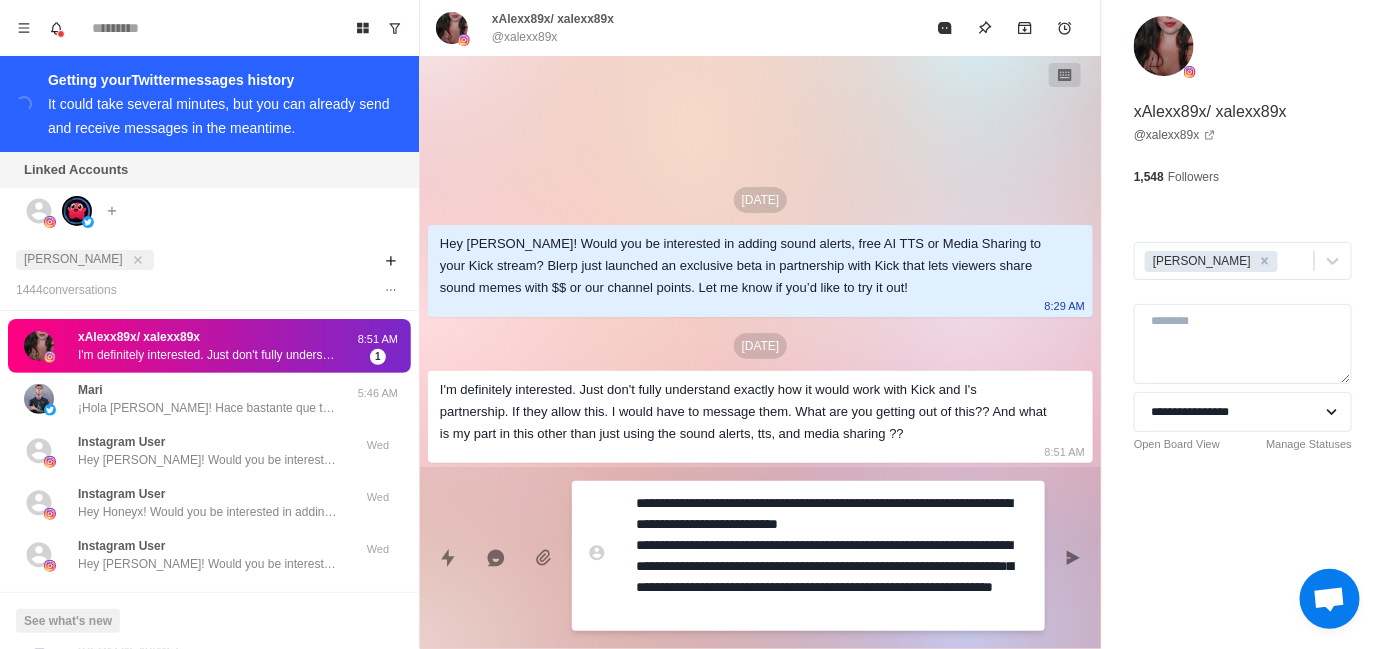click on "**********" at bounding box center [832, 556] 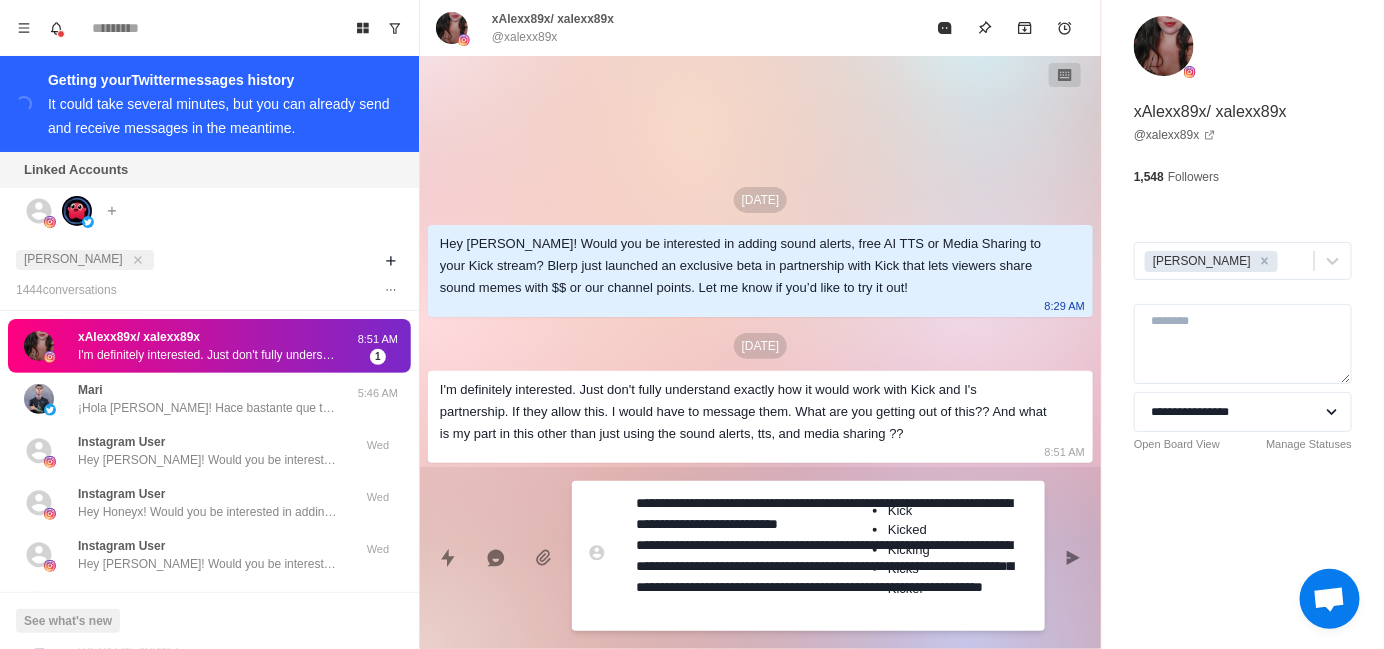 click on "**********" at bounding box center [832, 556] 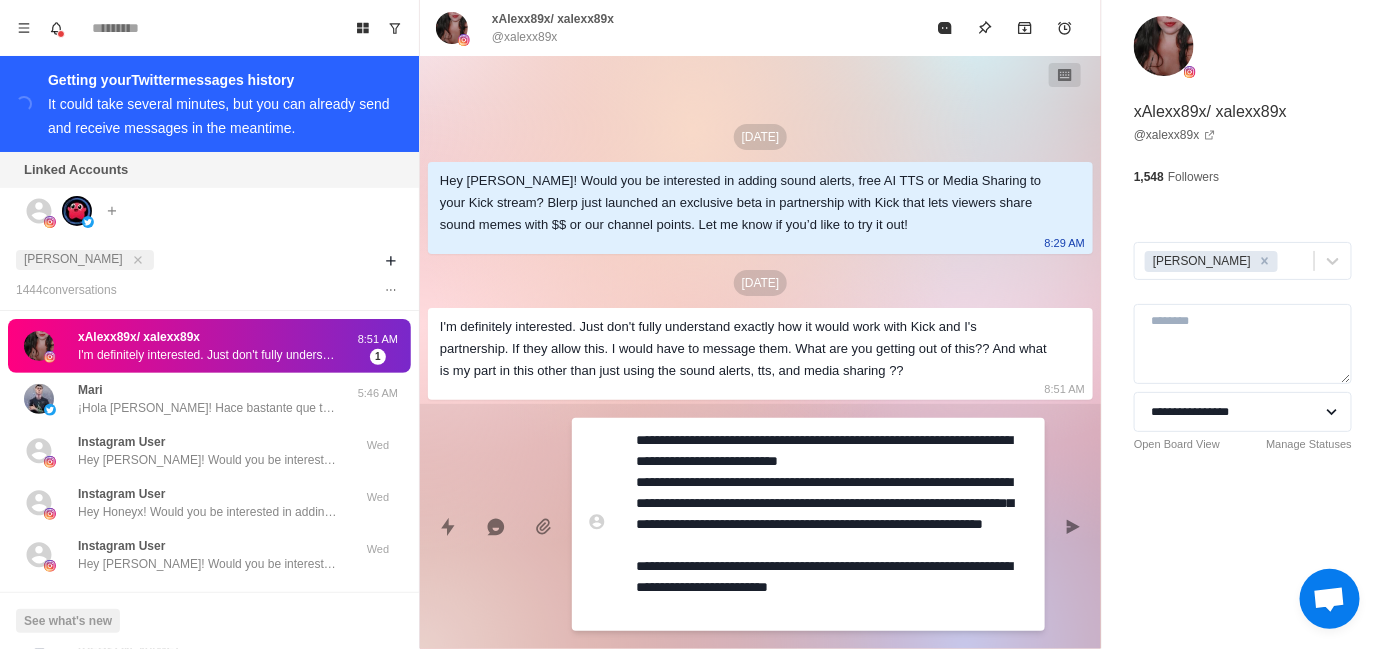 click on "**********" at bounding box center (832, 524) 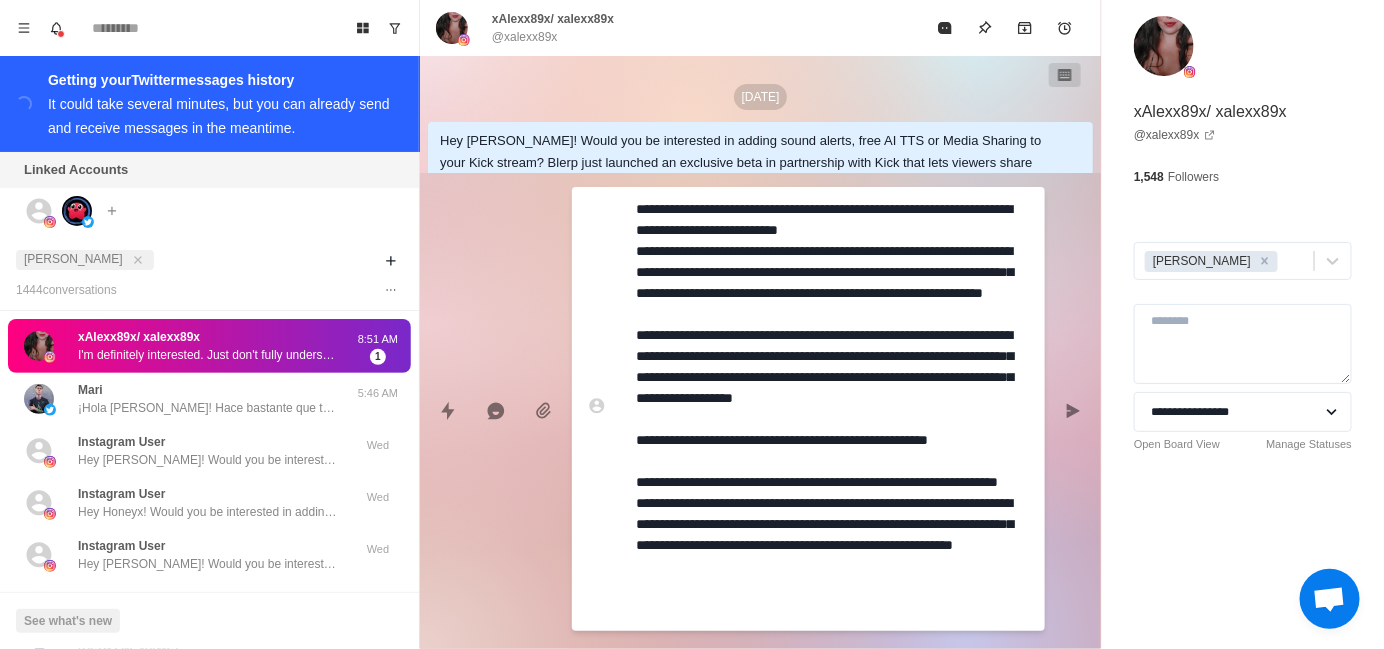 drag, startPoint x: 639, startPoint y: 502, endPoint x: 879, endPoint y: 527, distance: 241.29857 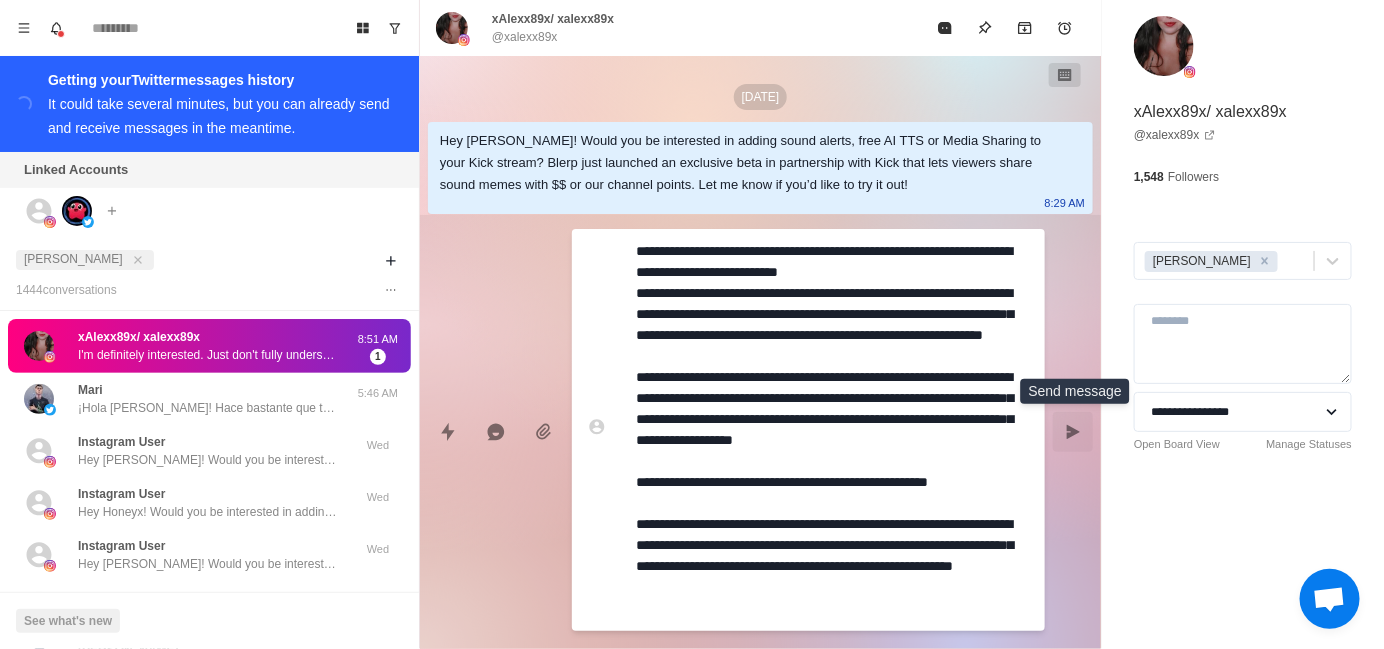 click at bounding box center [1073, 432] 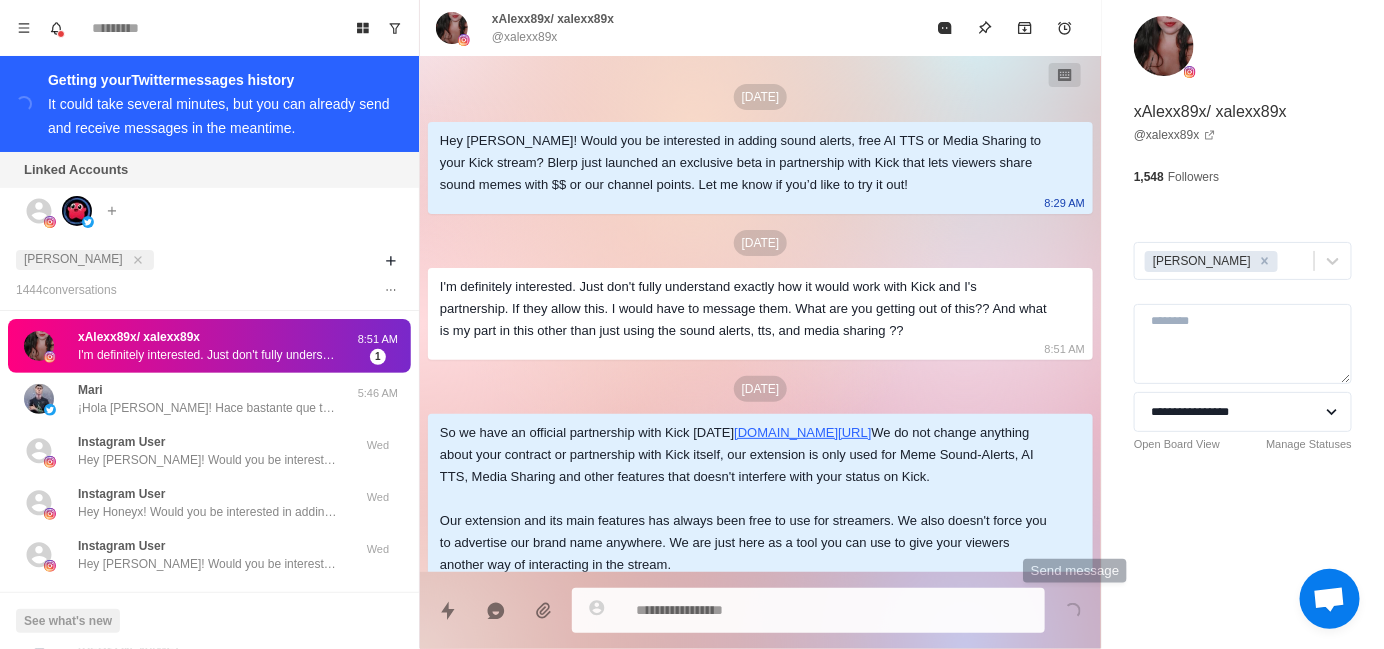 scroll, scrollTop: 180, scrollLeft: 0, axis: vertical 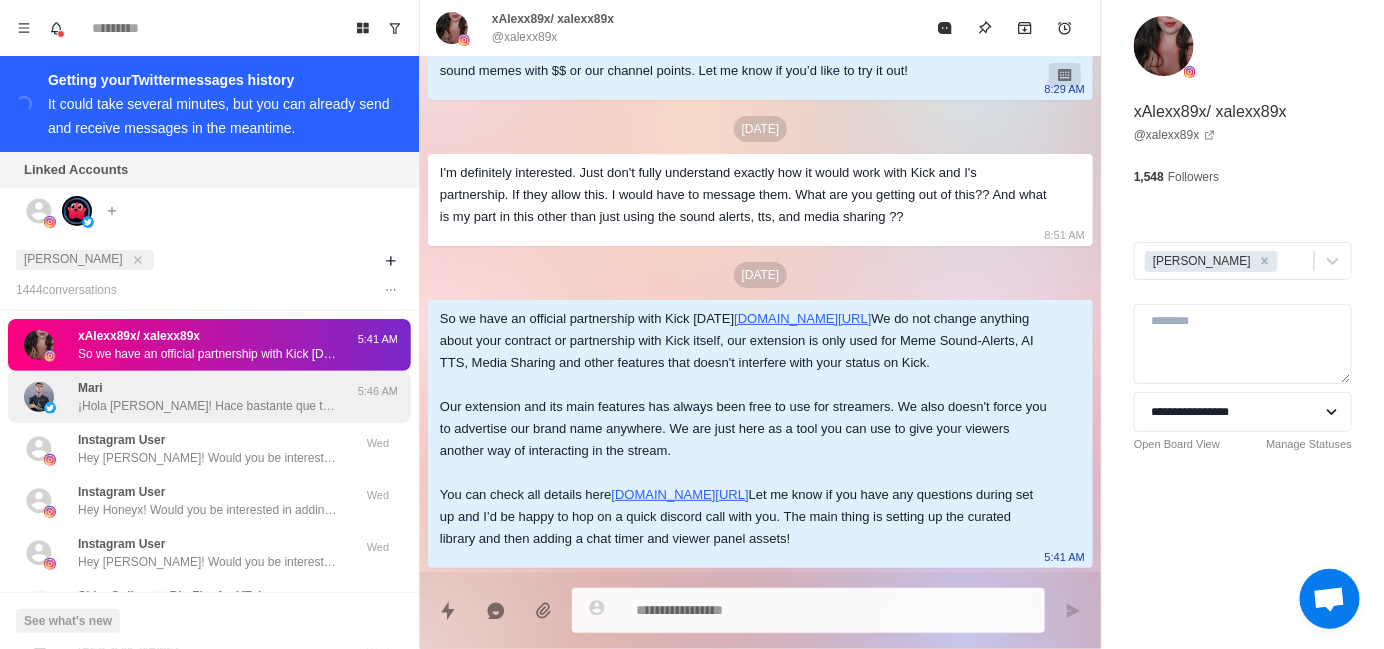 click on "¡Hola [PERSON_NAME]! Hace bastante que te había escrito, sólo quería confirmar si habías recibido mi mensaje y si tal vez en este momento estarías interesado en agregar nuestra extensión de alertas y TTS con IA a tu stream 🙈" at bounding box center [208, 406] 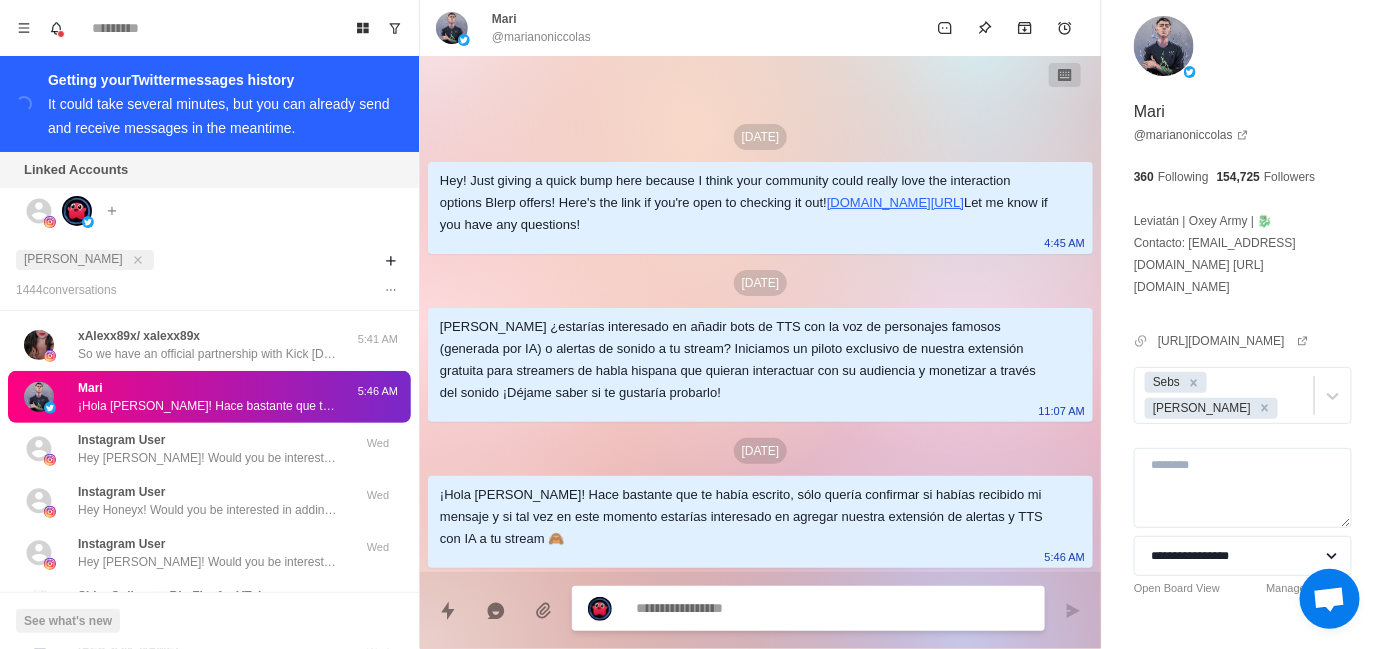 scroll, scrollTop: 0, scrollLeft: 0, axis: both 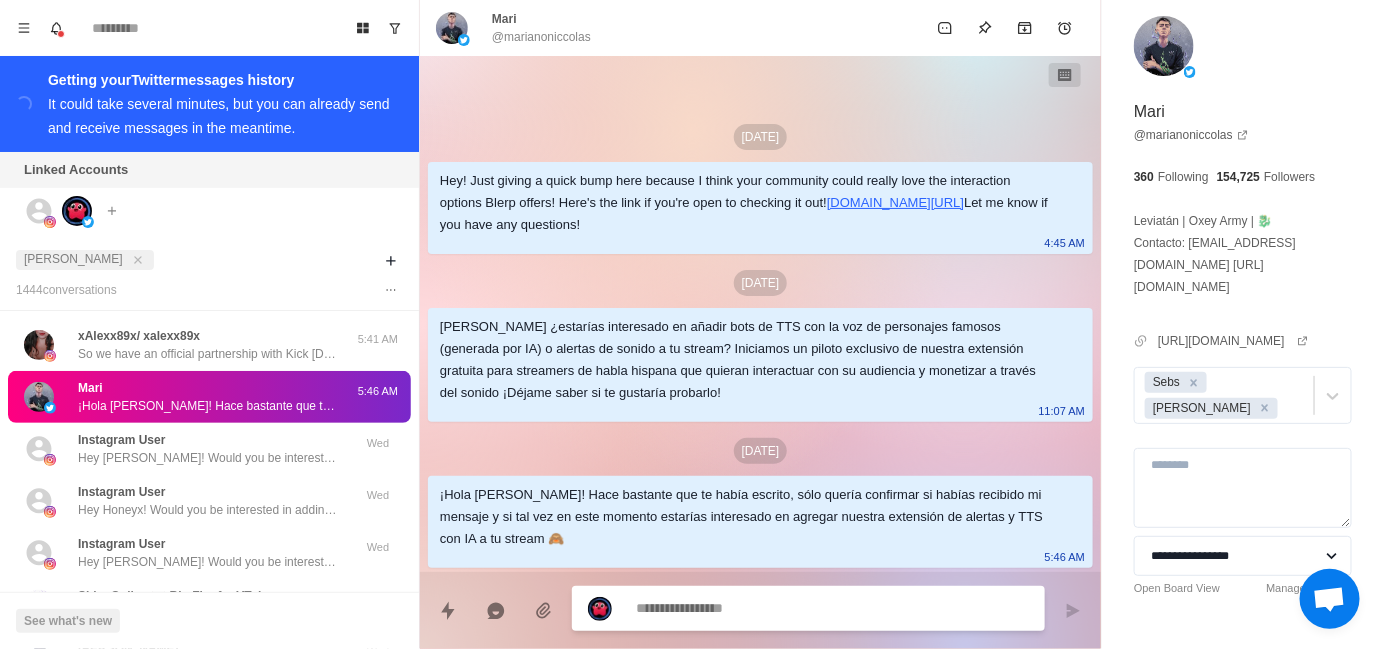 click on "[DATE]" at bounding box center [760, 451] 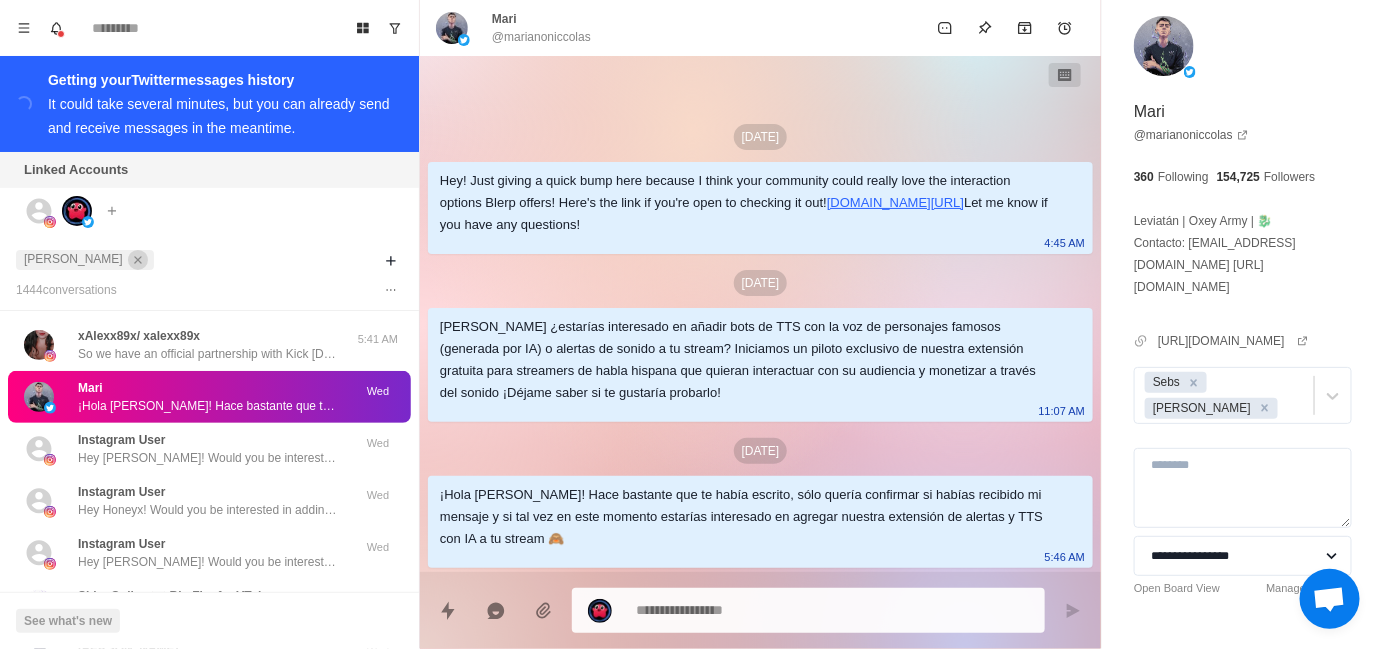 click 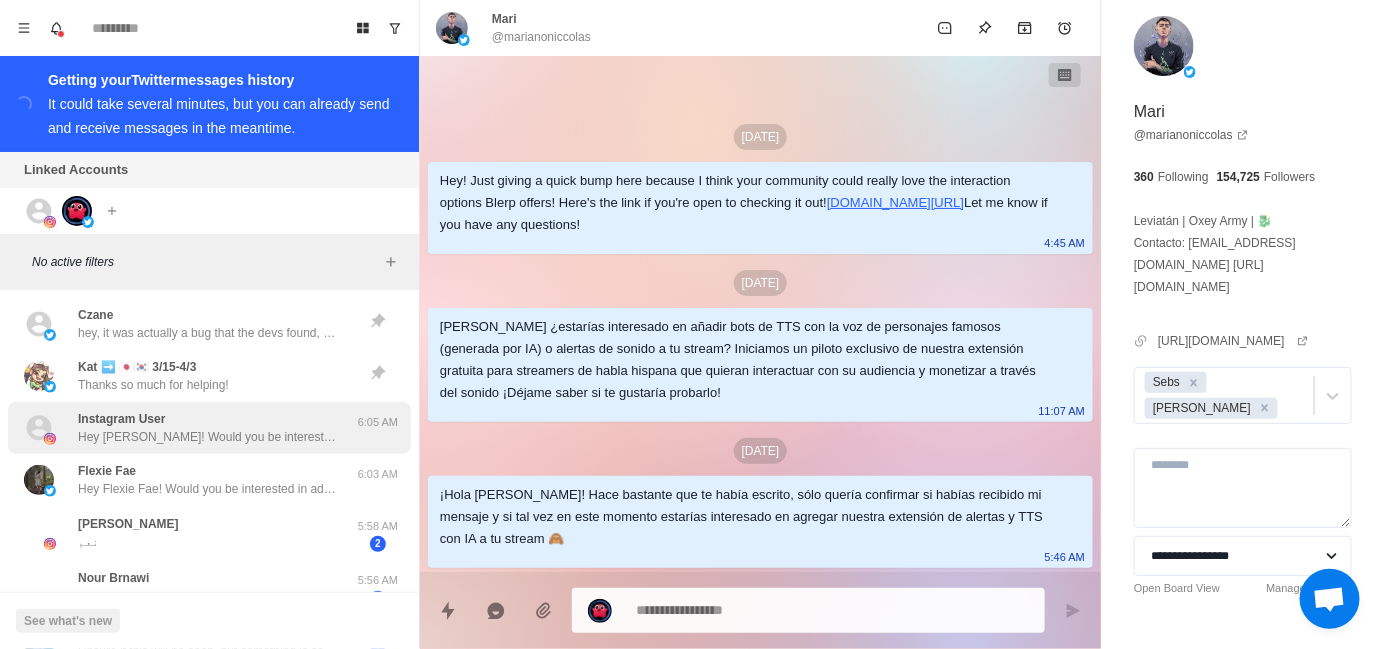 click on "Hey [PERSON_NAME]! Would you be interested in adding sound alerts, free AI TTS or Media Sharing to your Kick stream? Blerp just launched an exclusive beta in partnership with Kick that lets viewers share sound memes with $$ or our channel points. Let me know if you’d like to try it out!" at bounding box center (208, 437) 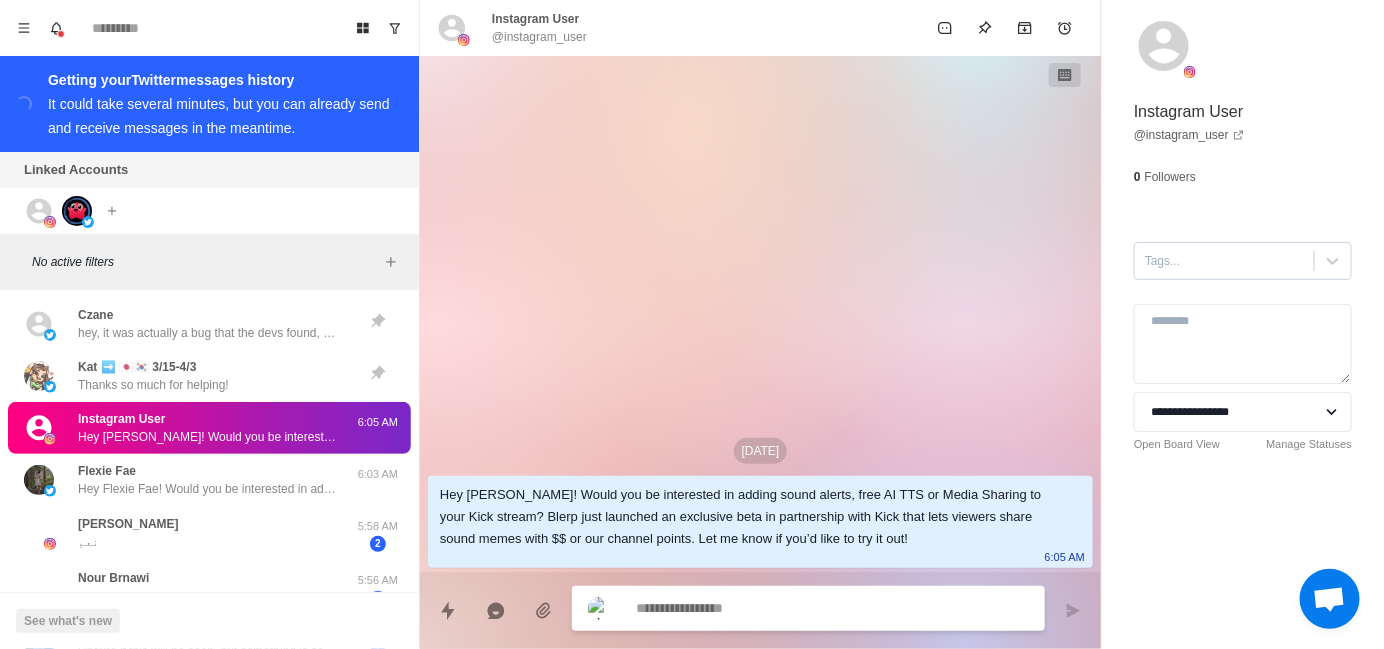 click on "Tags..." at bounding box center [1224, 261] 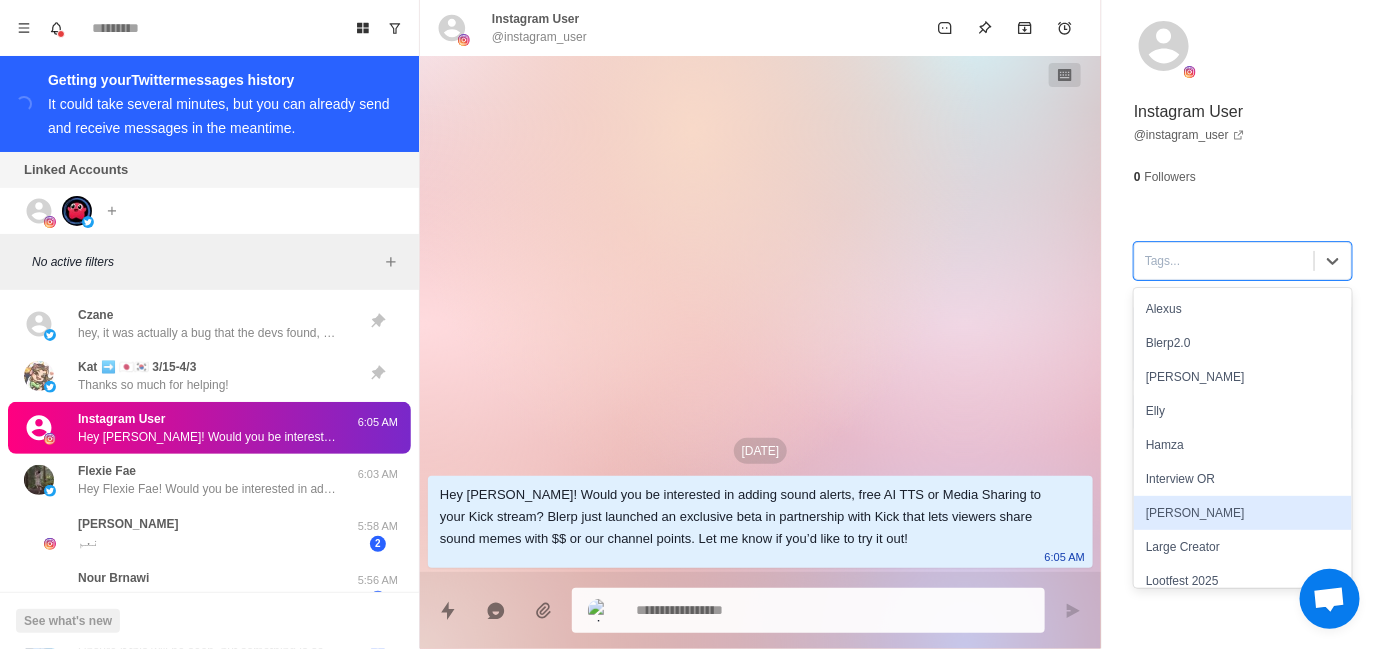click on "[PERSON_NAME]" at bounding box center (1243, 513) 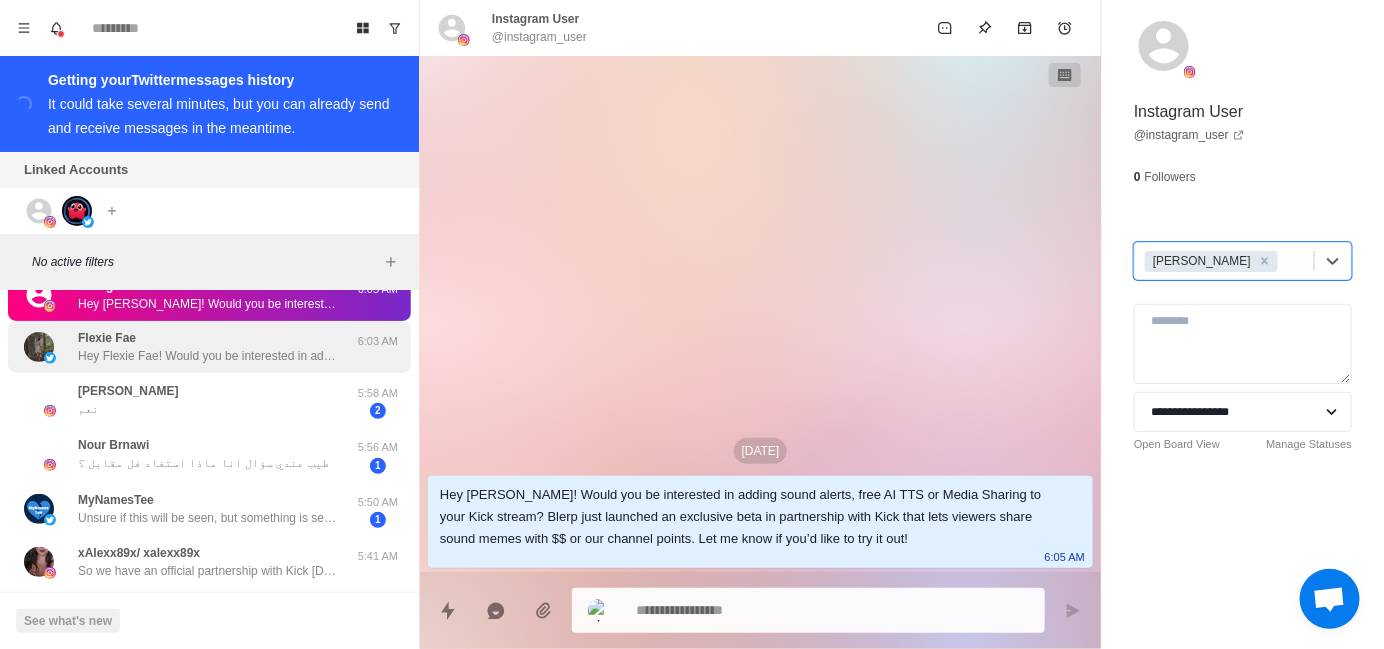 scroll, scrollTop: 100, scrollLeft: 0, axis: vertical 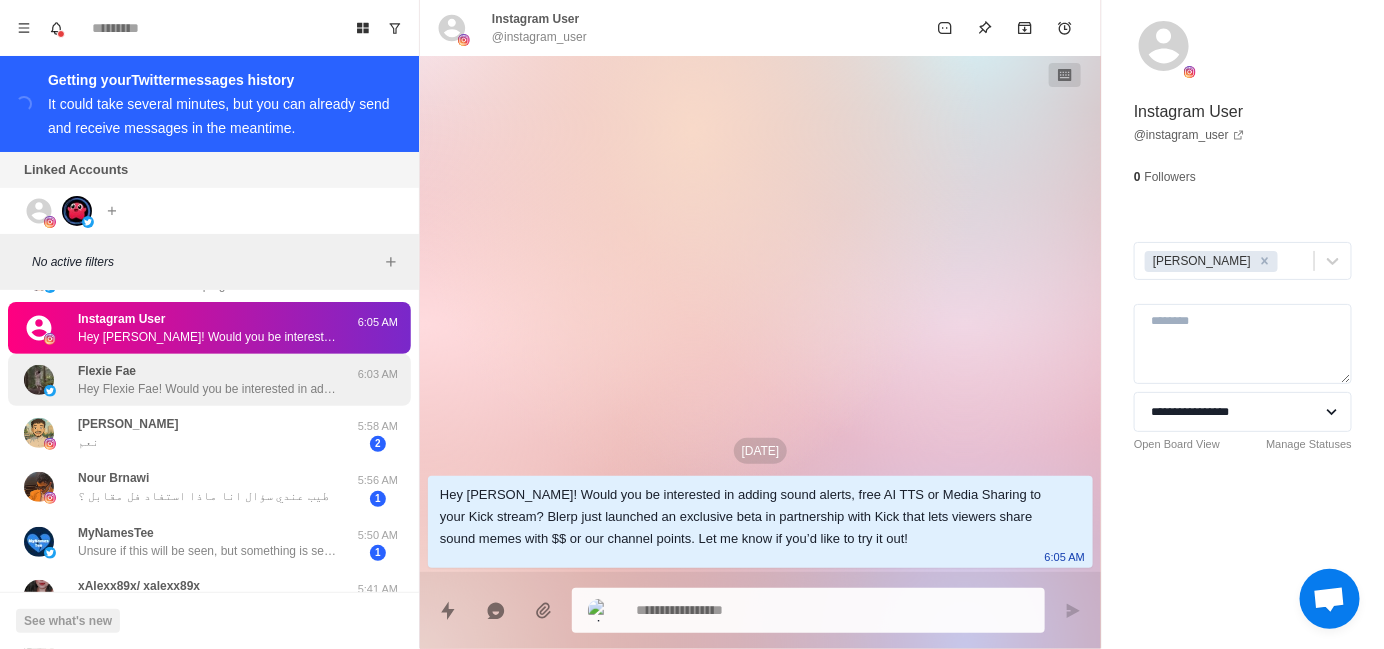 click on "Flexie Fae Hey Flexie Fae! Would you be interested in adding sound alerts, free AI TTS or Media Sharing to your Kick stream? Blerp just launched an exclusive beta in partnership with Kick that lets viewers share sound memes with $$ or our channel points. Let me know if you’d like to try it out!" at bounding box center [208, 380] 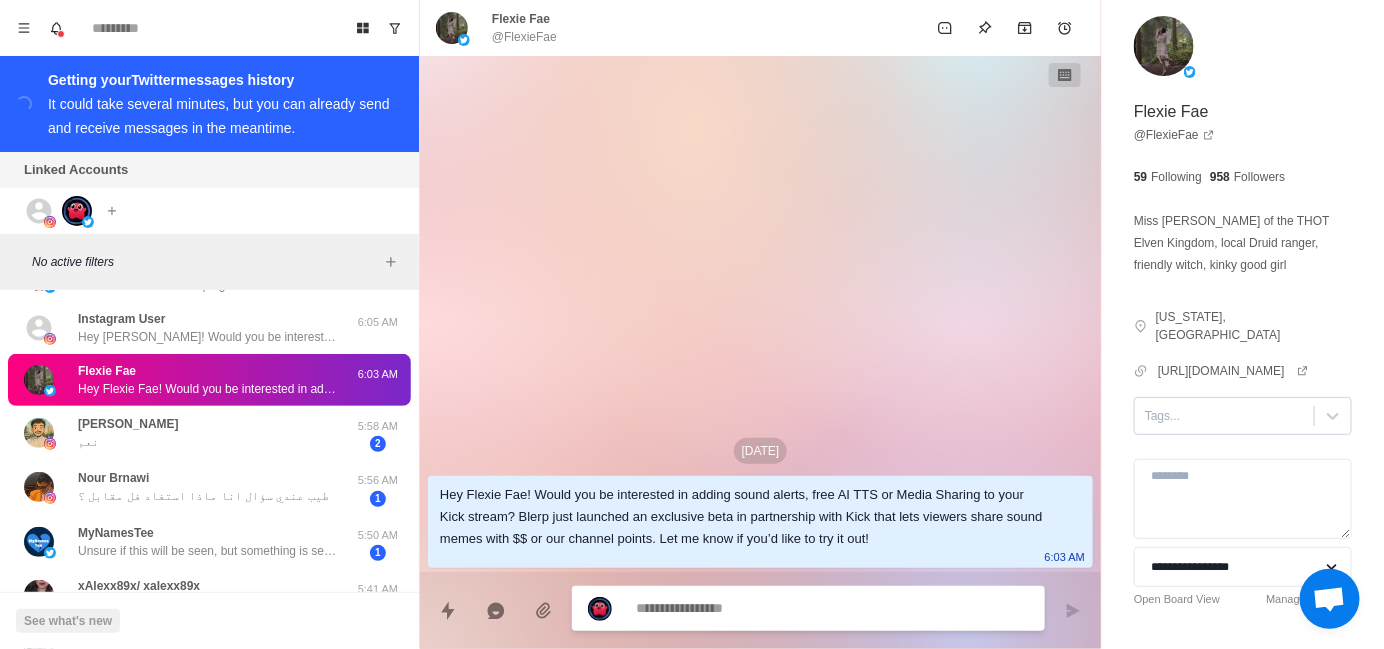 click on "Tags..." at bounding box center (1224, 416) 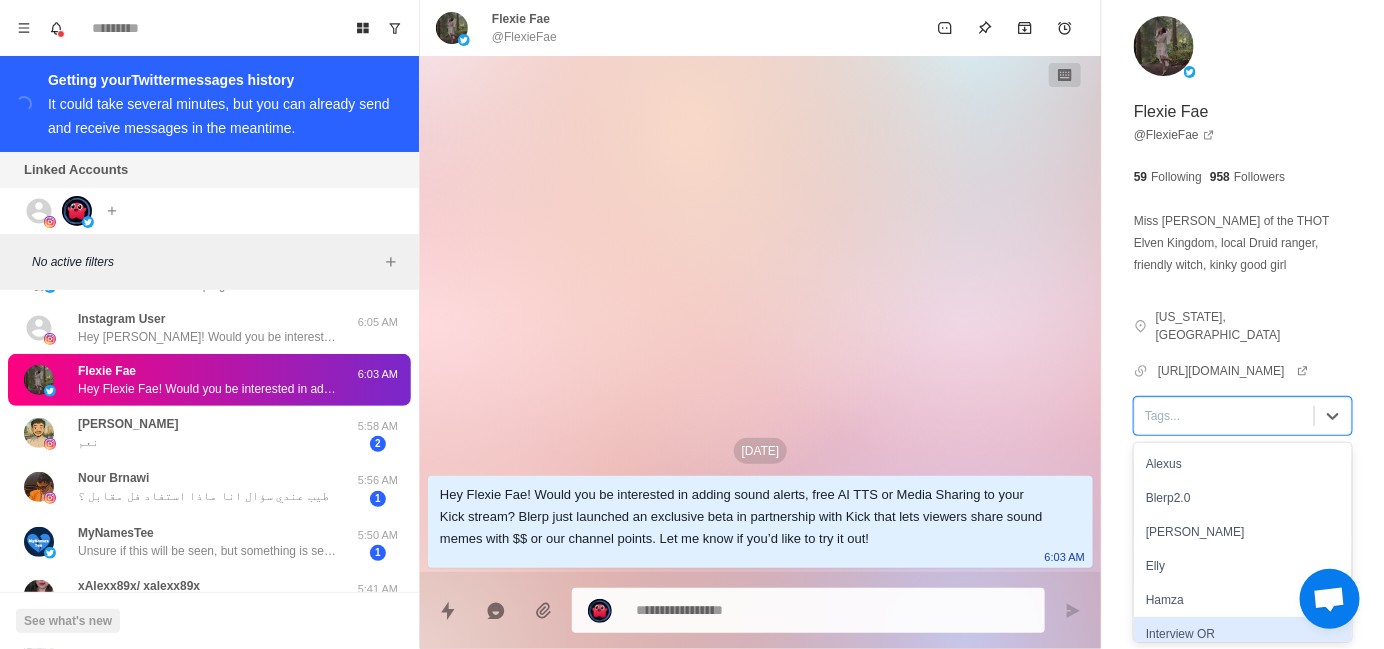 scroll, scrollTop: 100, scrollLeft: 0, axis: vertical 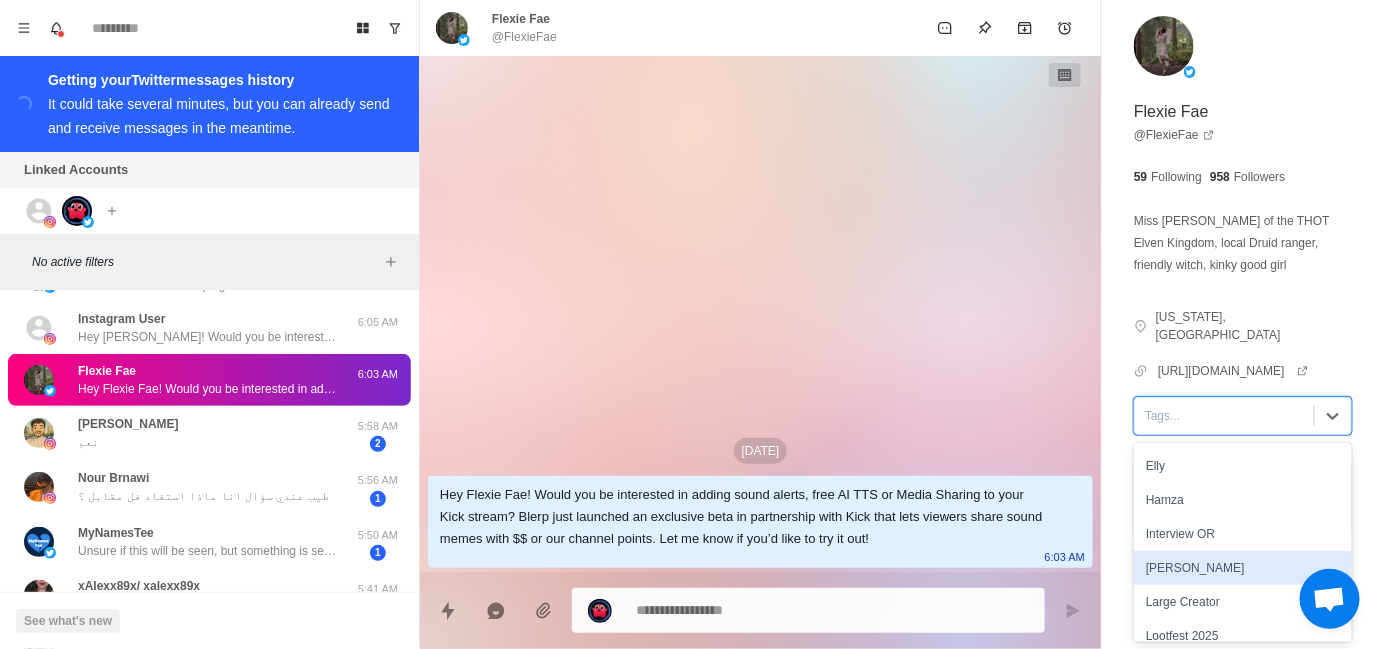 click on "[PERSON_NAME]" at bounding box center (1243, 568) 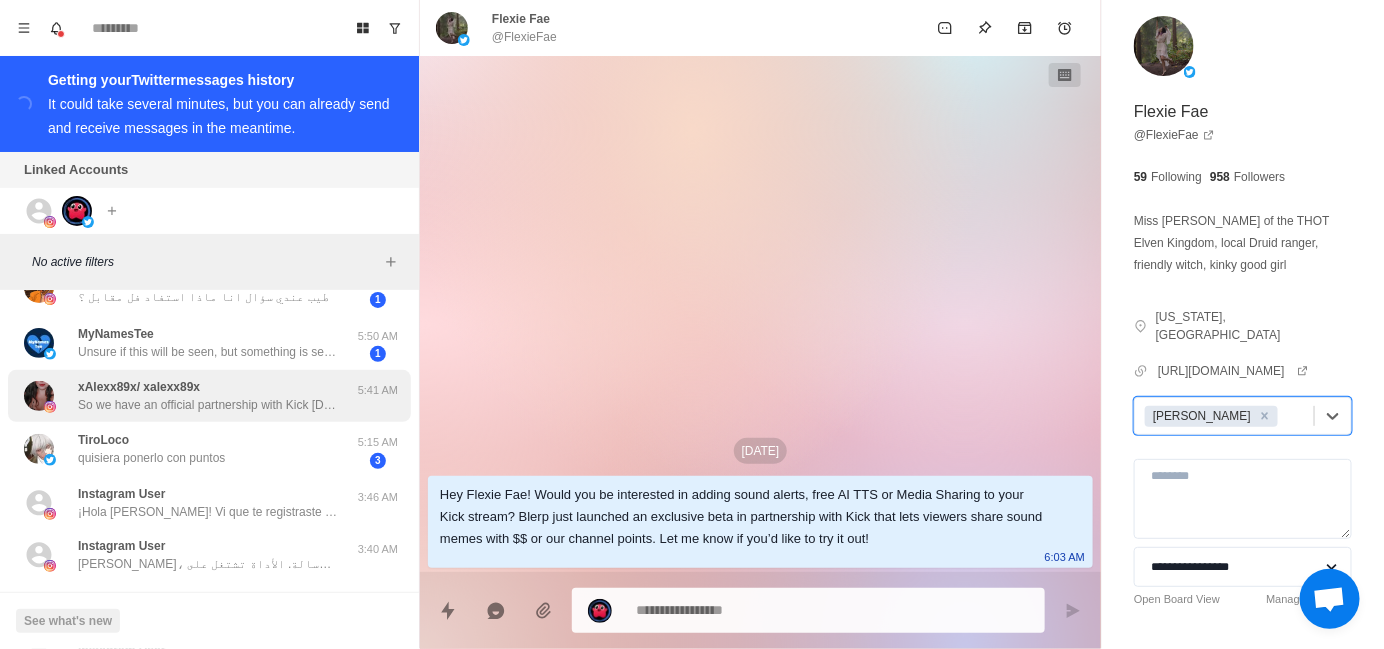 scroll, scrollTop: 451, scrollLeft: 0, axis: vertical 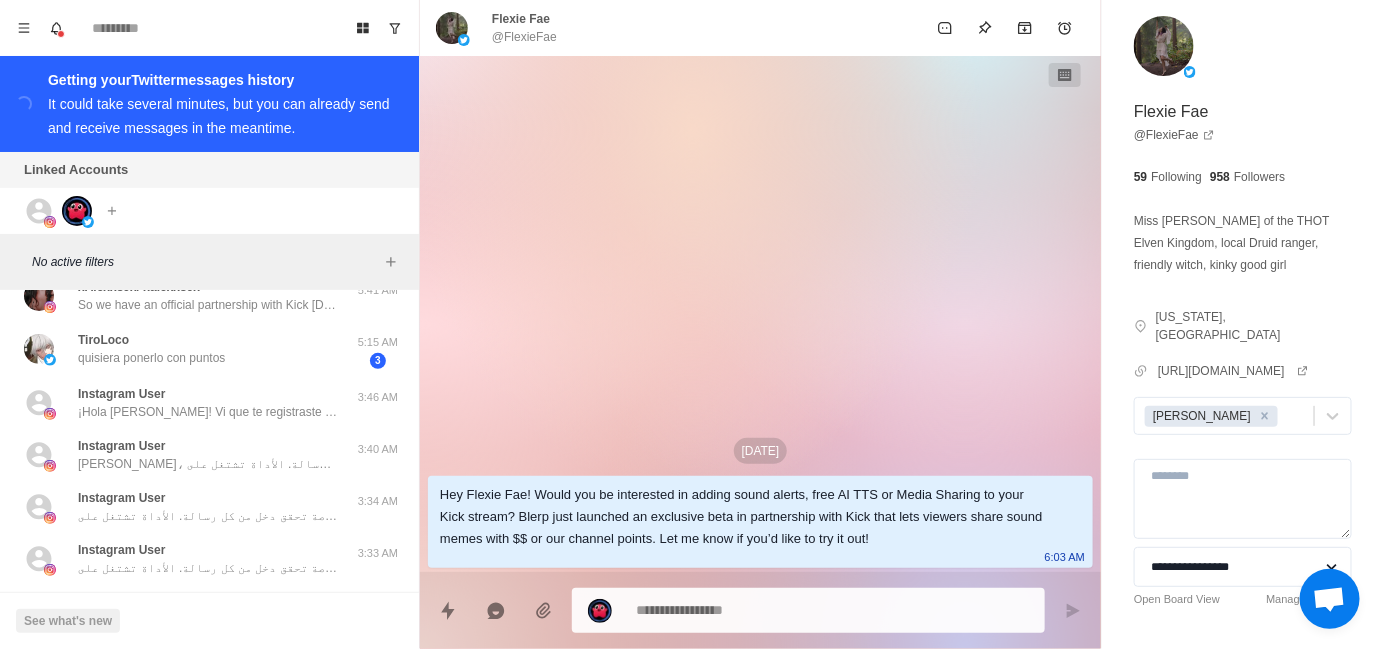 click on "[DATE] Hey Flexie Fae! Would you be interested in adding sound alerts, free AI TTS or Media Sharing to your Kick stream? Blerp just launched an exclusive beta in partnership with Kick that lets viewers share sound memes with $$ or our channel points. Let me know if you’d like to try it out! 6:03 AM" at bounding box center [760, 314] 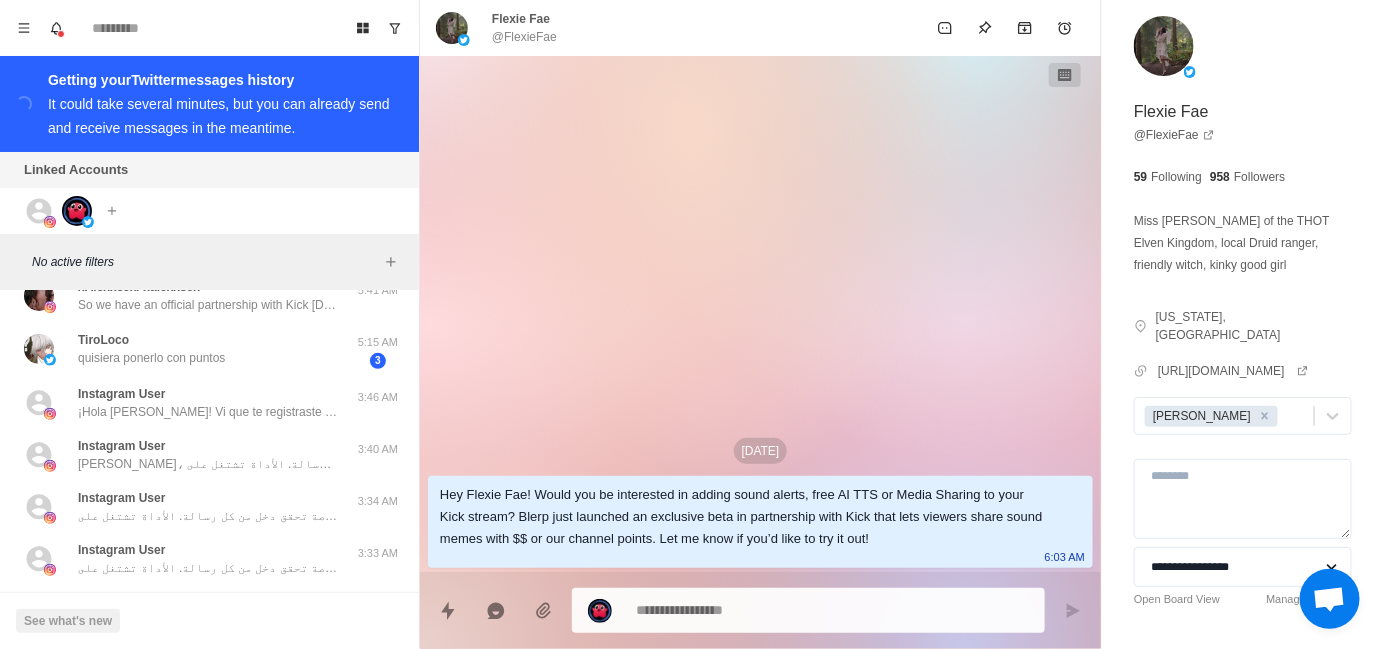 scroll, scrollTop: 449, scrollLeft: 0, axis: vertical 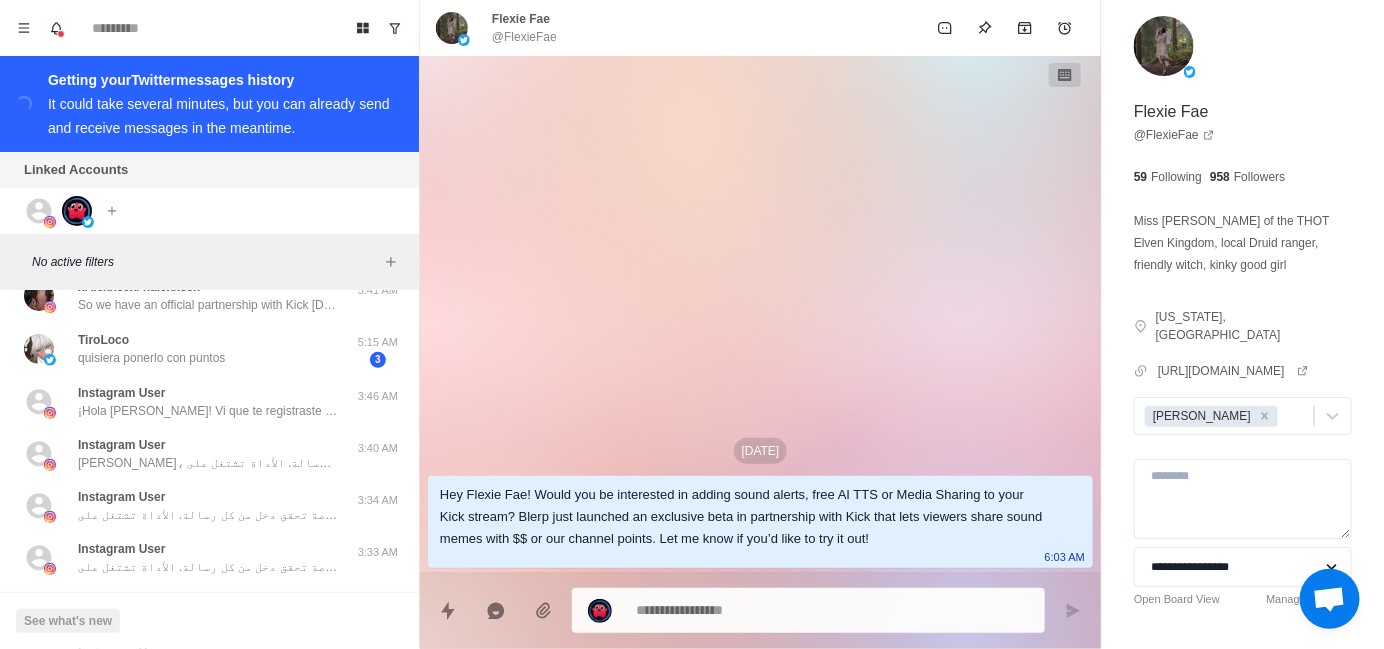 click on "[DATE] Hey Flexie Fae! Would you be interested in adding sound alerts, free AI TTS or Media Sharing to your Kick stream? Blerp just launched an exclusive beta in partnership with Kick that lets viewers share sound memes with $$ or our channel points. Let me know if you’d like to try it out! 6:03 AM" at bounding box center (760, 314) 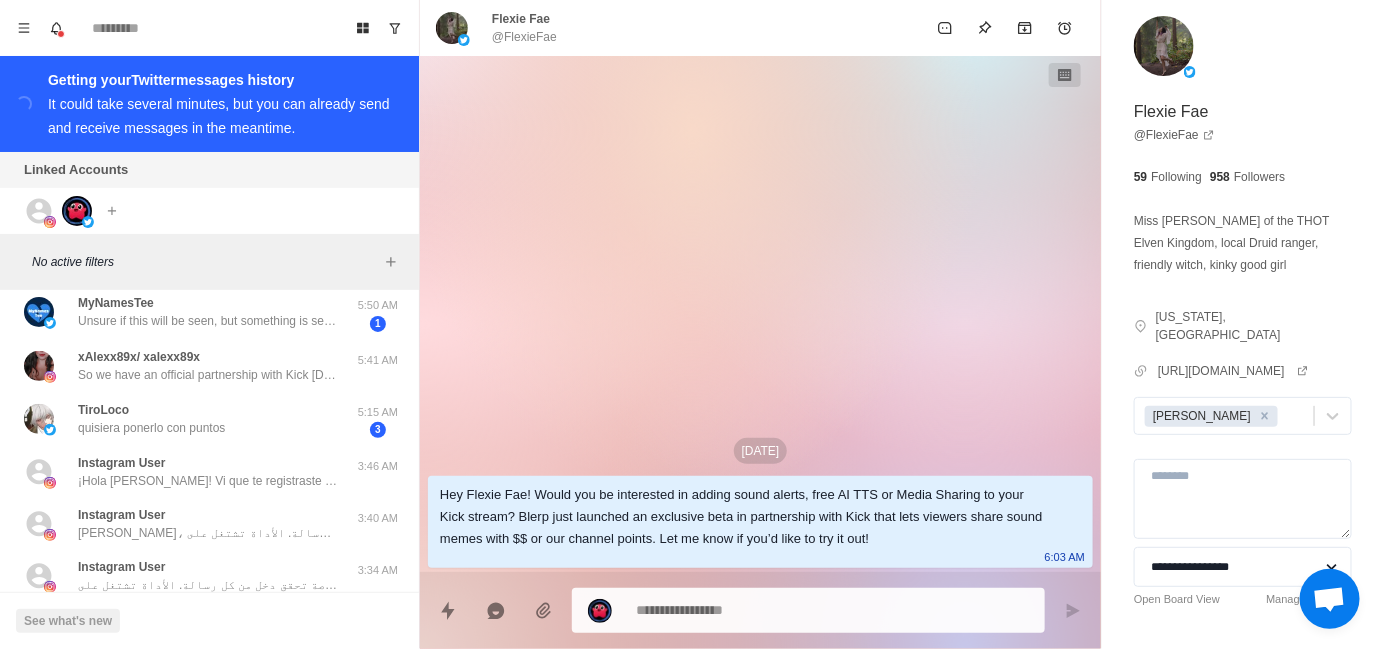 scroll, scrollTop: 400, scrollLeft: 0, axis: vertical 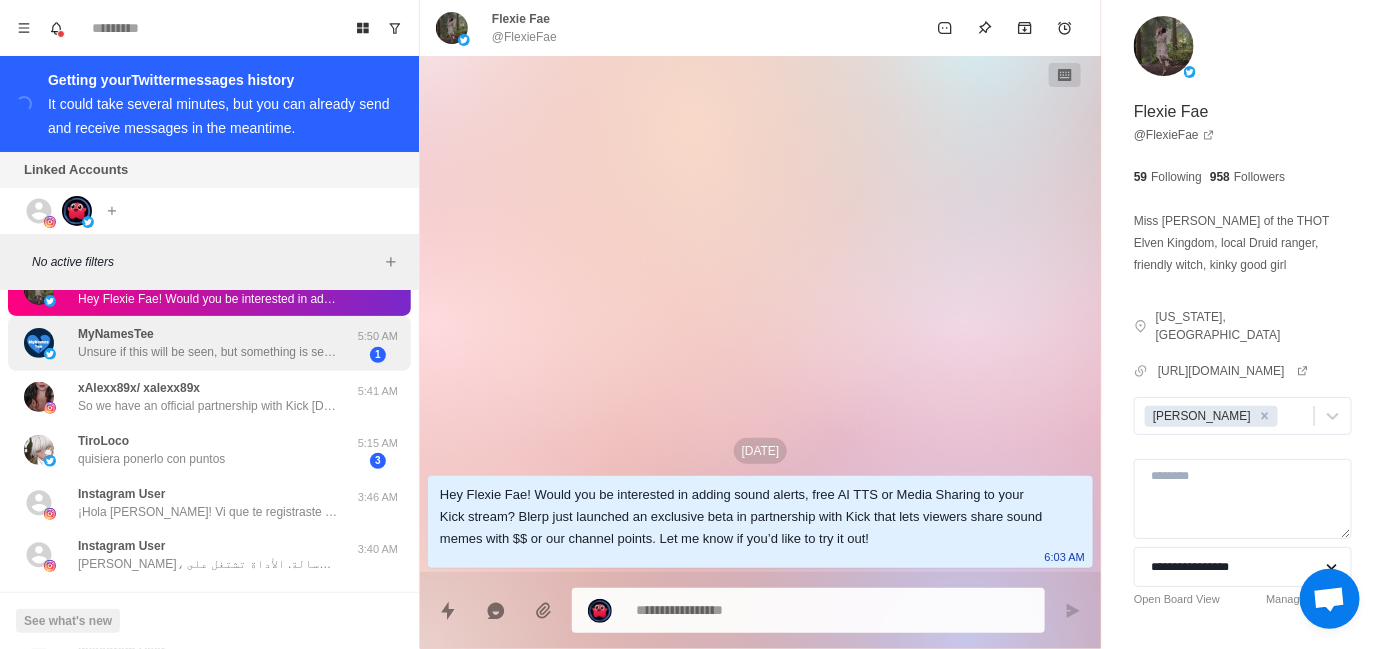 click on "Unsure if this will be seen, but something is seriously wrong with the Blerp website. It refuses to load." at bounding box center (208, 352) 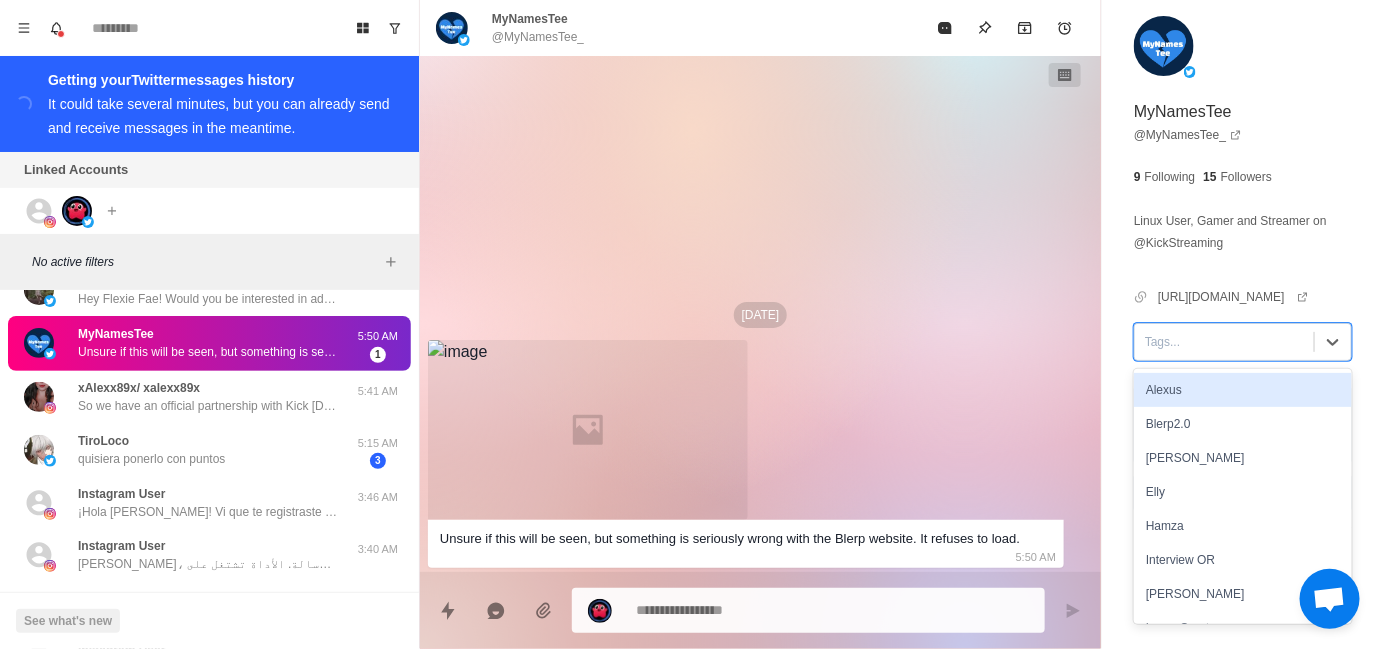 click at bounding box center (1224, 342) 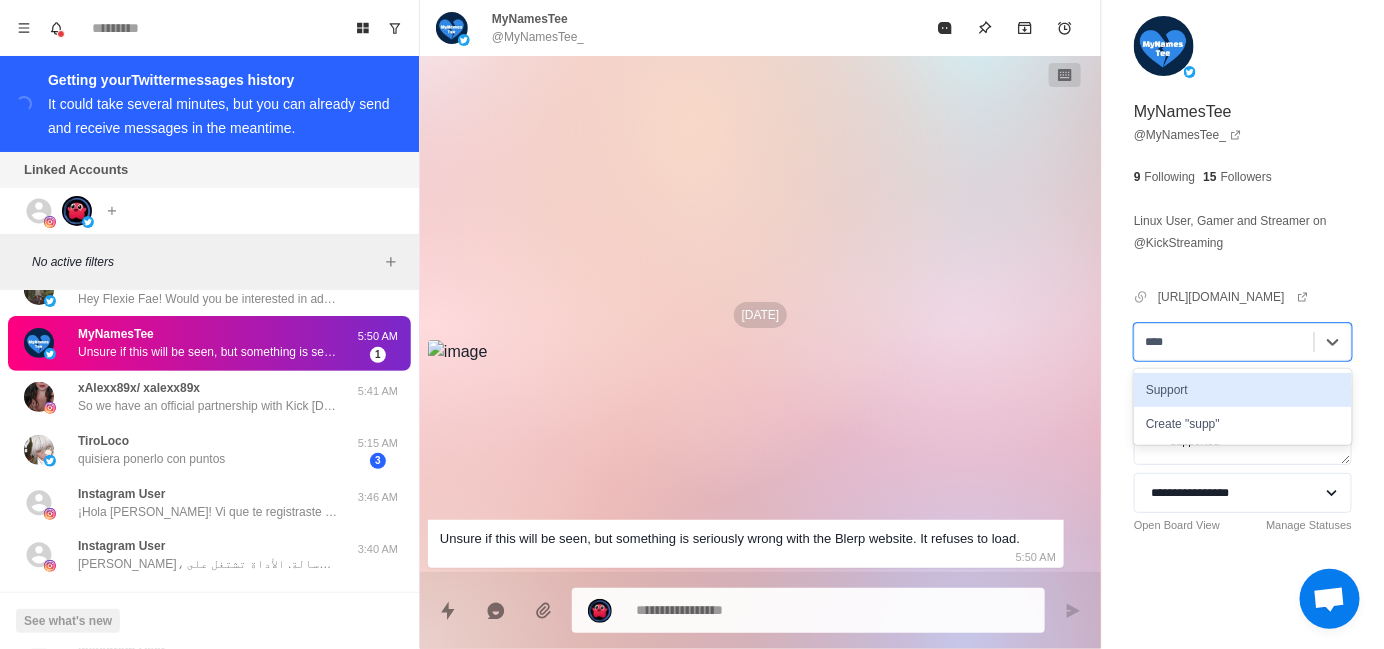 click on "Support" at bounding box center [1243, 390] 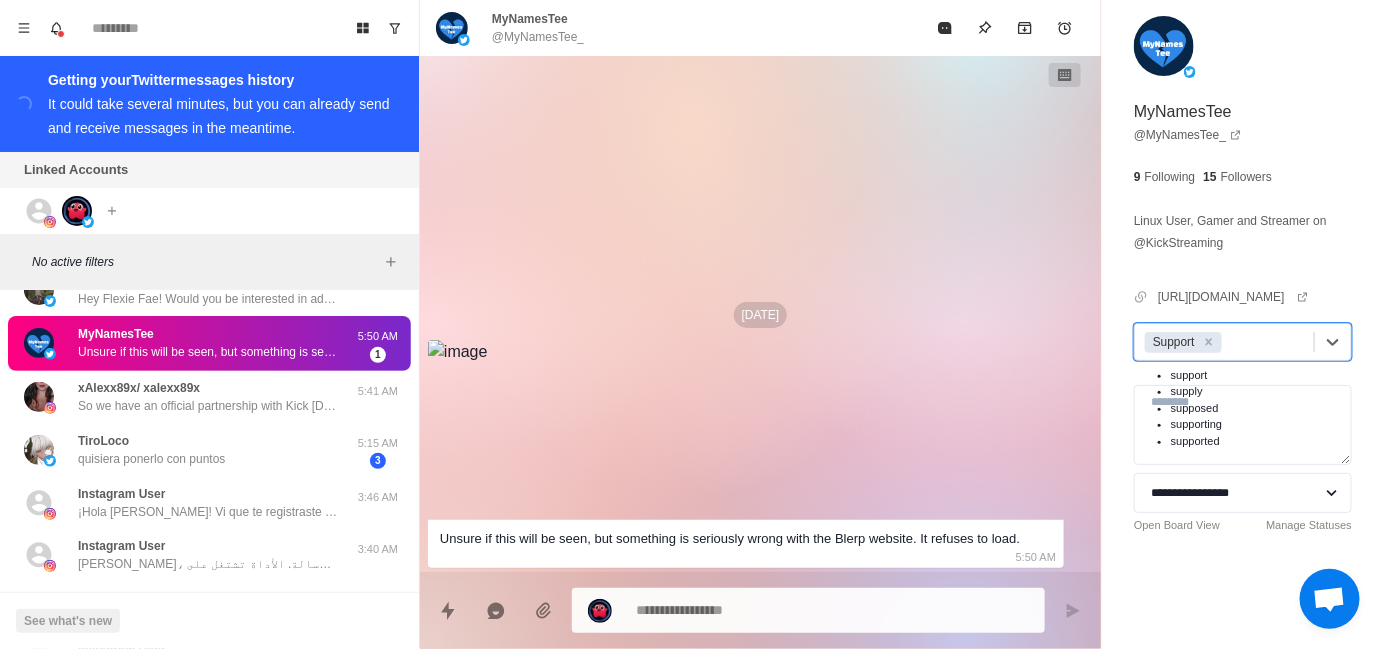 click on "Support" at bounding box center (1224, 342) 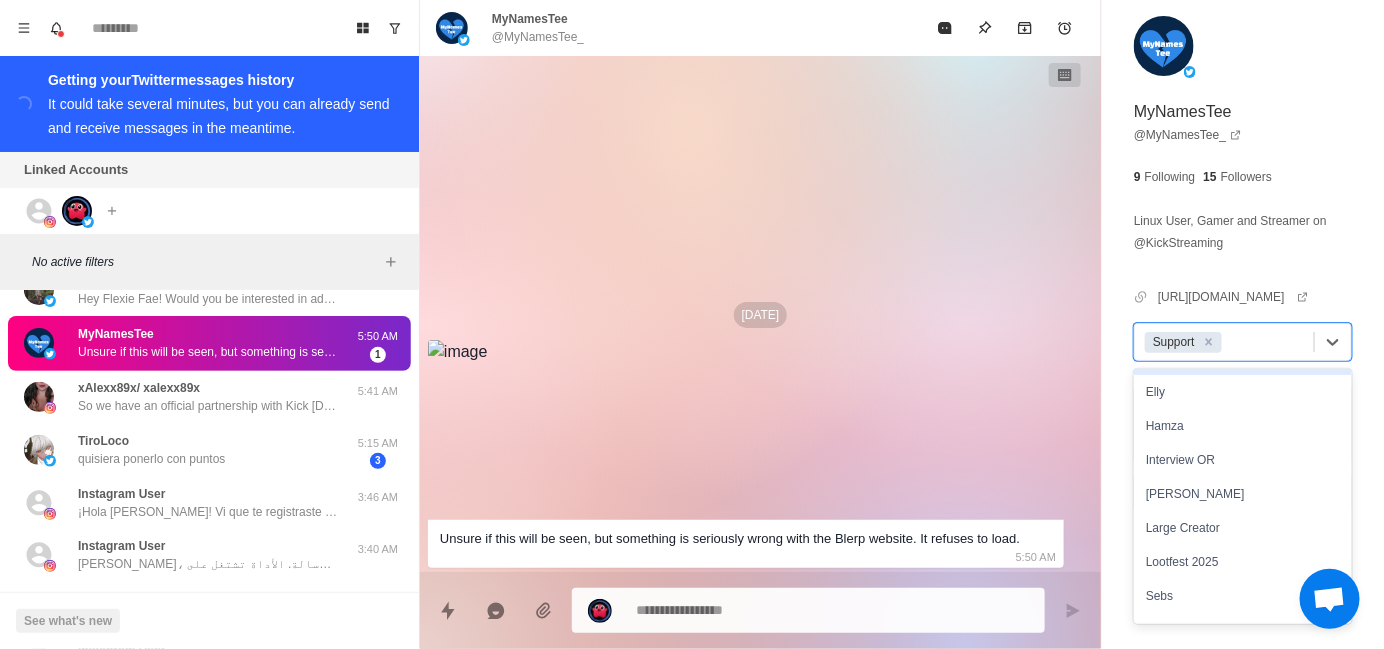 scroll, scrollTop: 126, scrollLeft: 0, axis: vertical 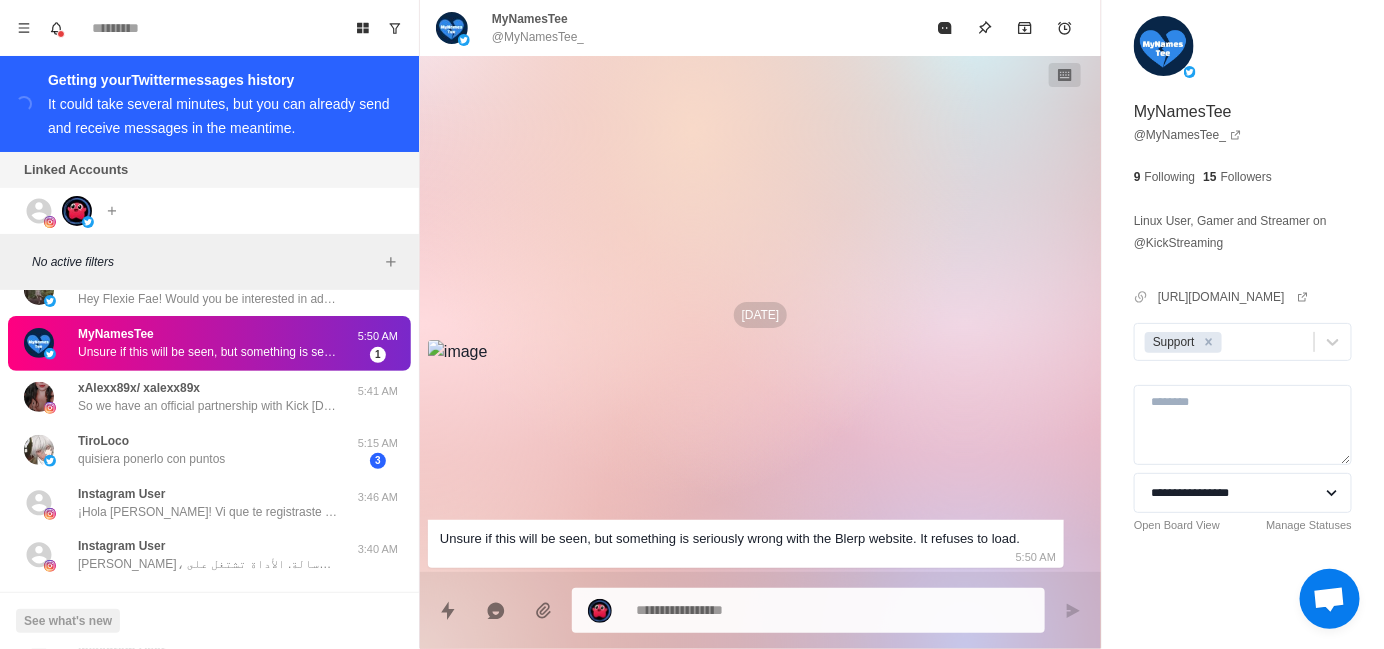click on "[DATE] Unsure if this will be seen, but something is seriously wrong with the Blerp website. It refuses to load.  5:50 AM" at bounding box center (760, 314) 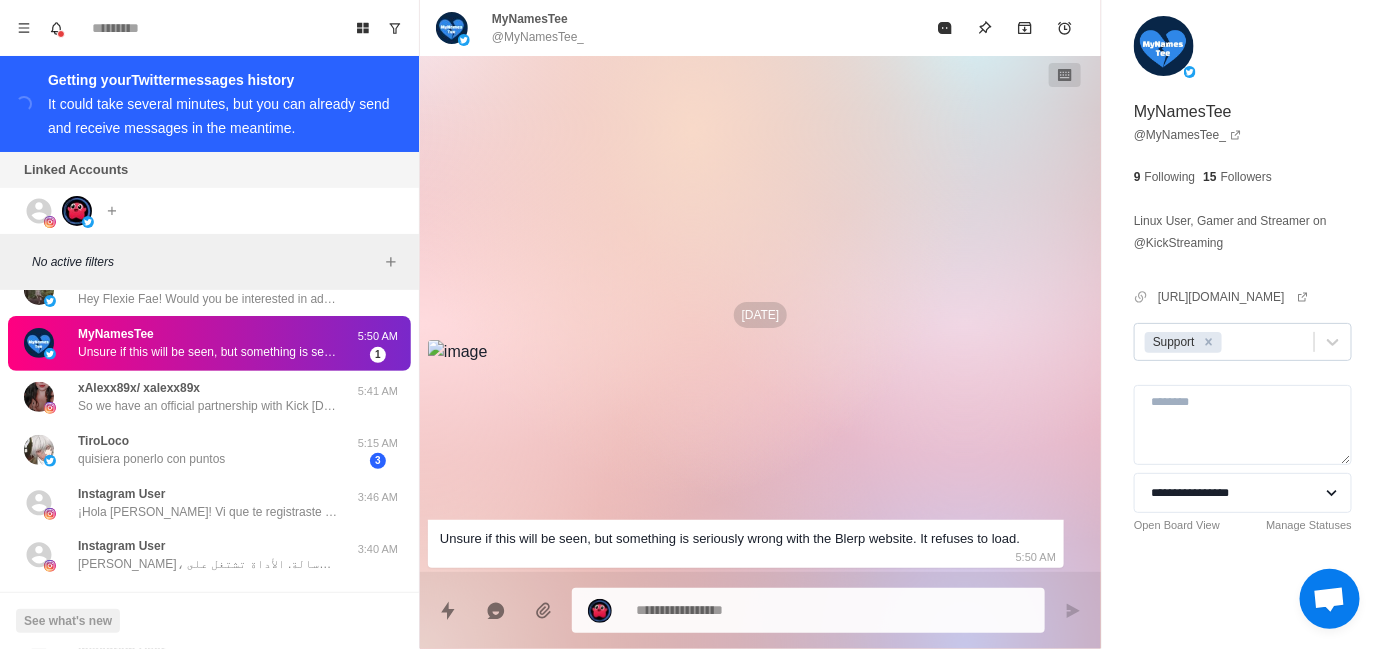 click on "Support" at bounding box center [1224, 342] 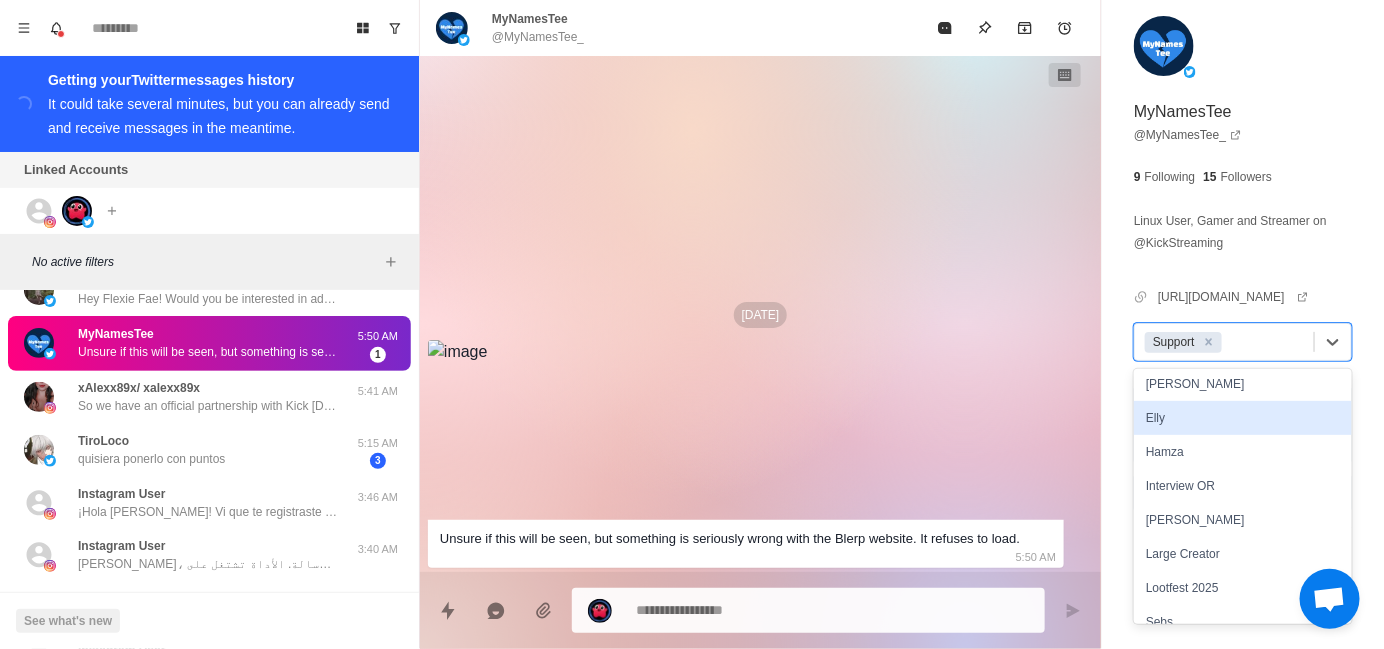 scroll, scrollTop: 126, scrollLeft: 0, axis: vertical 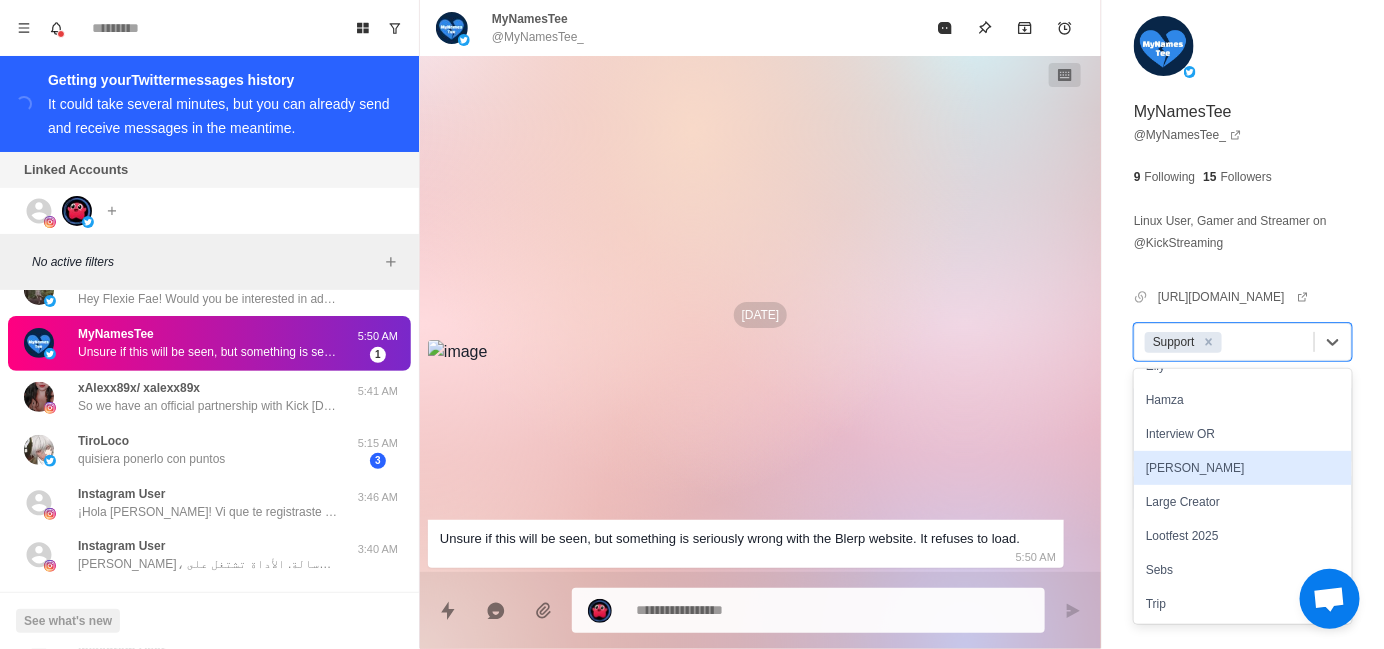 click on "[DATE] Unsure if this will be seen, but something is seriously wrong with the Blerp website. It refuses to load.  5:50 AM" at bounding box center [760, 314] 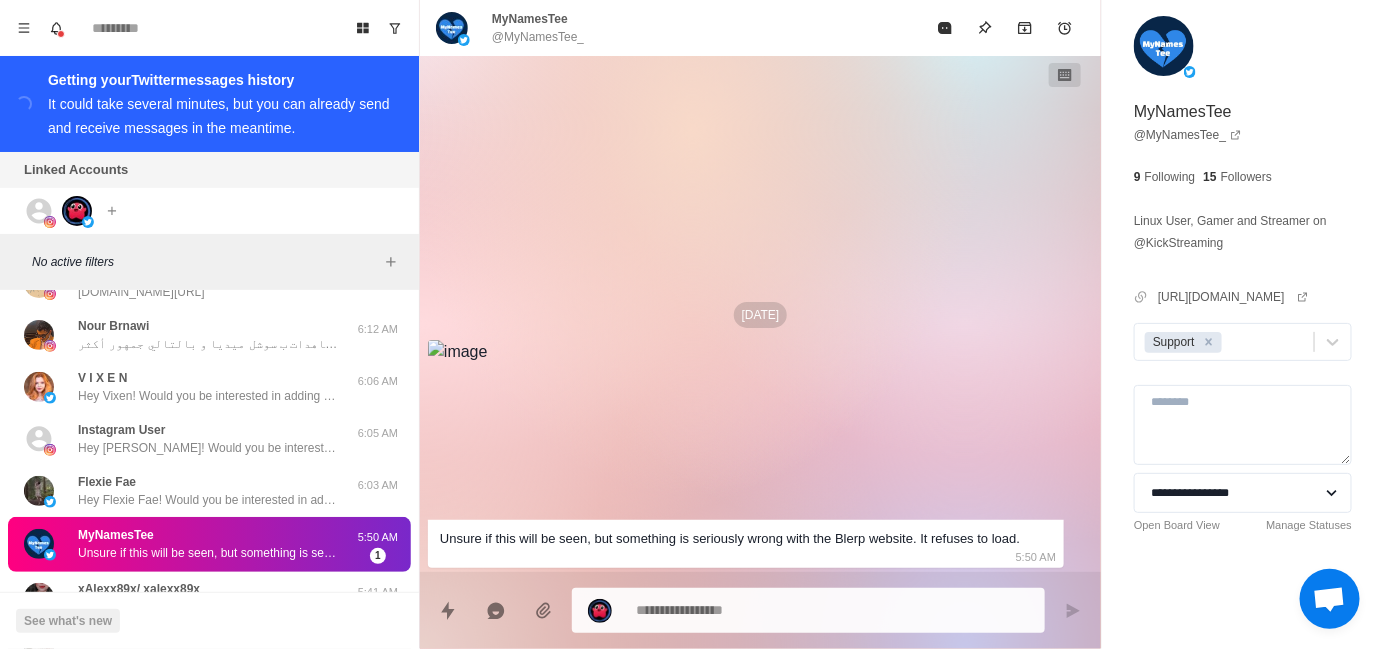 scroll, scrollTop: 200, scrollLeft: 0, axis: vertical 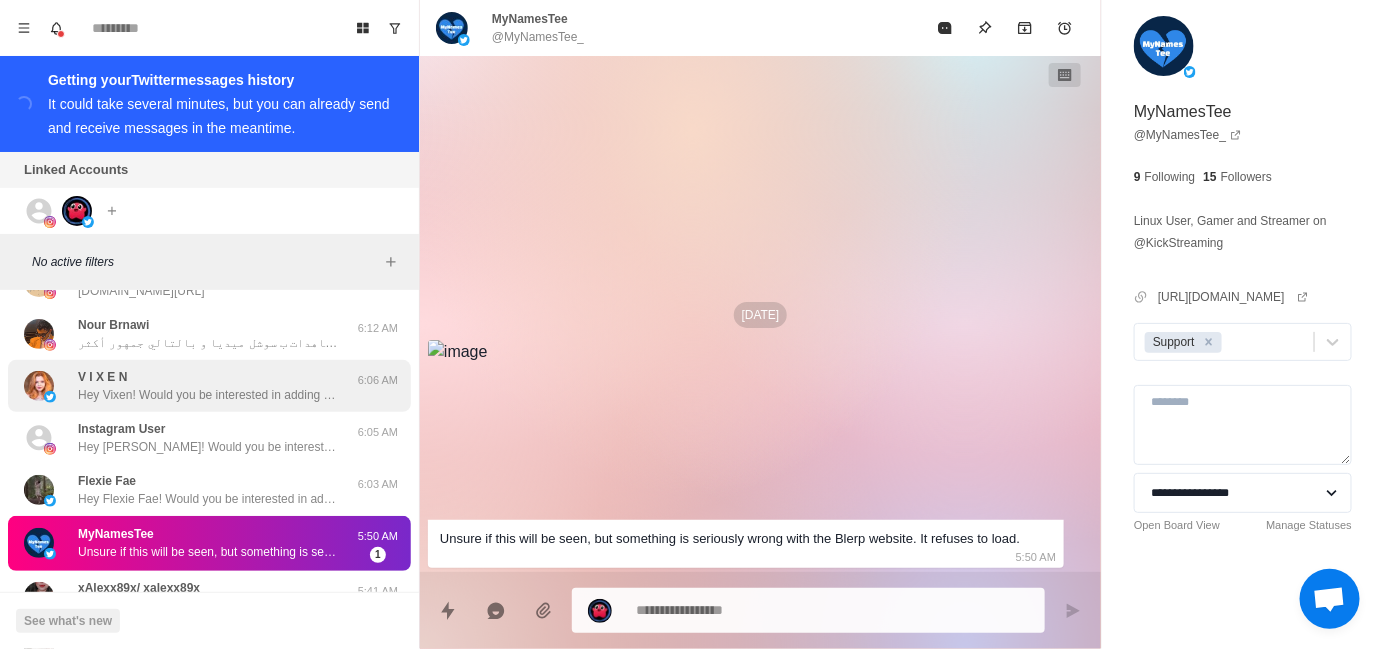 click on "V I X E N Hey Vixen! Would you be interested in adding sound alerts, free AI TTS or Media Sharing to your Kick stream? Blerp just launched an exclusive beta in partnership with Kick that lets viewers share sound memes with $$ or our channel points. Let me know if you’d like to try it out!" at bounding box center [208, 386] 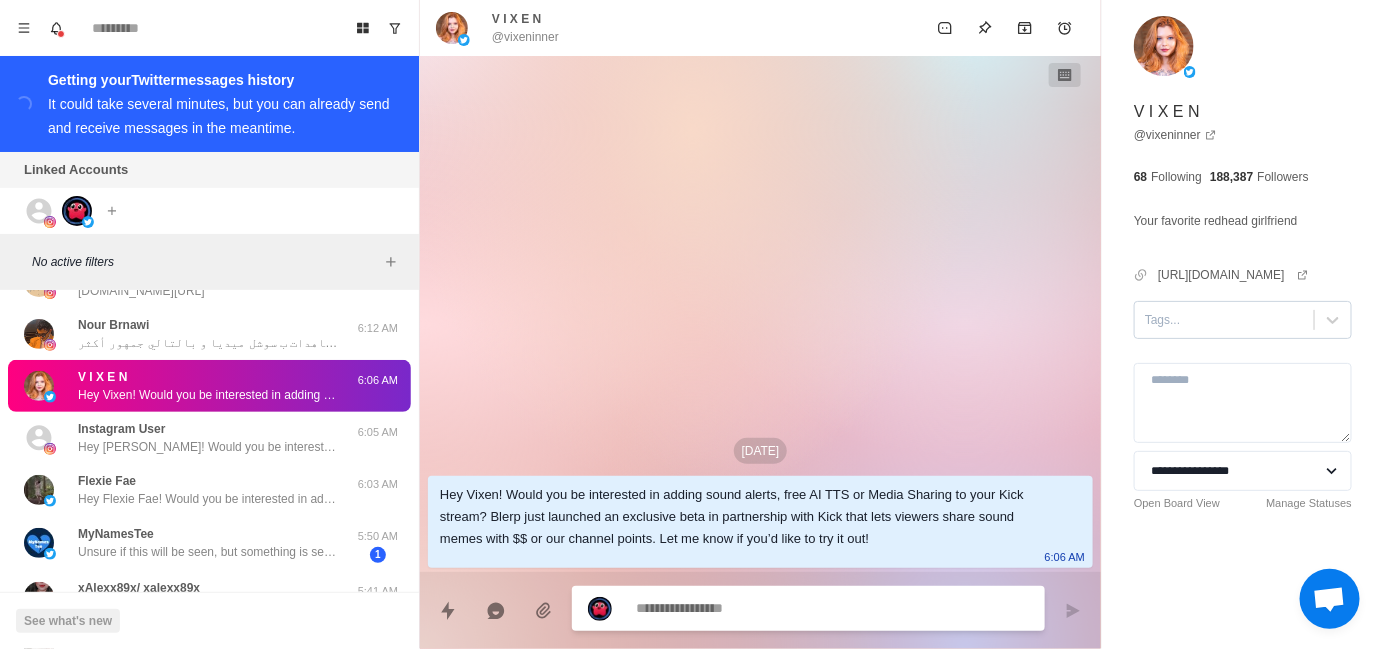 click at bounding box center (1224, 320) 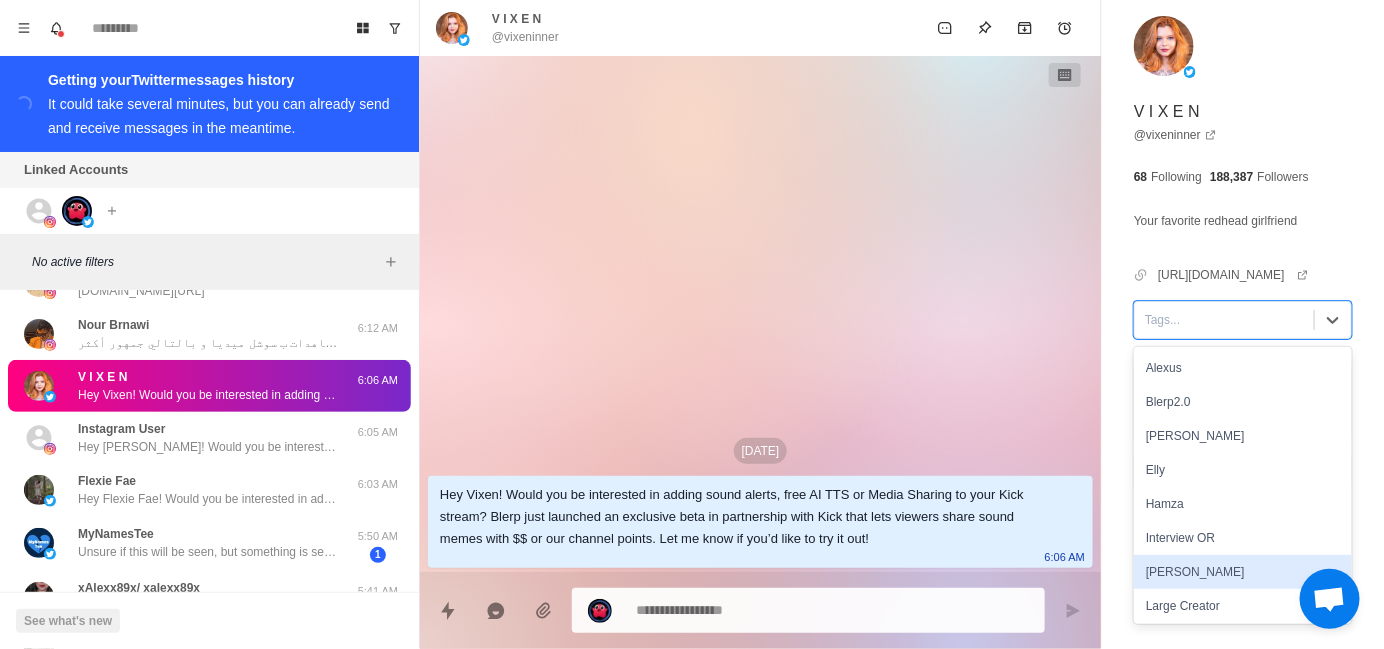 click on "[PERSON_NAME]" at bounding box center (1243, 572) 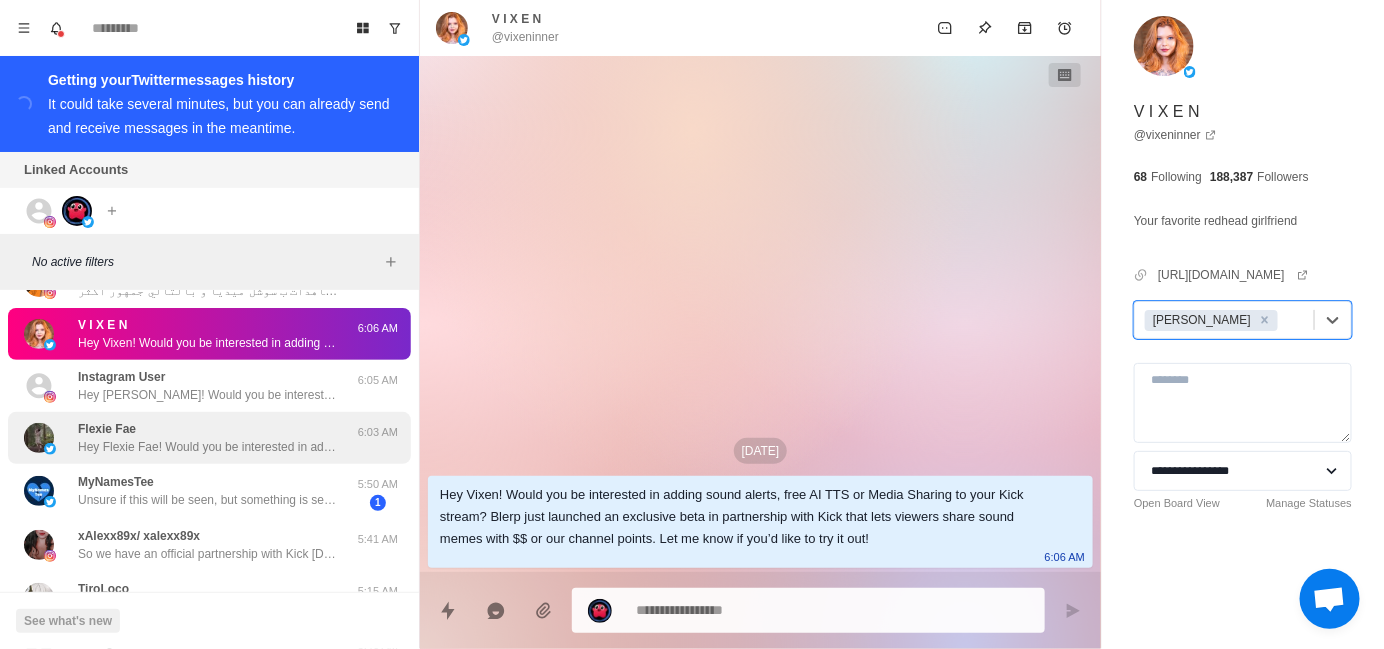 scroll, scrollTop: 299, scrollLeft: 0, axis: vertical 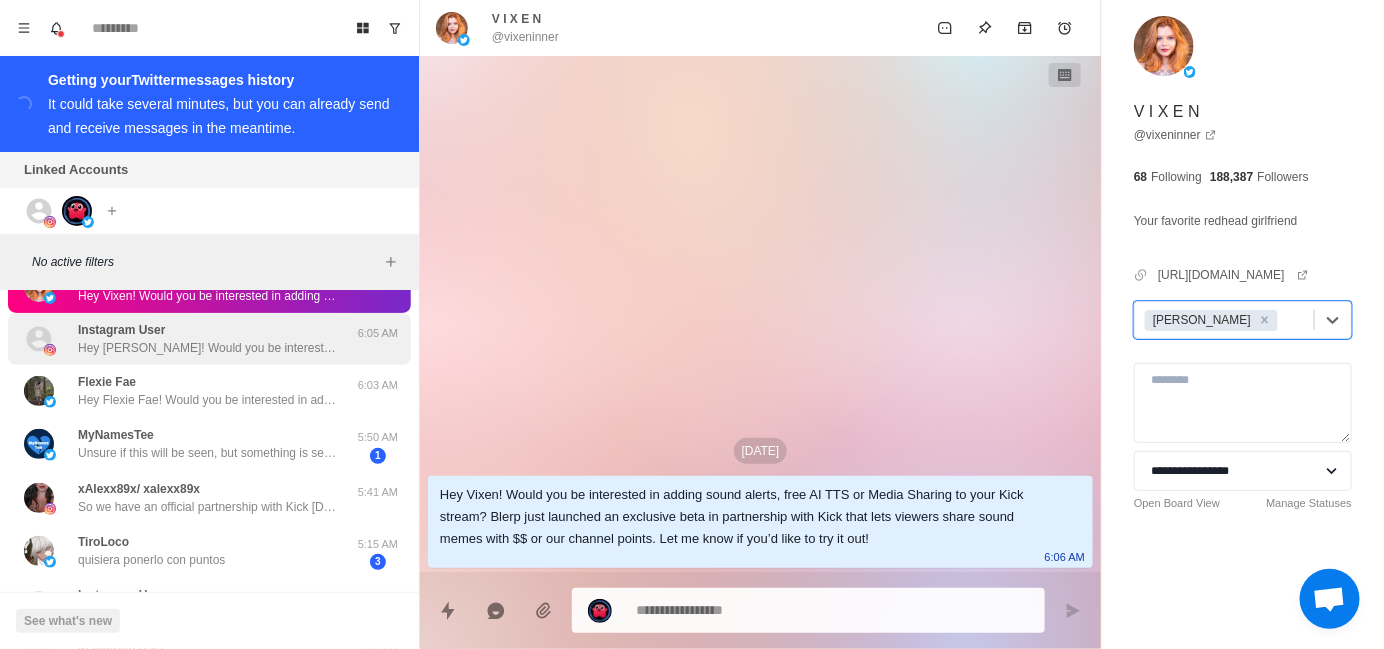 click on "Hey [PERSON_NAME]! Would you be interested in adding sound alerts, free AI TTS or Media Sharing to your Kick stream? Blerp just launched an exclusive beta in partnership with Kick that lets viewers share sound memes with $$ or our channel points. Let me know if you’d like to try it out!" at bounding box center [208, 348] 